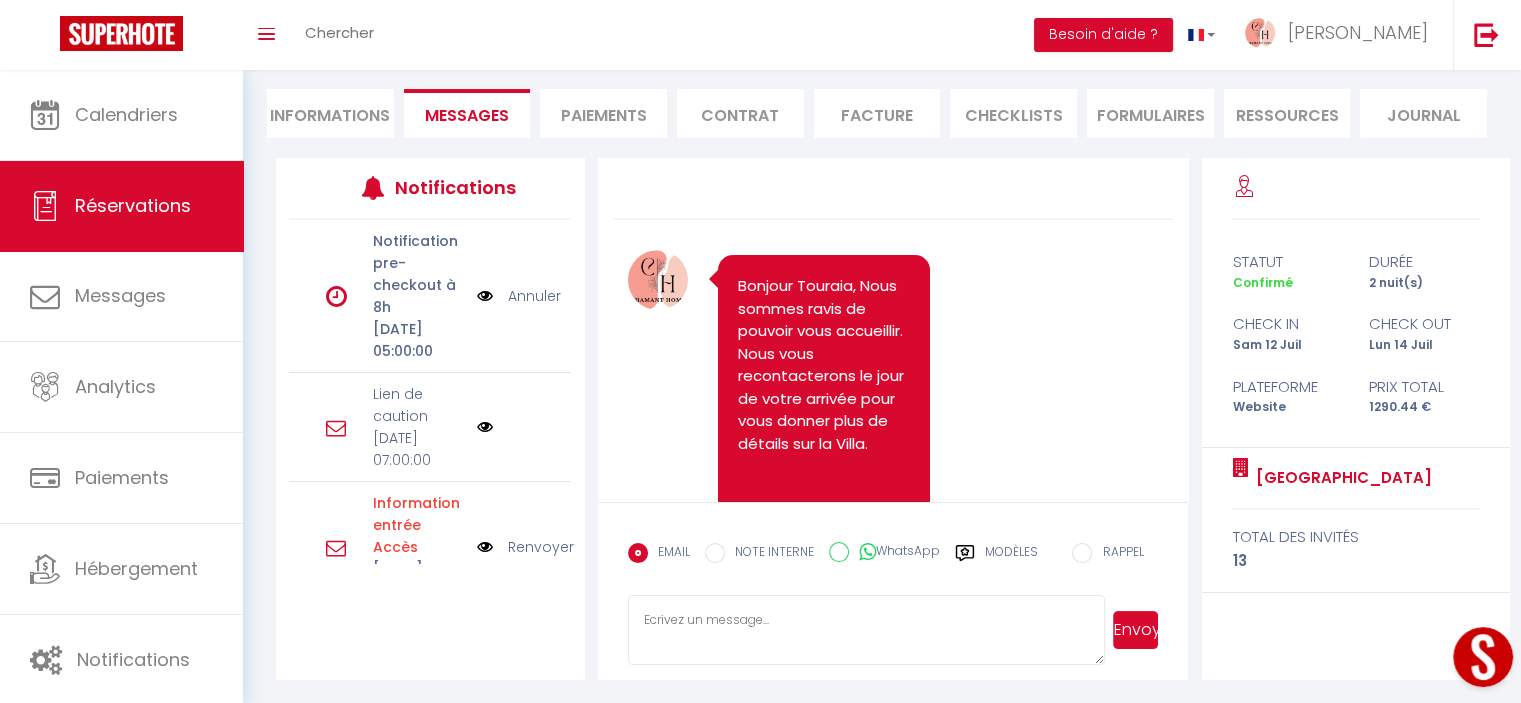 scroll, scrollTop: 0, scrollLeft: 0, axis: both 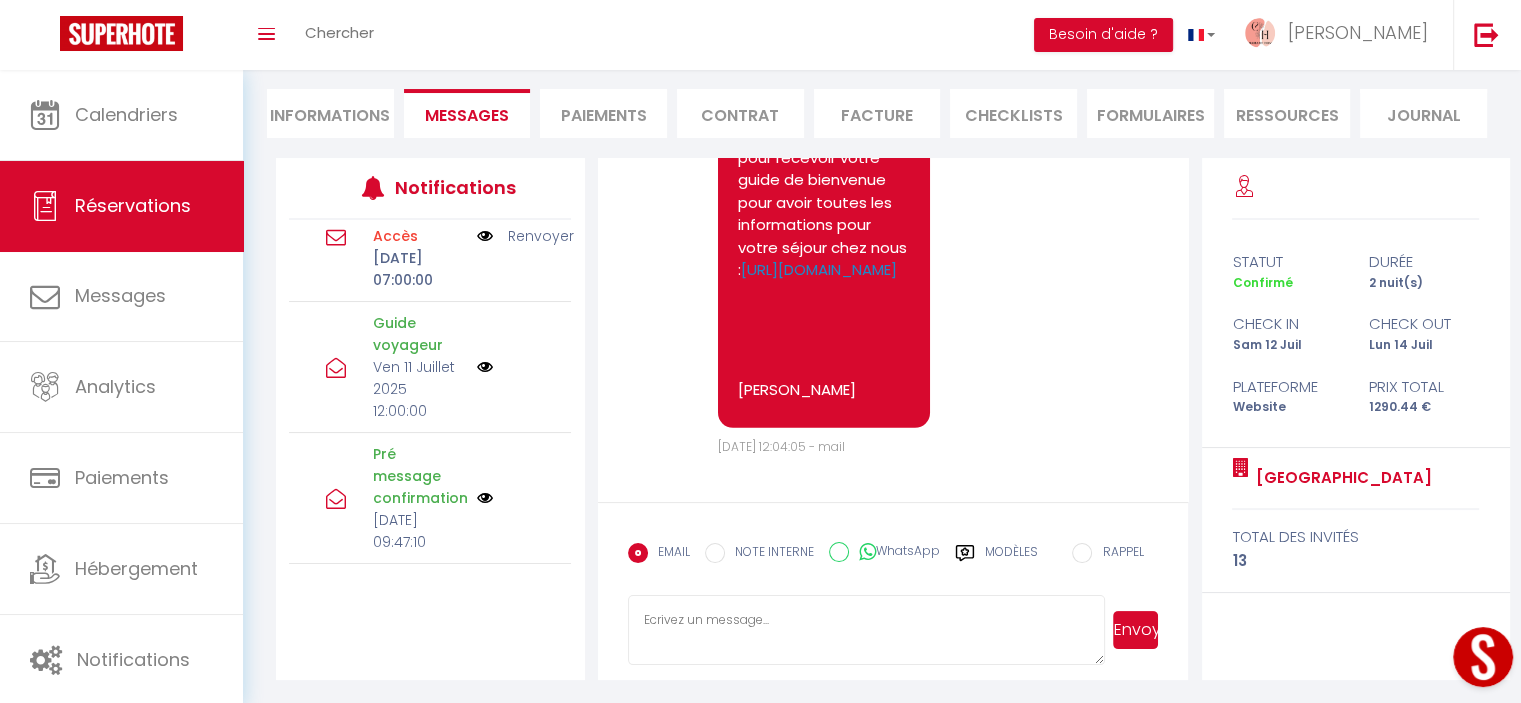 click on "Contrat" at bounding box center [740, 113] 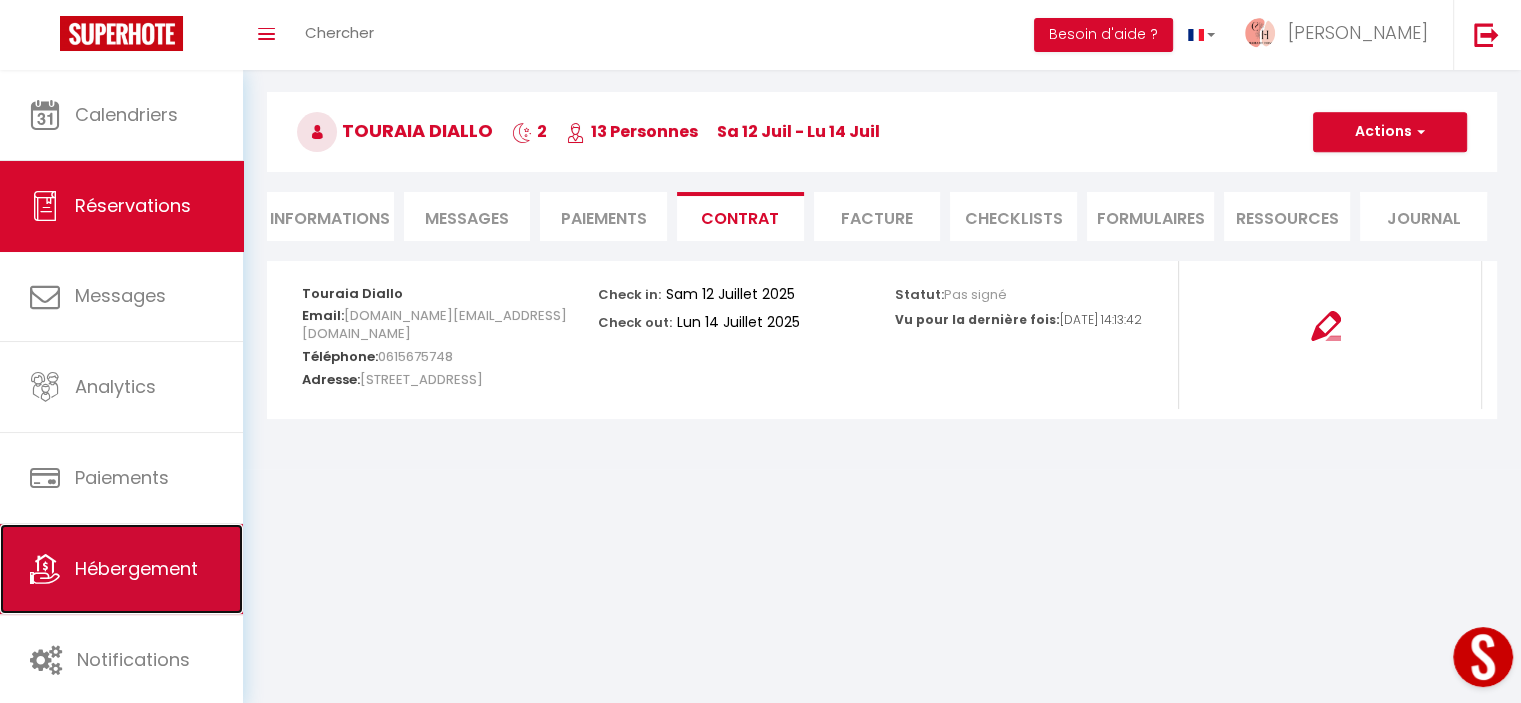 click on "Hébergement" at bounding box center (136, 568) 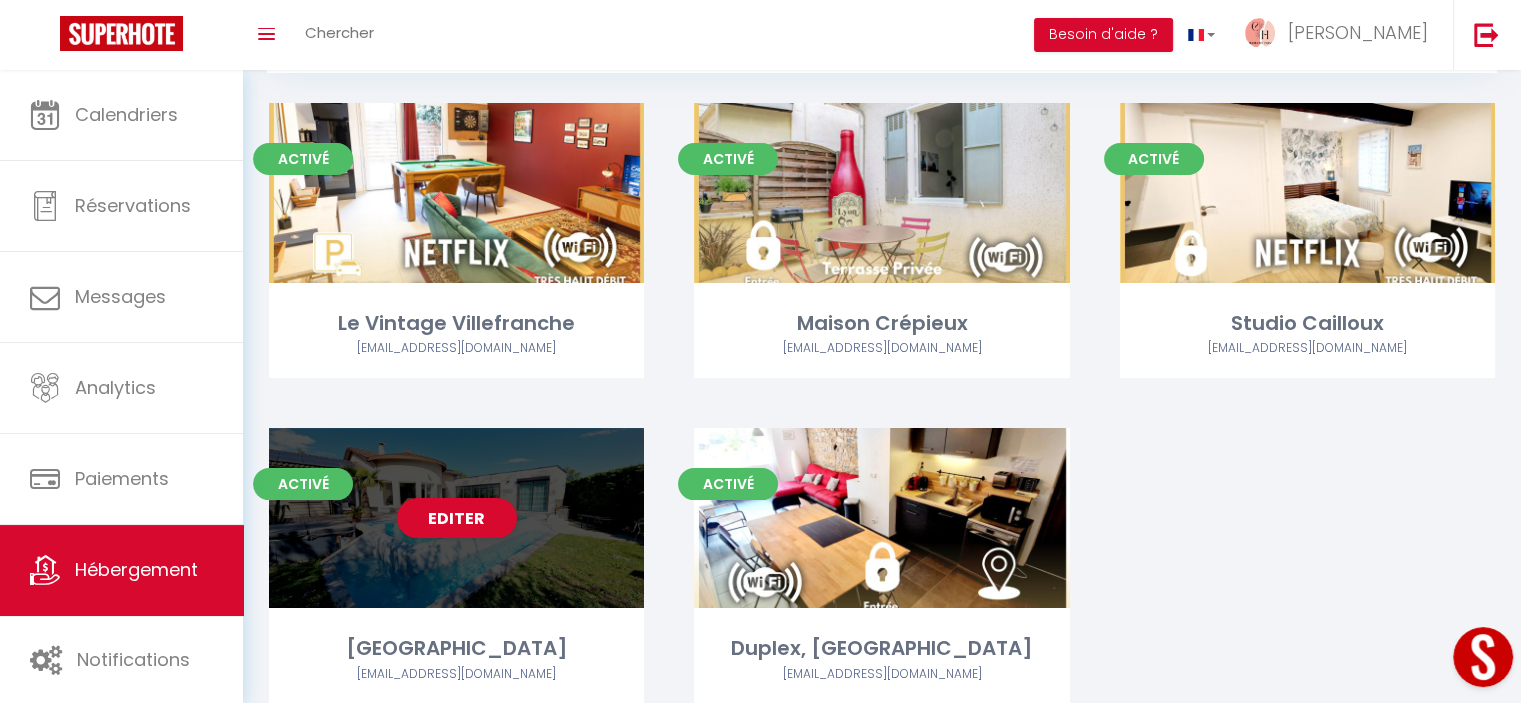 scroll, scrollTop: 189, scrollLeft: 0, axis: vertical 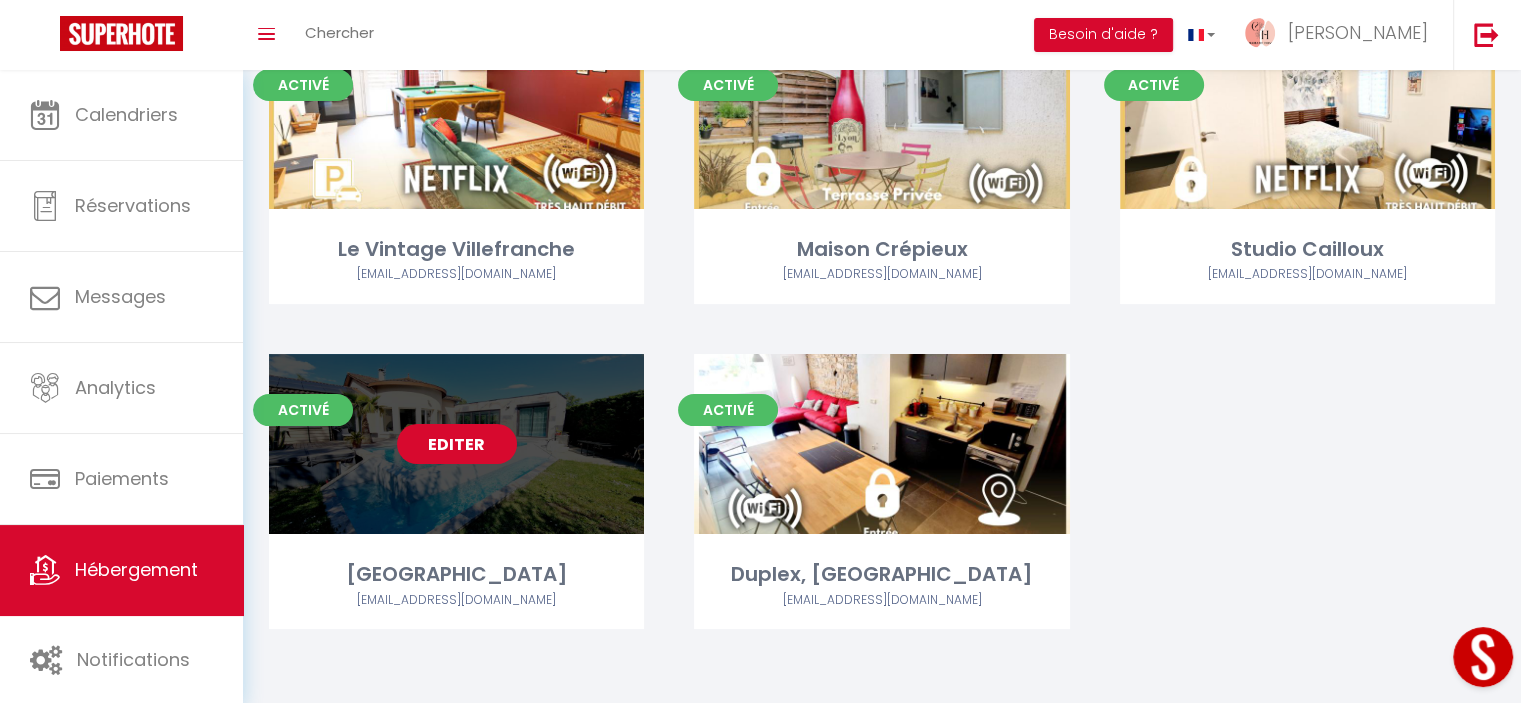 click on "Editer" at bounding box center [457, 444] 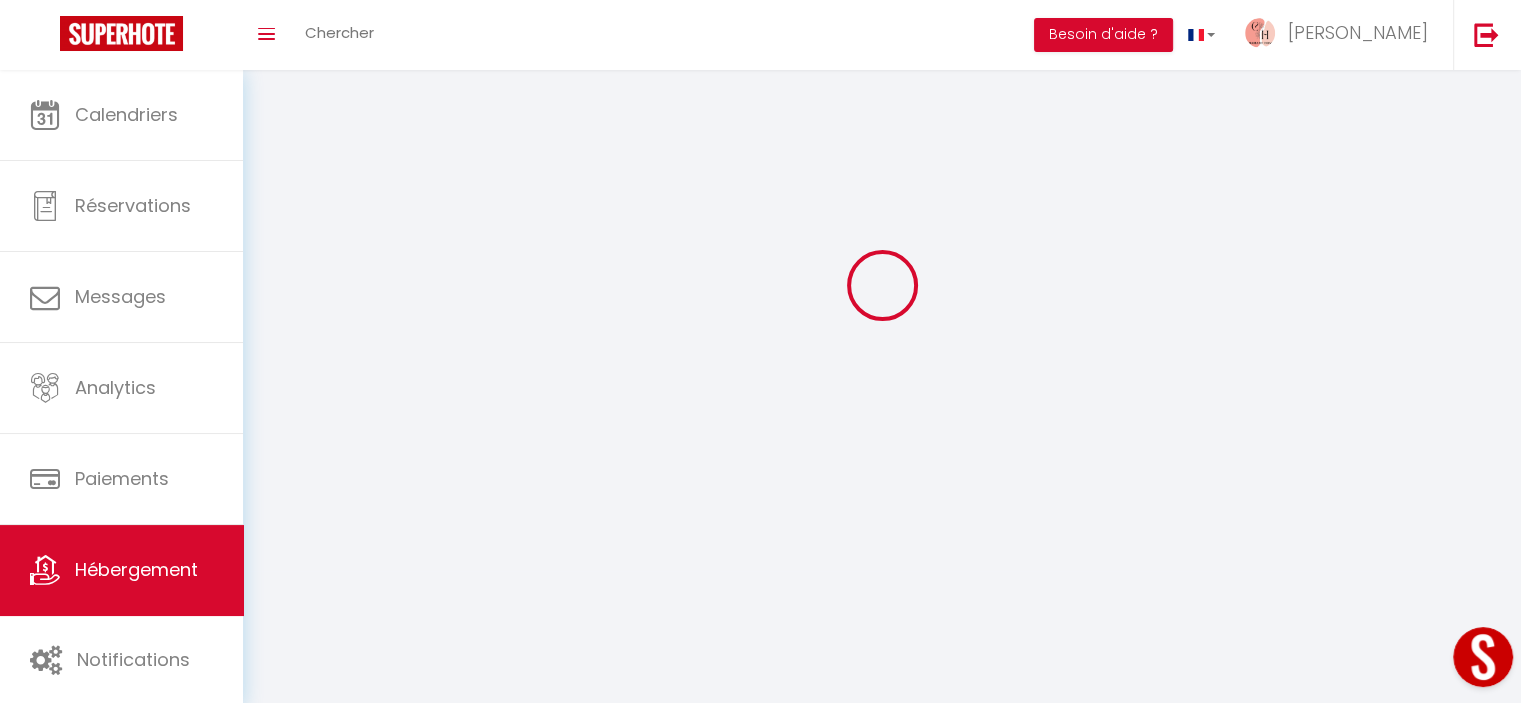 scroll, scrollTop: 0, scrollLeft: 0, axis: both 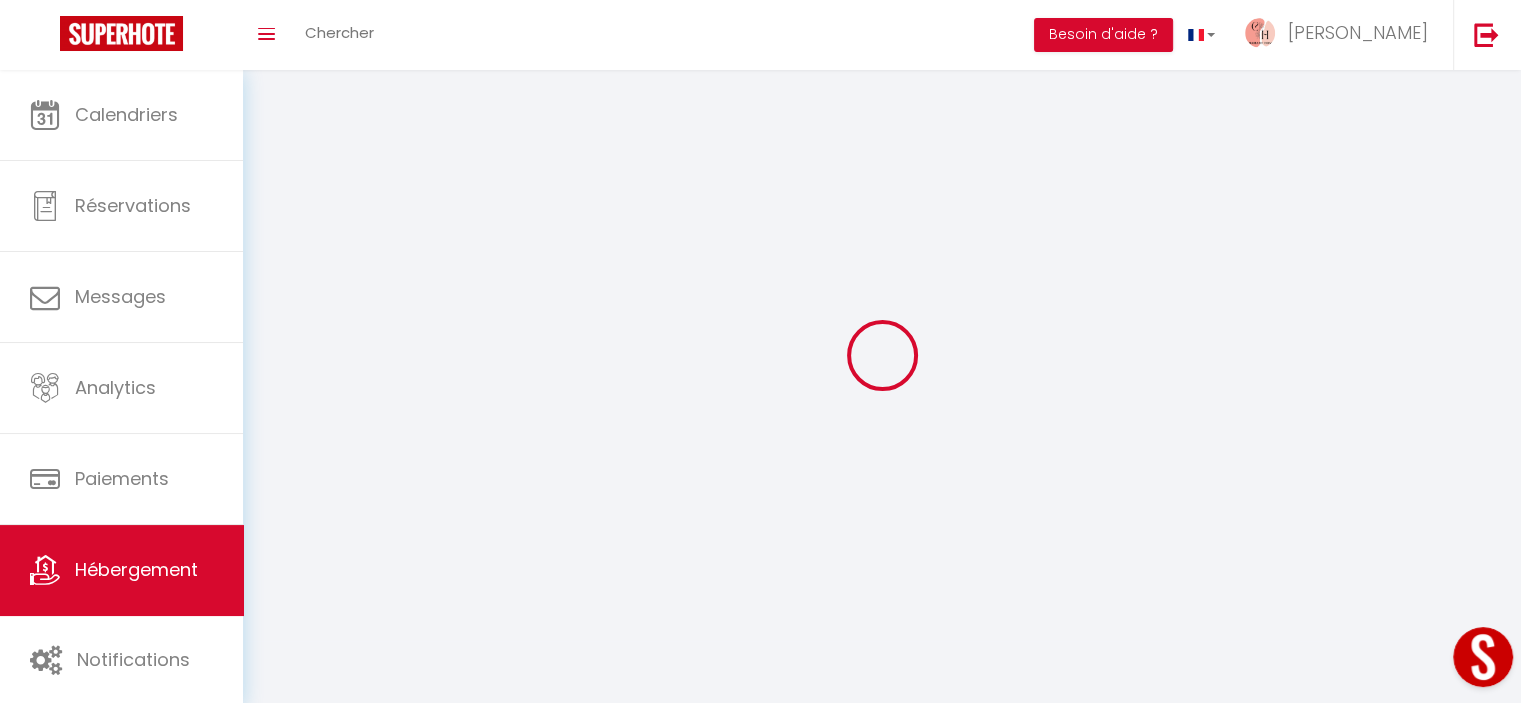 checkbox on "false" 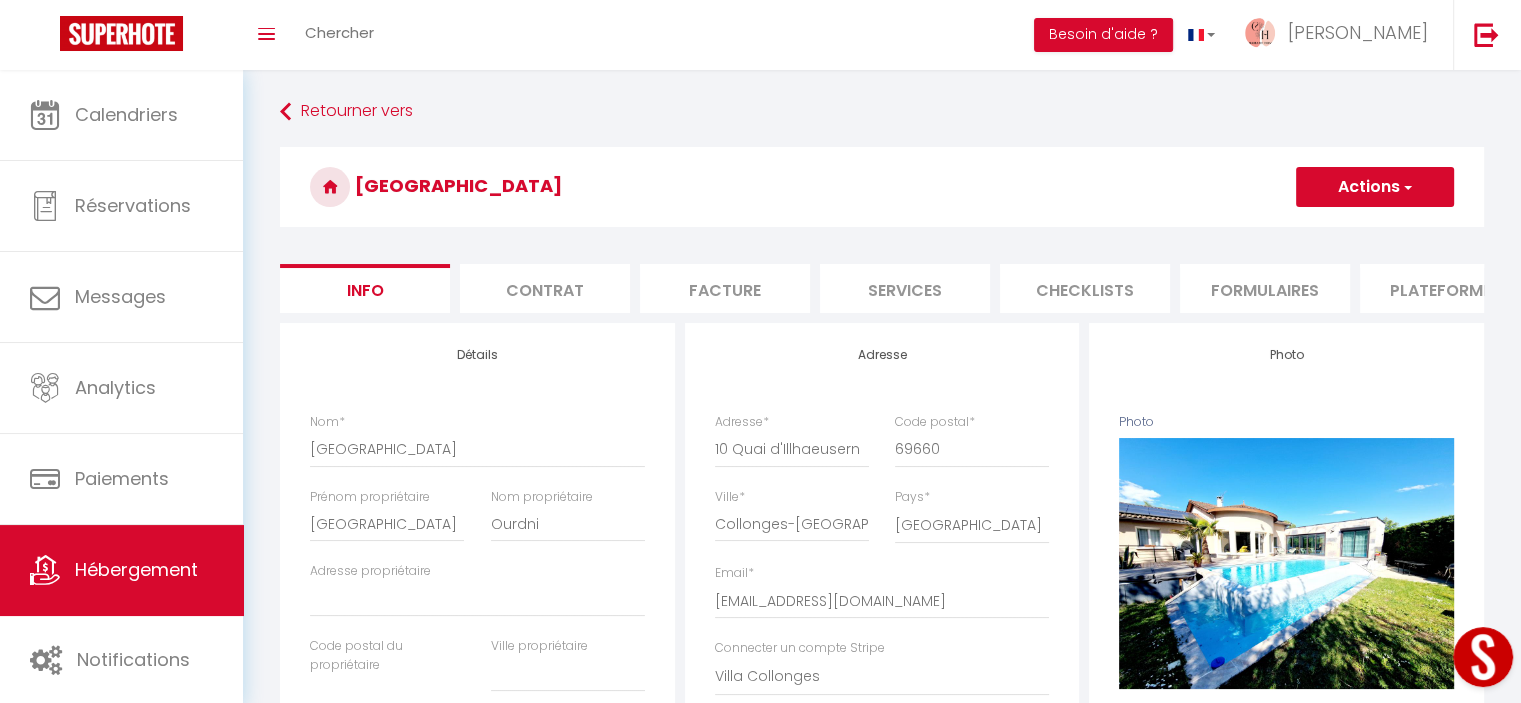 click on "Contrat" at bounding box center [545, 288] 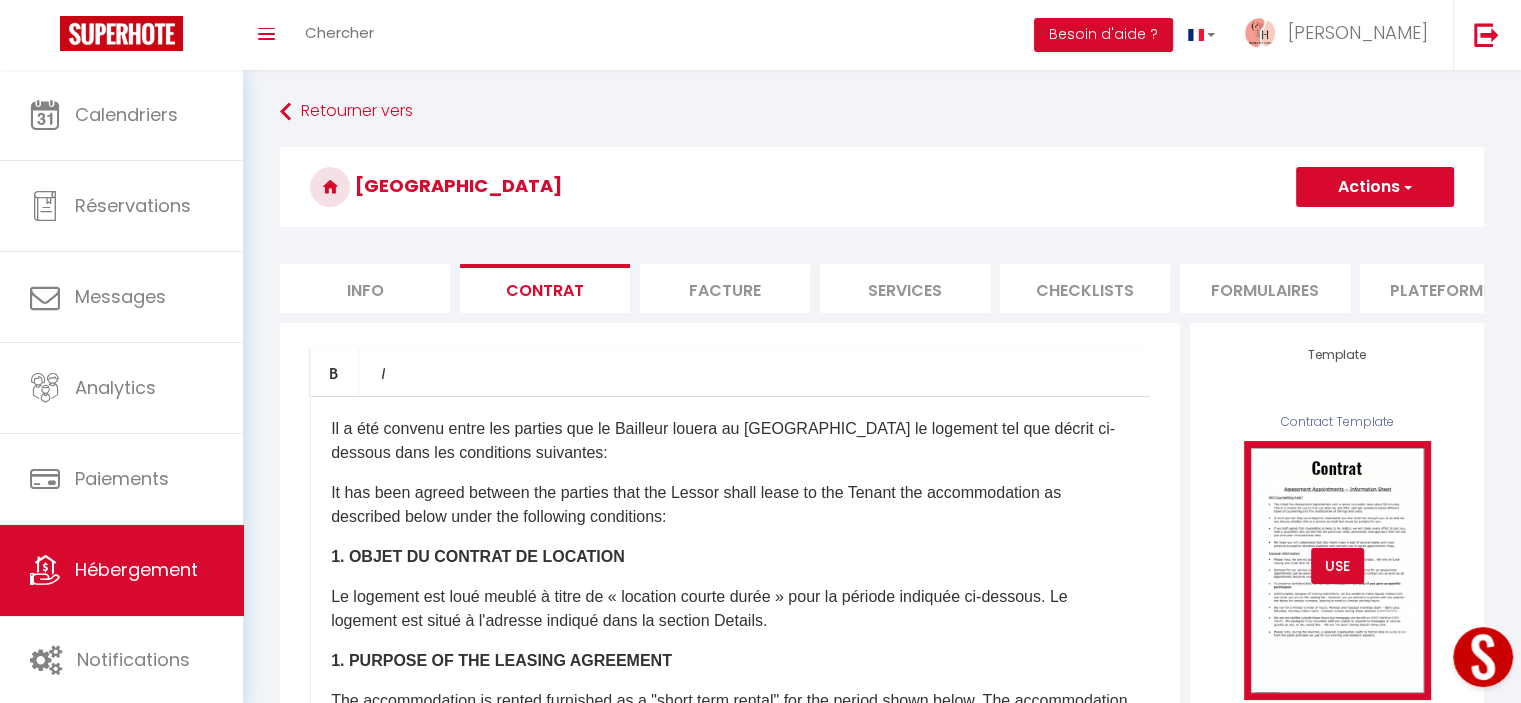 click on "USE" at bounding box center [1337, 566] 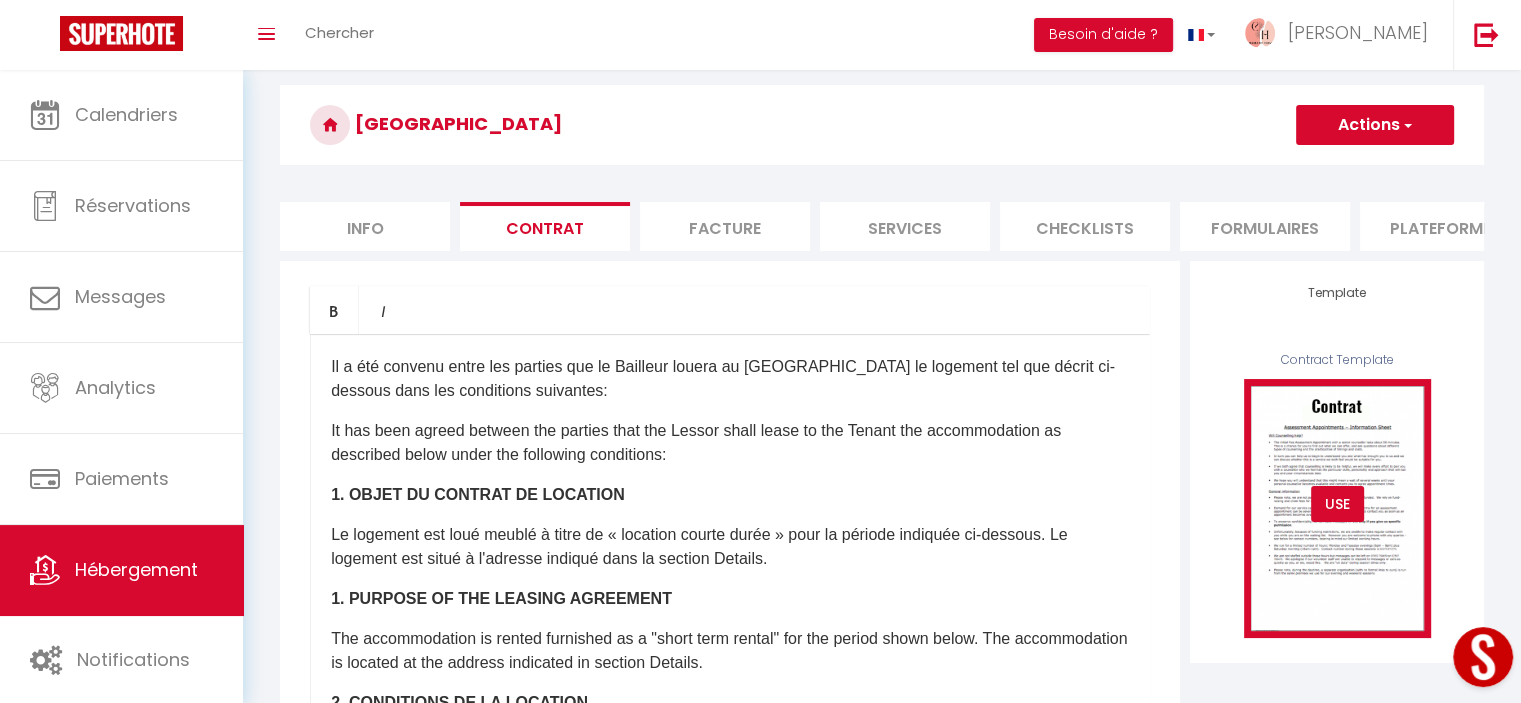 scroll, scrollTop: 0, scrollLeft: 0, axis: both 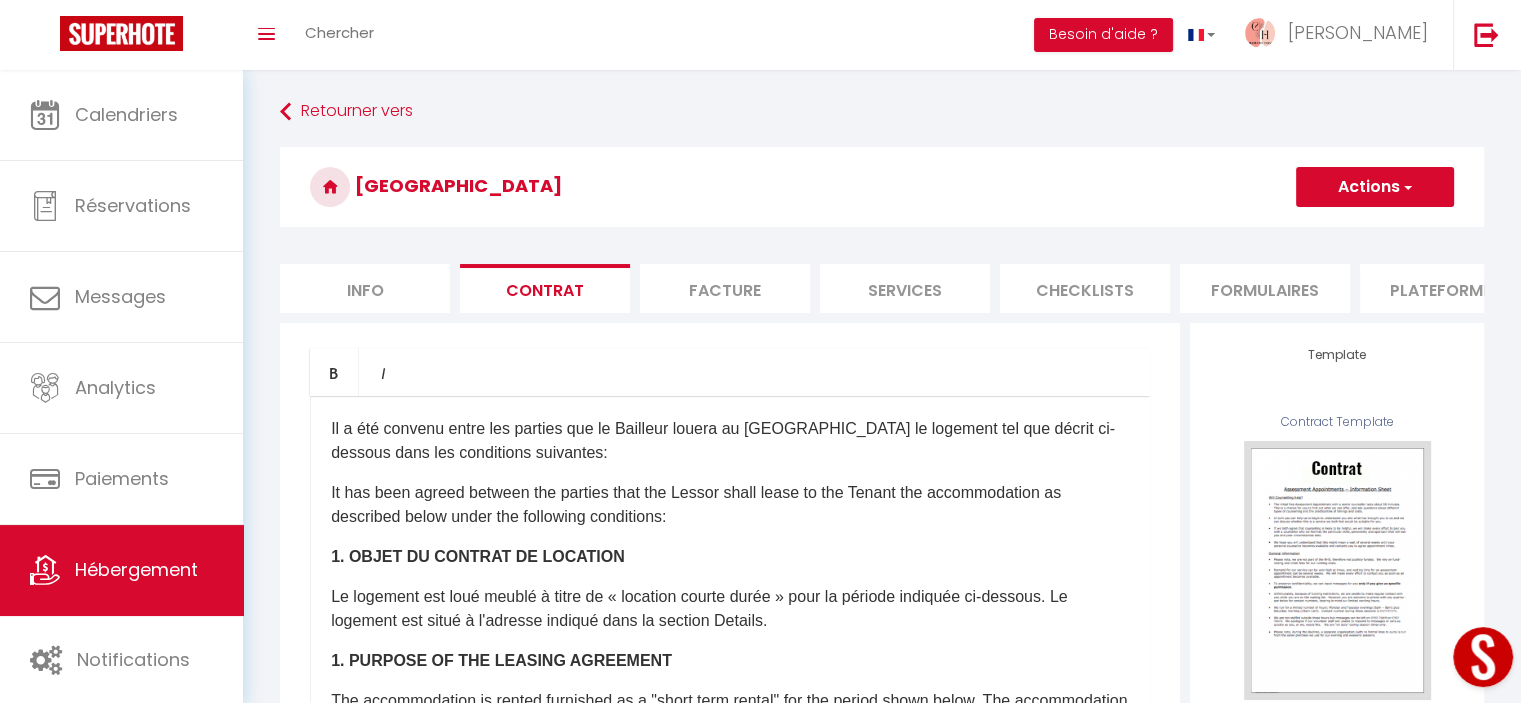 click on "Actions" at bounding box center (1375, 187) 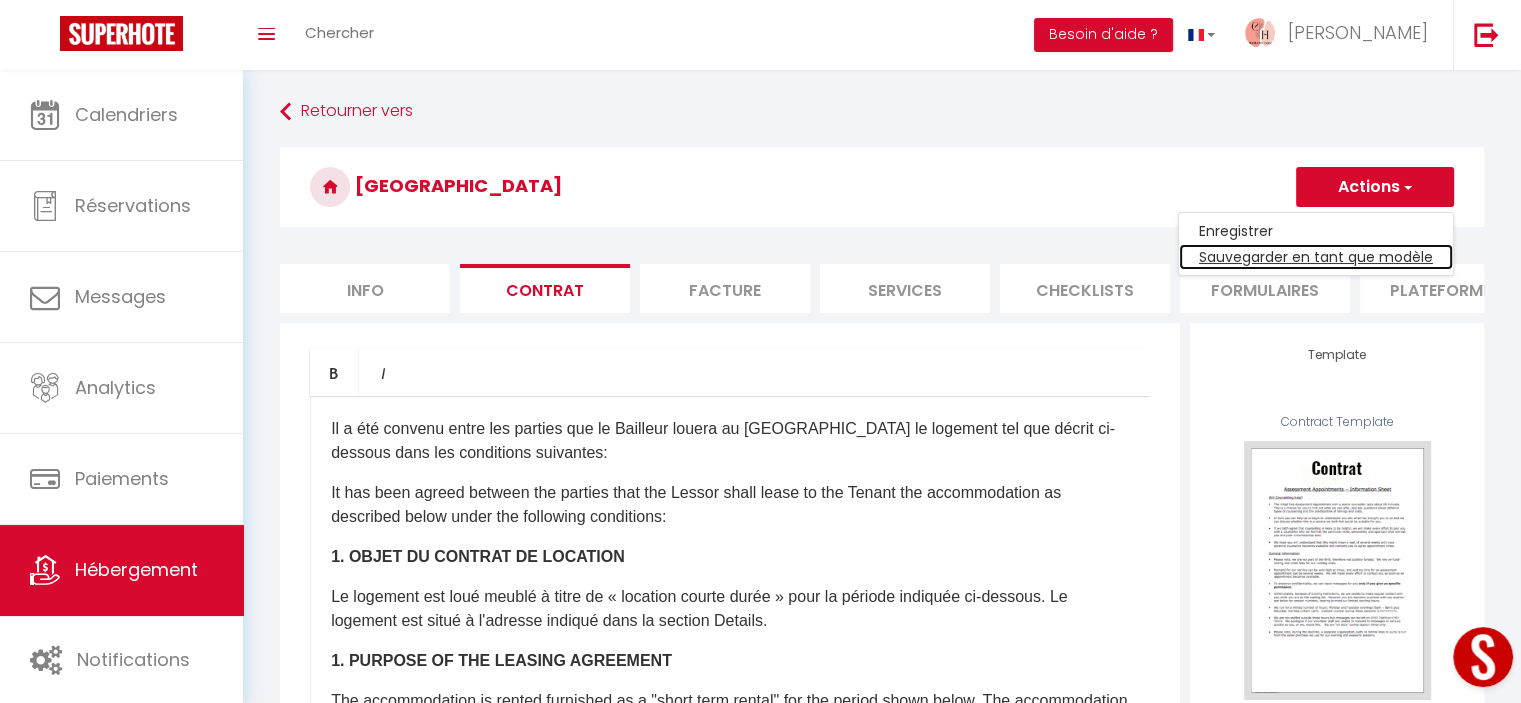 click on "Sauvegarder en tant que modèle" at bounding box center (1316, 257) 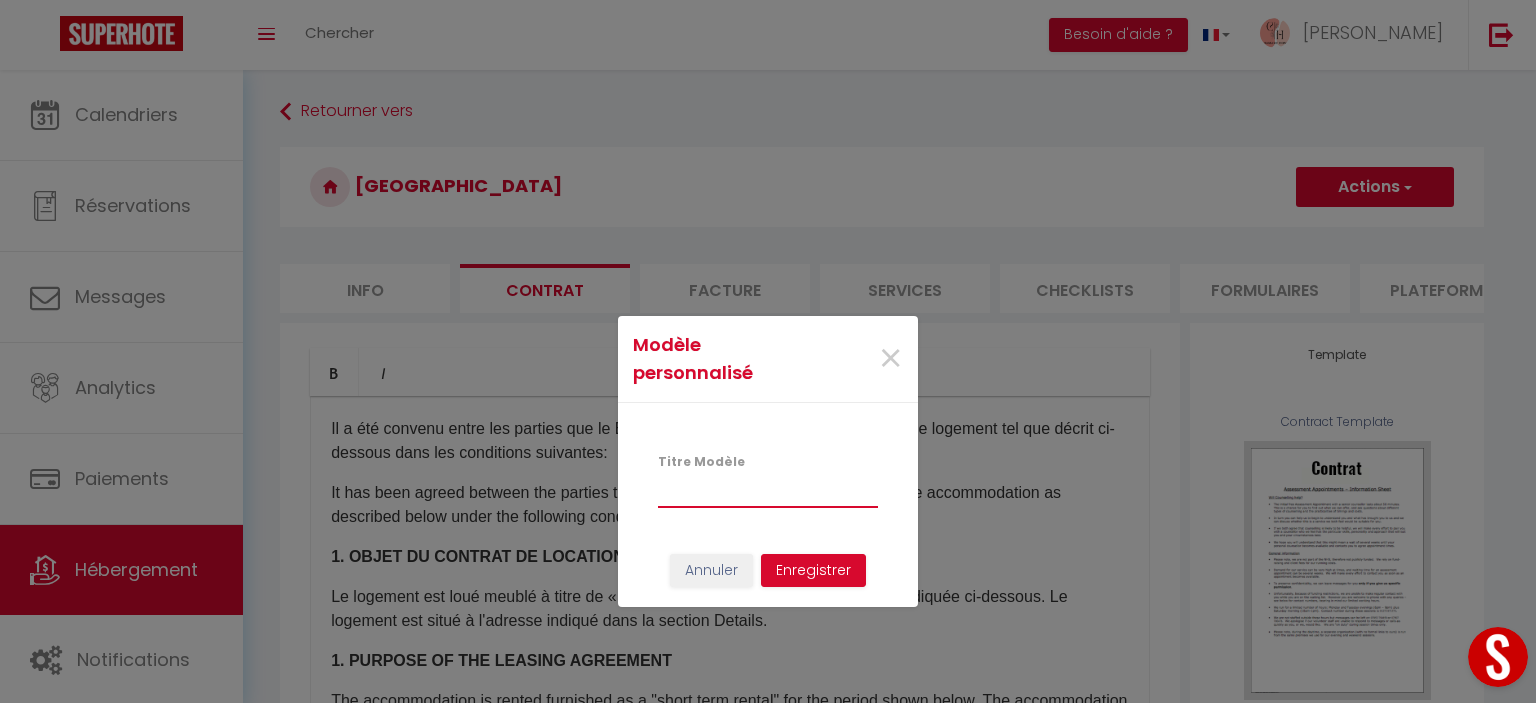 click on "Titre Modèle" at bounding box center (768, 490) 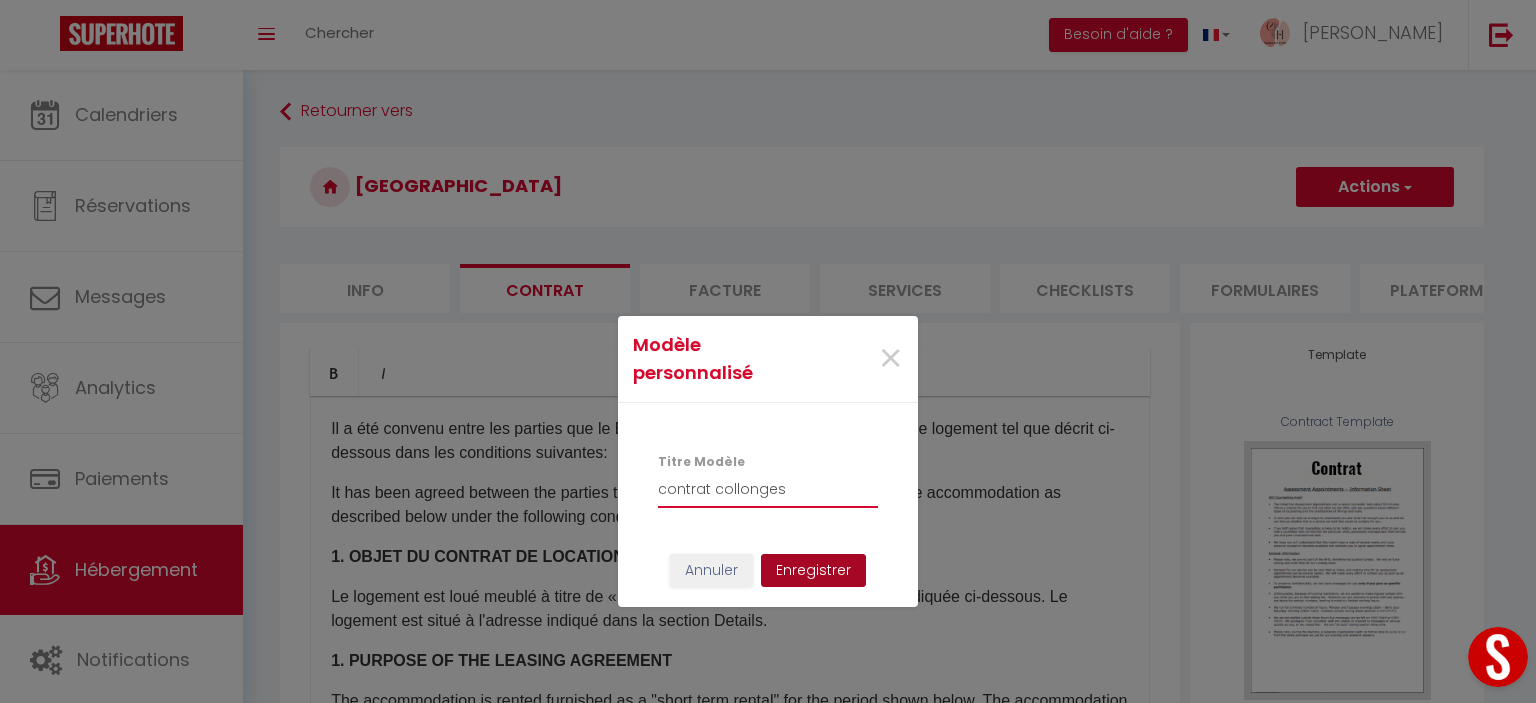 type on "contrat collonges" 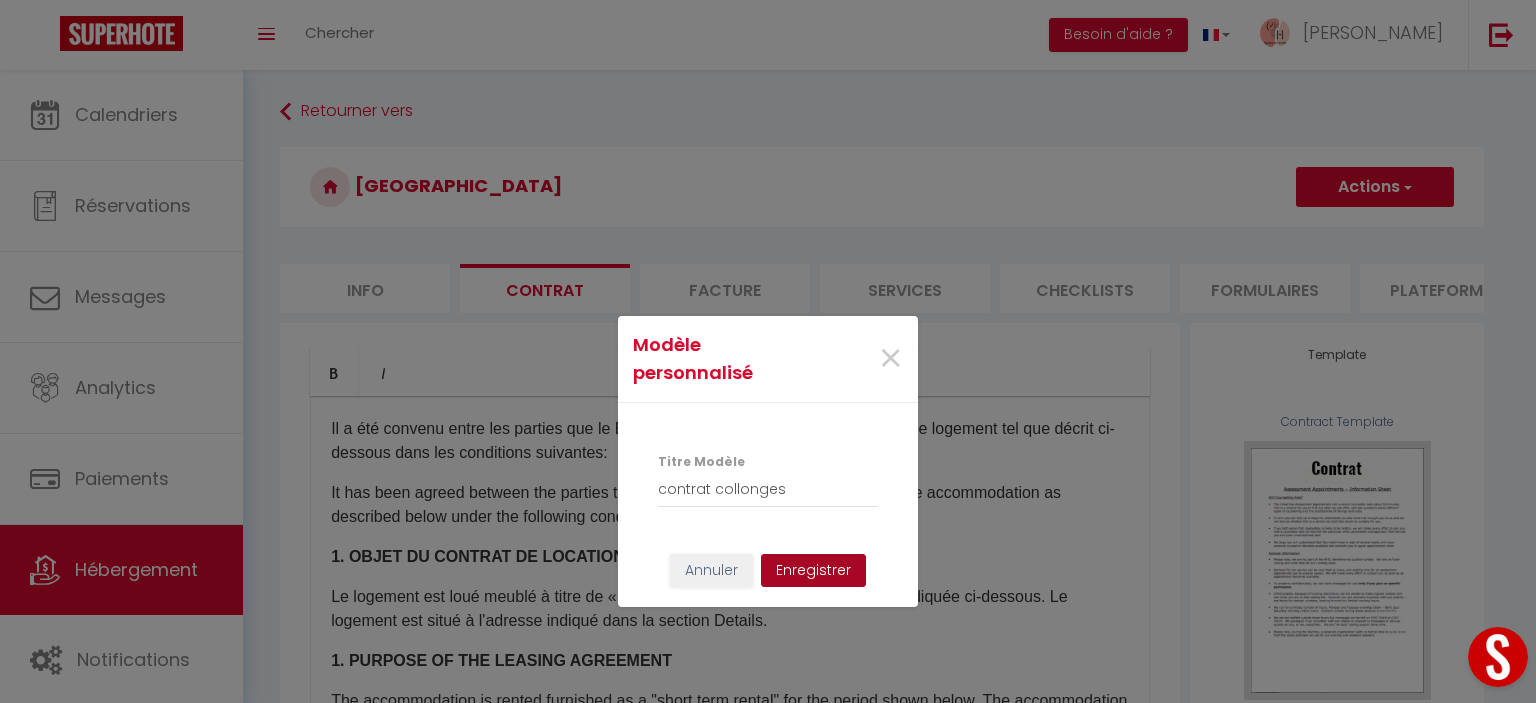 click on "Enregistrer" at bounding box center (813, 571) 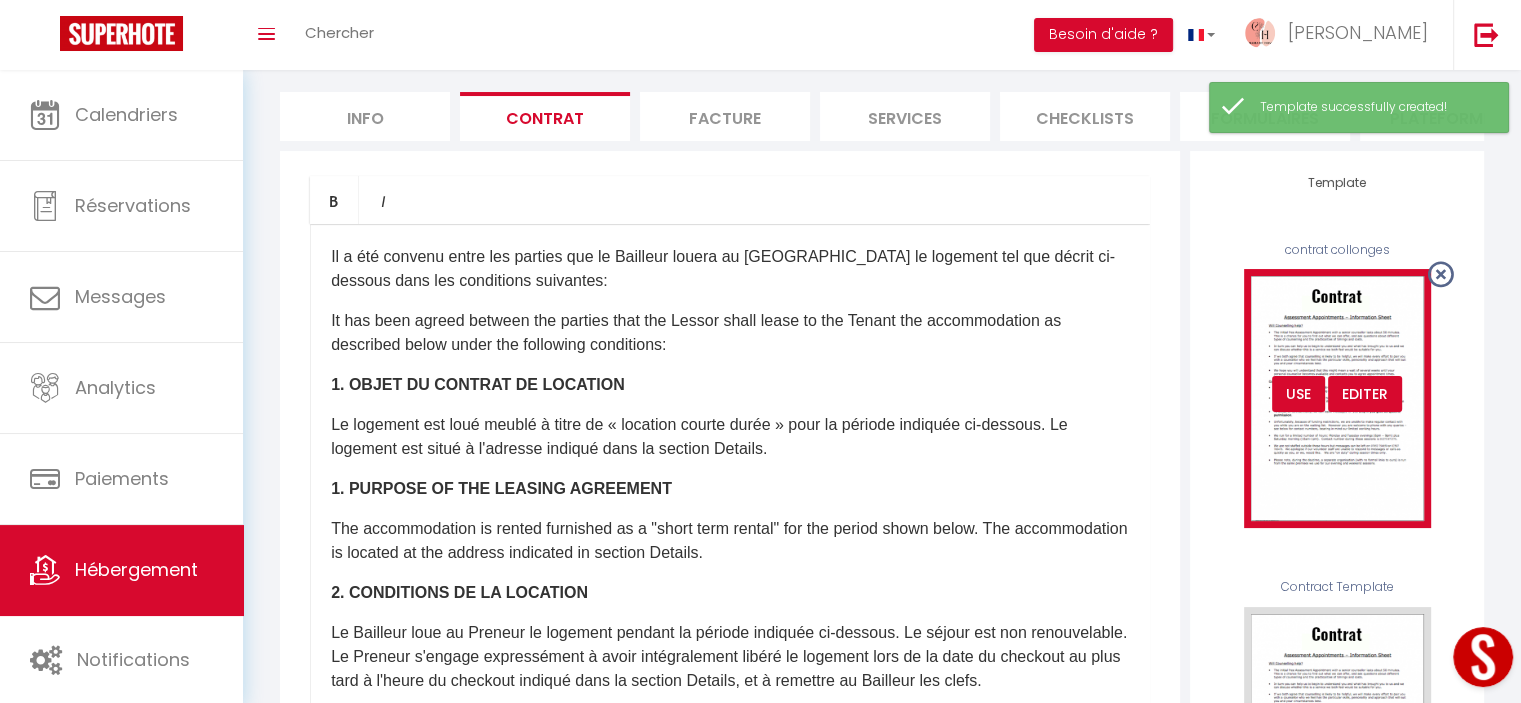 scroll, scrollTop: 200, scrollLeft: 0, axis: vertical 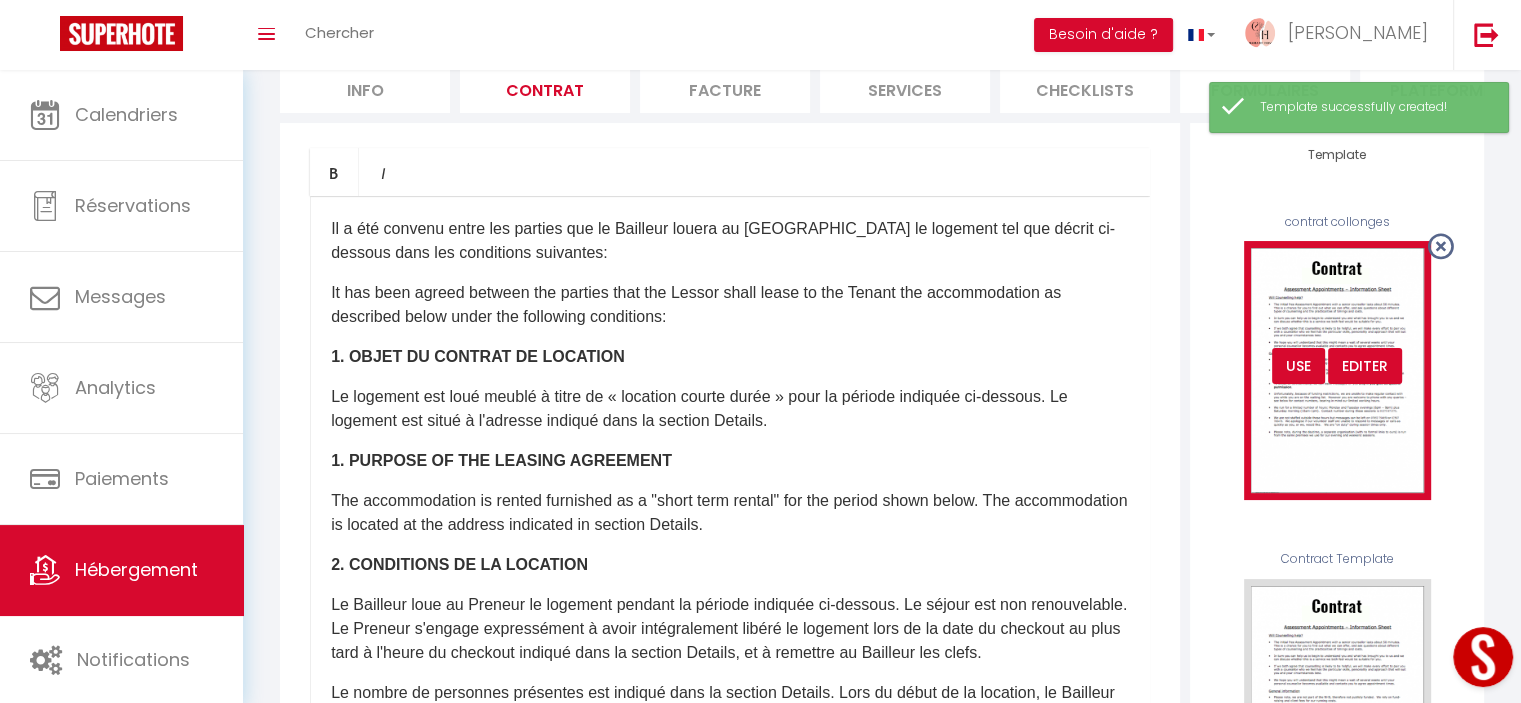 click on "Editer" at bounding box center [1365, 366] 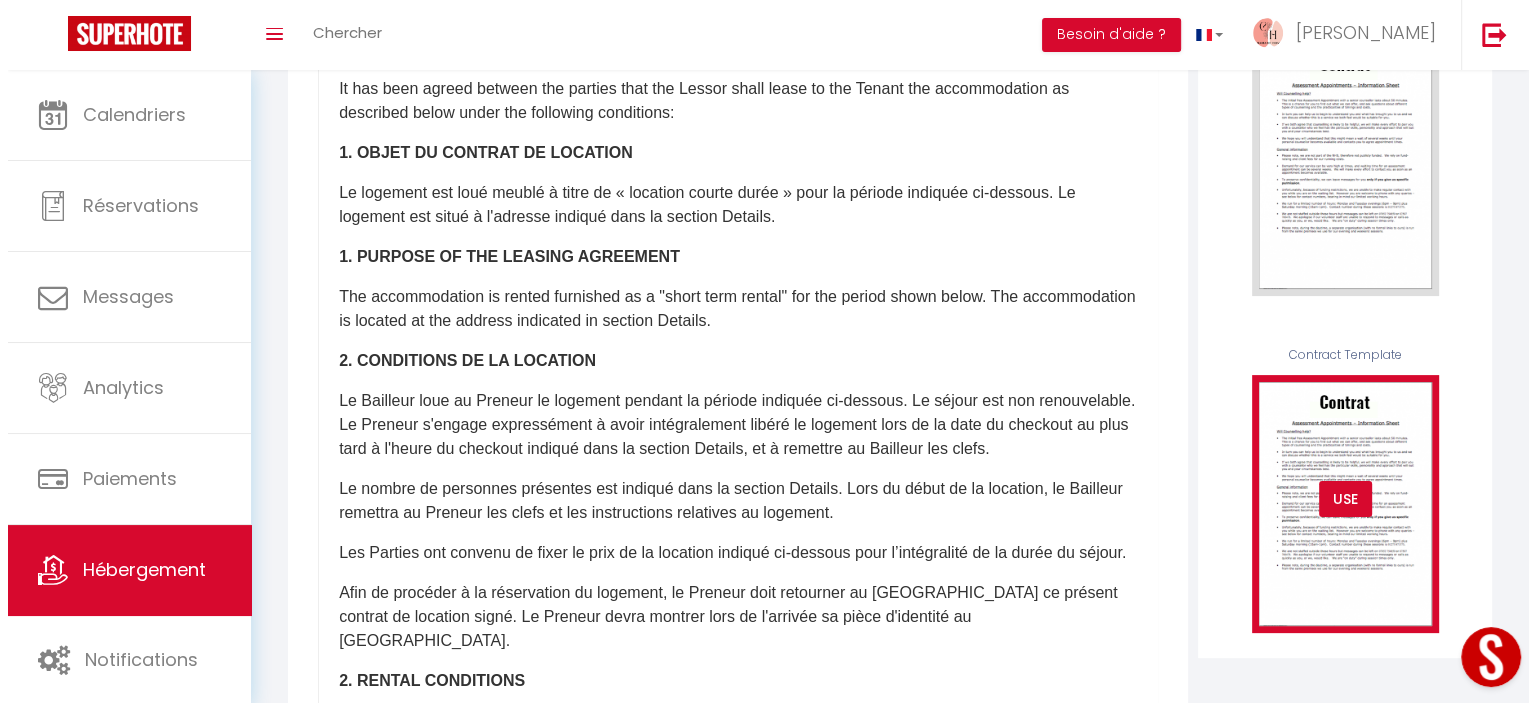 scroll, scrollTop: 300, scrollLeft: 0, axis: vertical 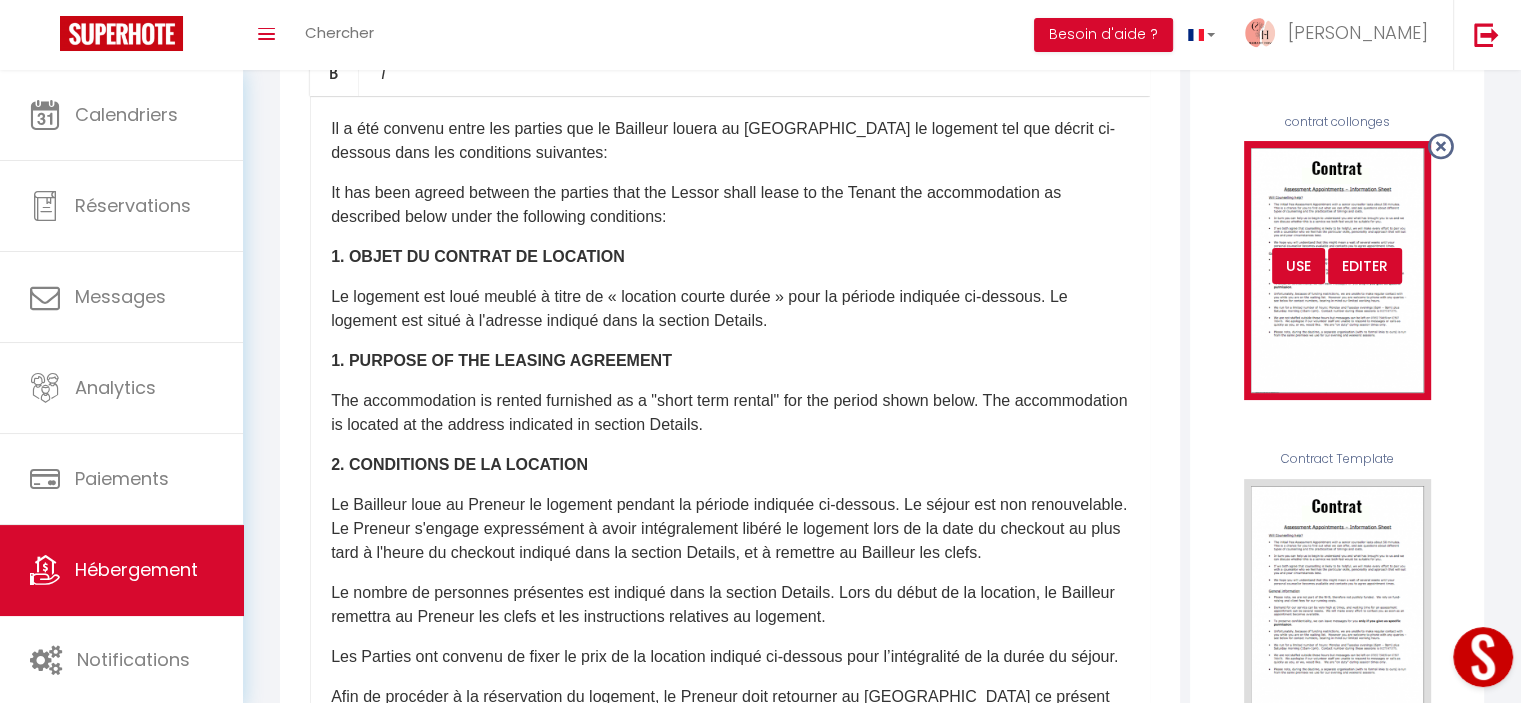 click on "Editer" at bounding box center [1365, 266] 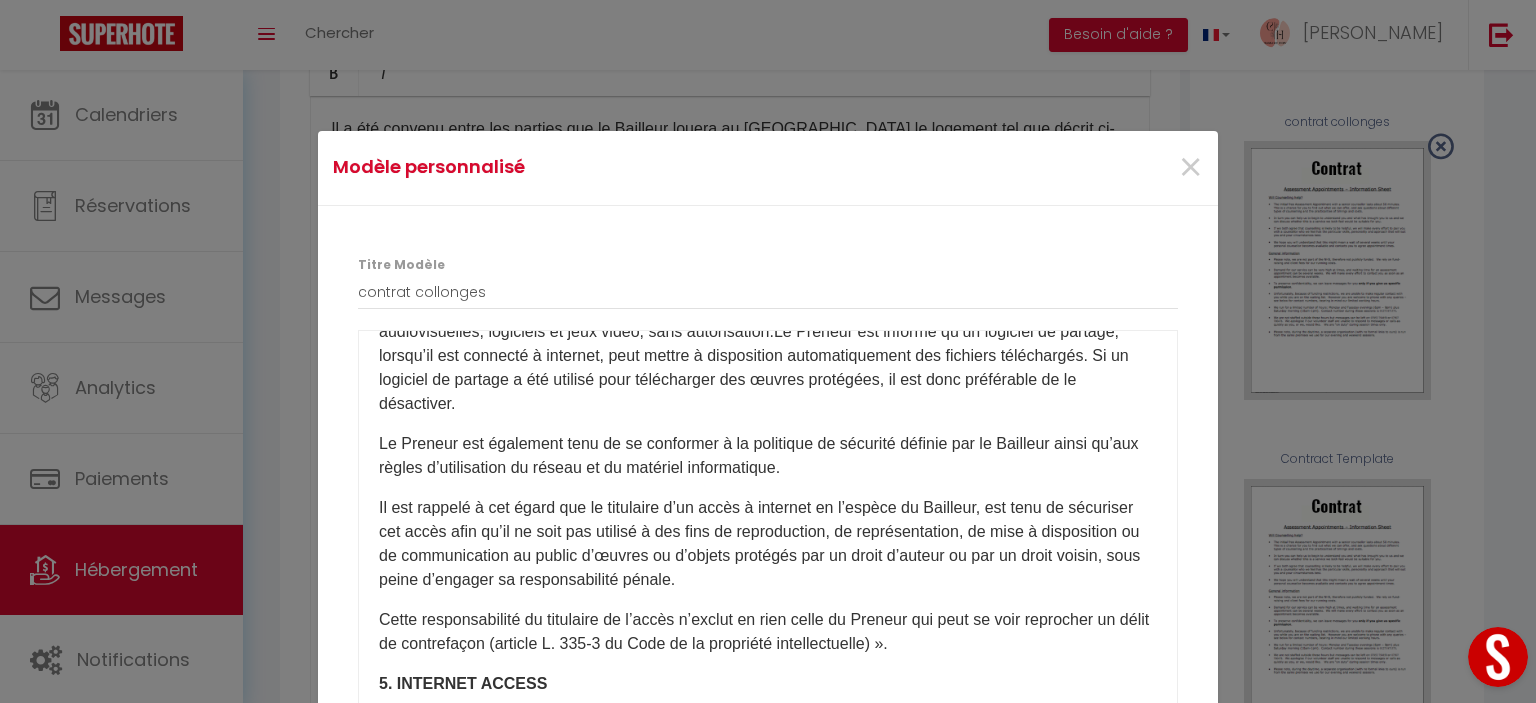 scroll, scrollTop: 2029, scrollLeft: 0, axis: vertical 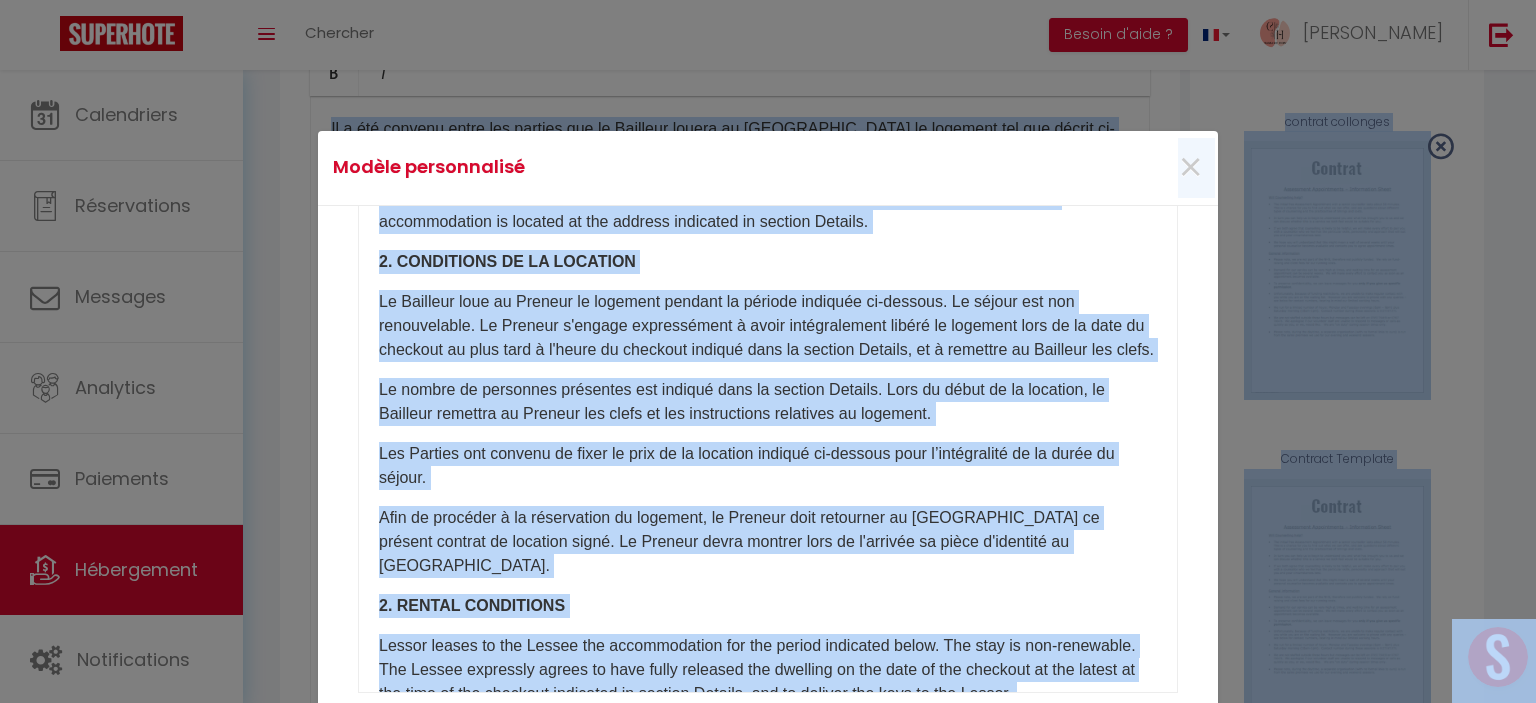 drag, startPoint x: 1068, startPoint y: 142, endPoint x: 1087, endPoint y: 46, distance: 97.862144 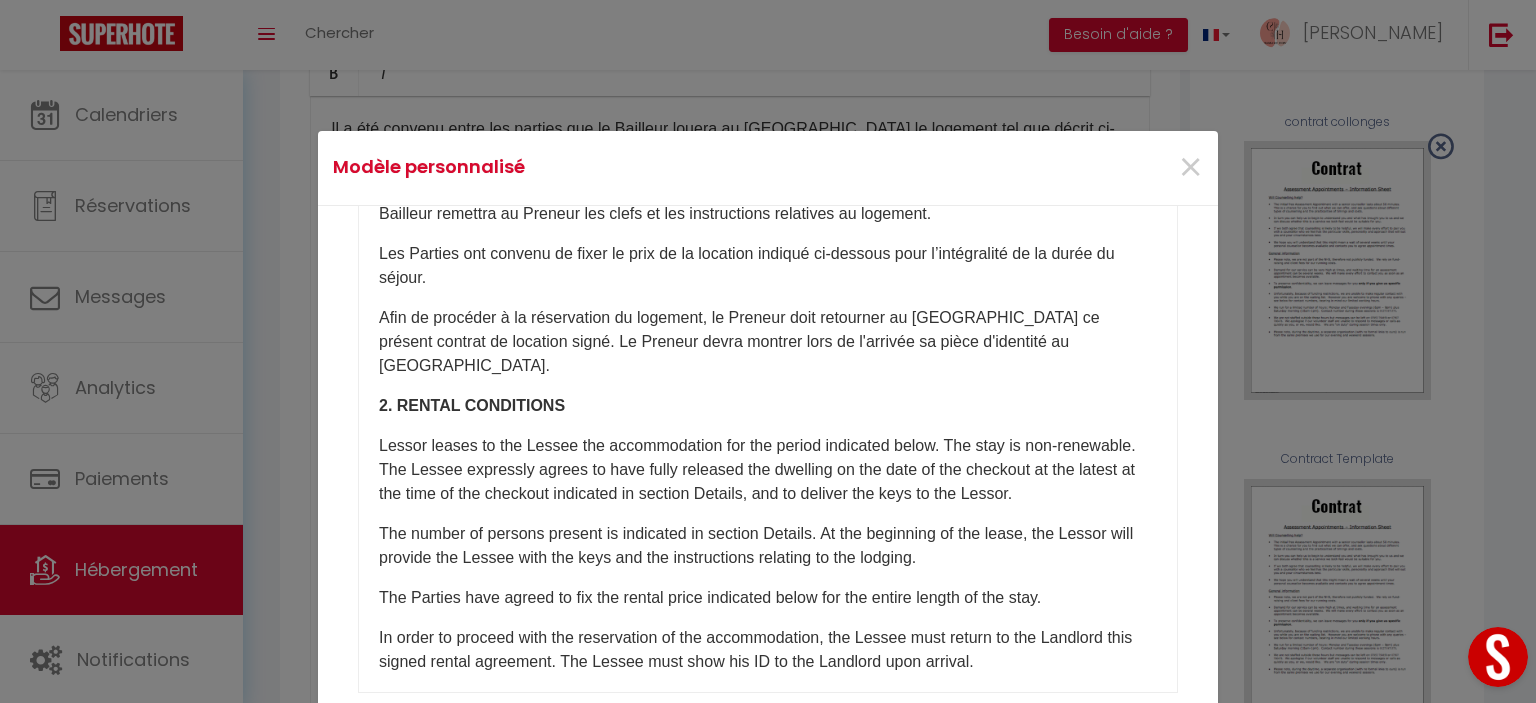 scroll, scrollTop: 0, scrollLeft: 0, axis: both 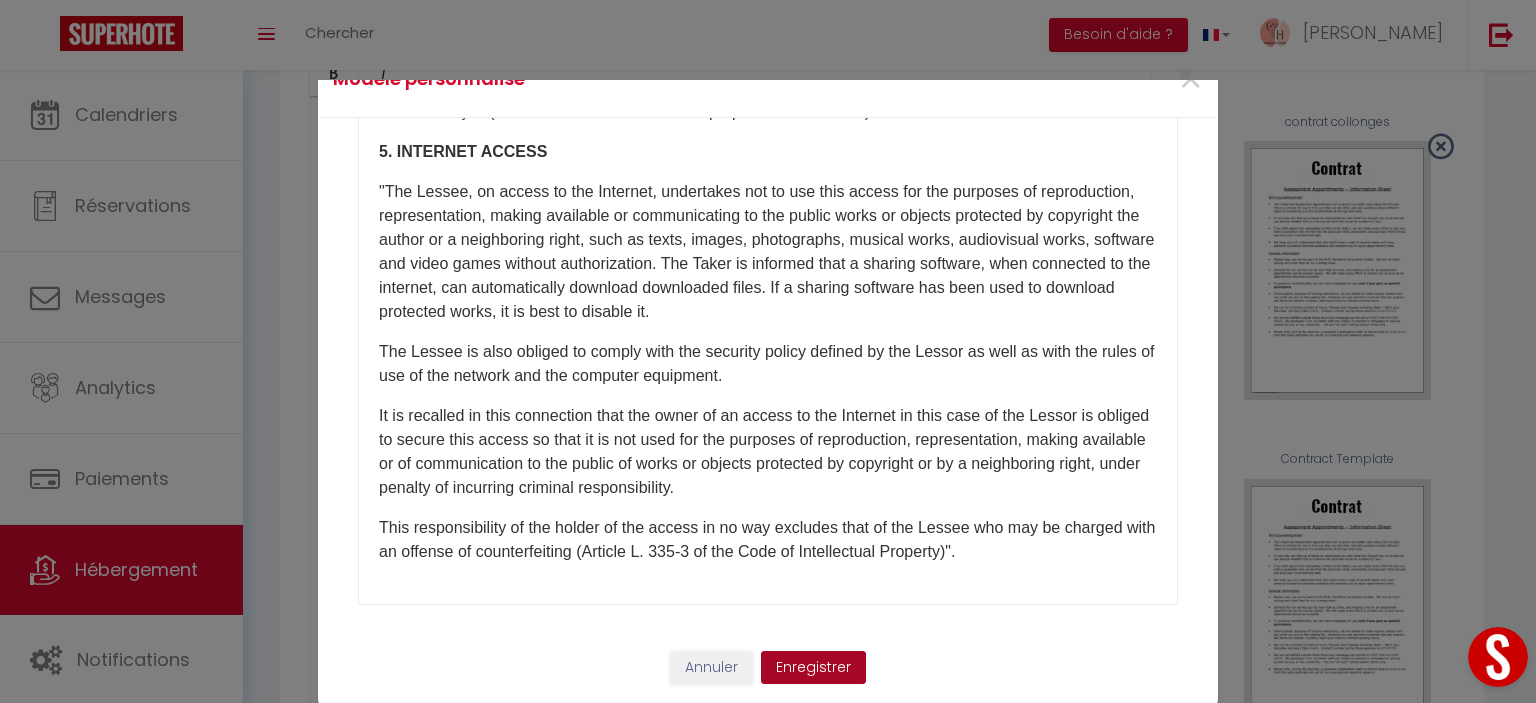 click on "Enregistrer" at bounding box center (813, 668) 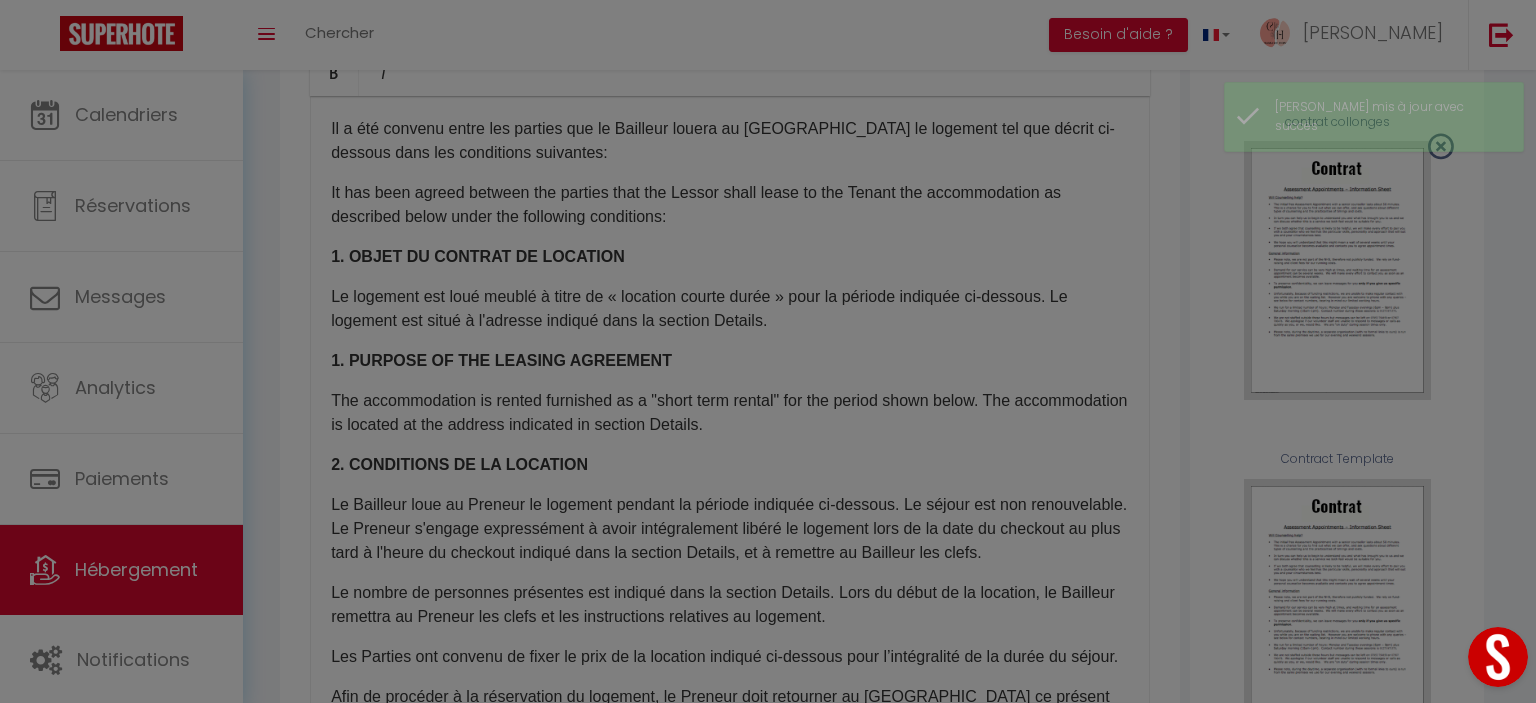 scroll, scrollTop: 0, scrollLeft: 0, axis: both 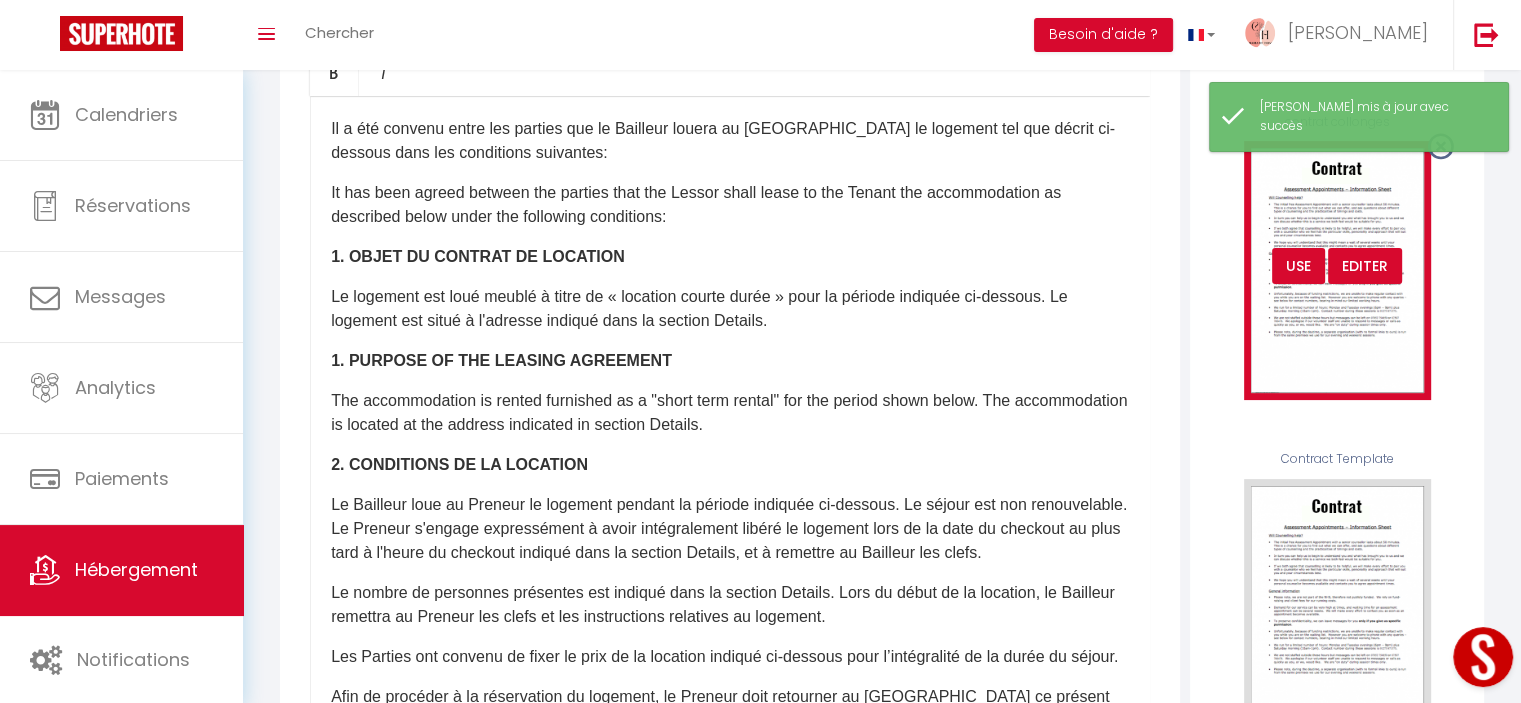 click on "USE" at bounding box center (1298, 266) 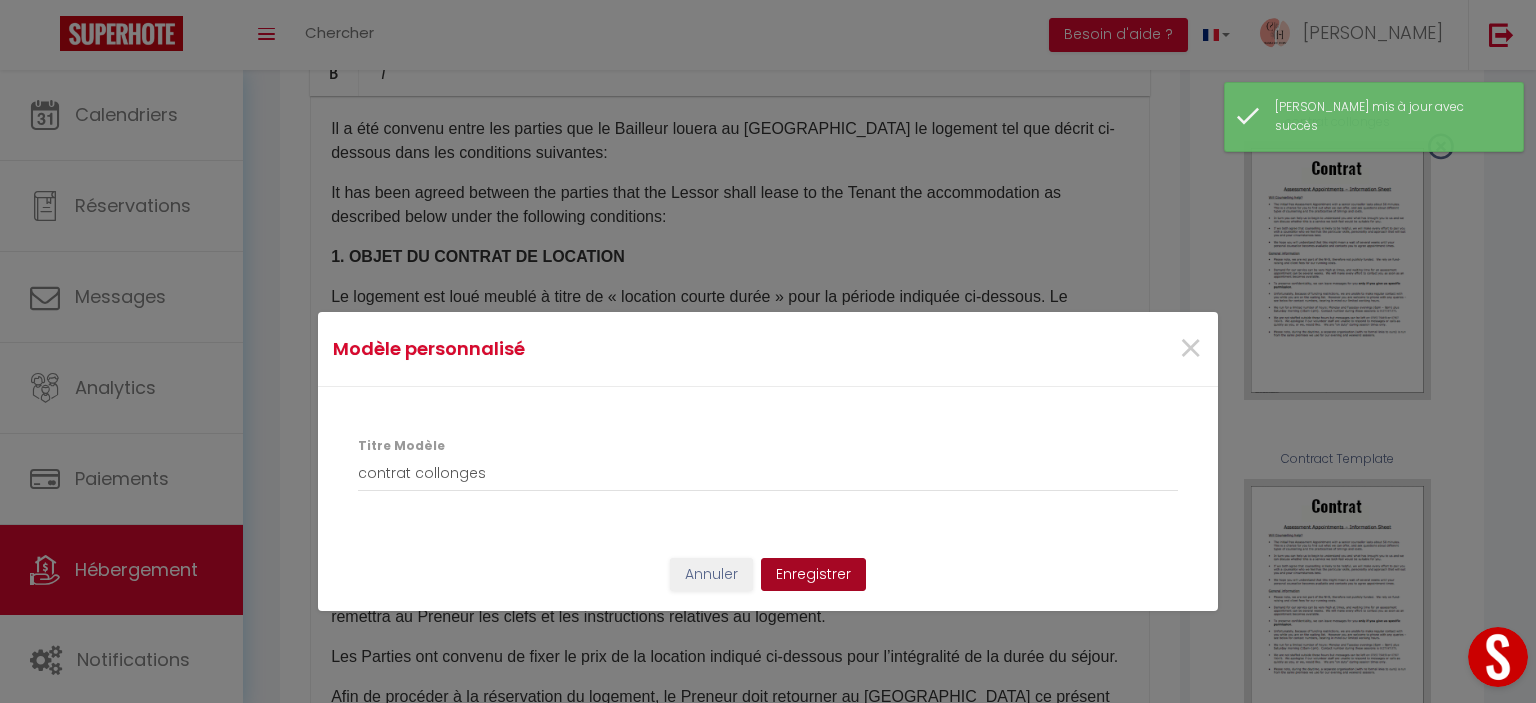 click on "Enregistrer" at bounding box center (813, 575) 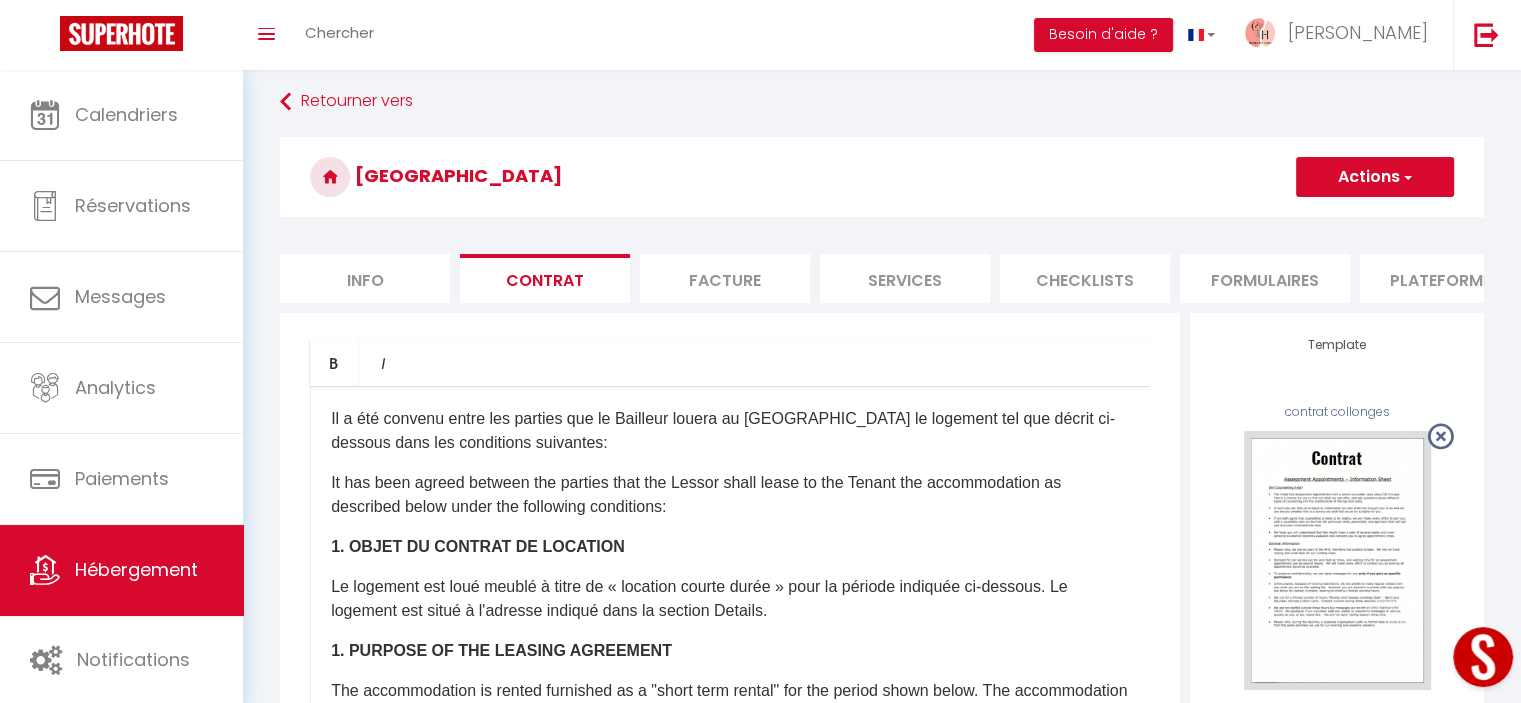 scroll, scrollTop: 0, scrollLeft: 0, axis: both 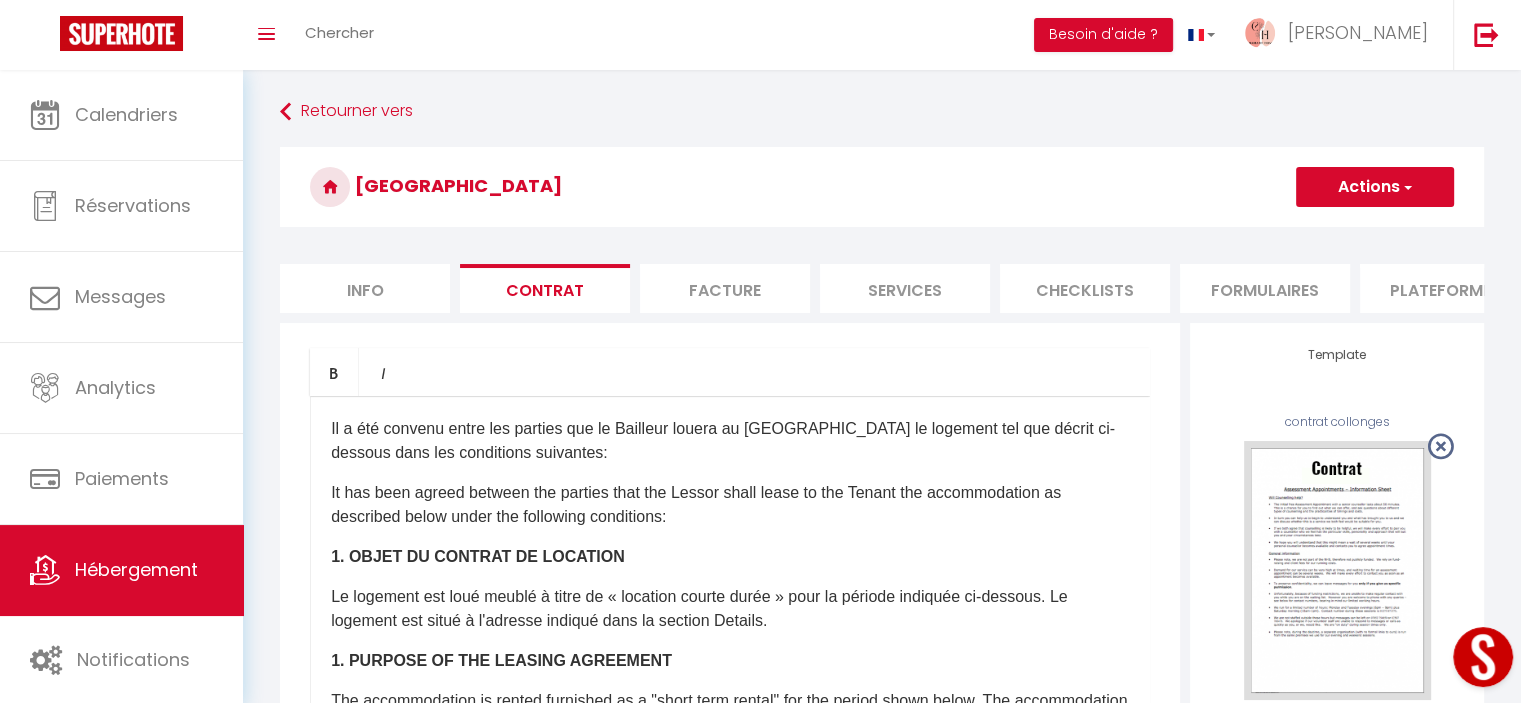 click on "Actions" at bounding box center [1375, 187] 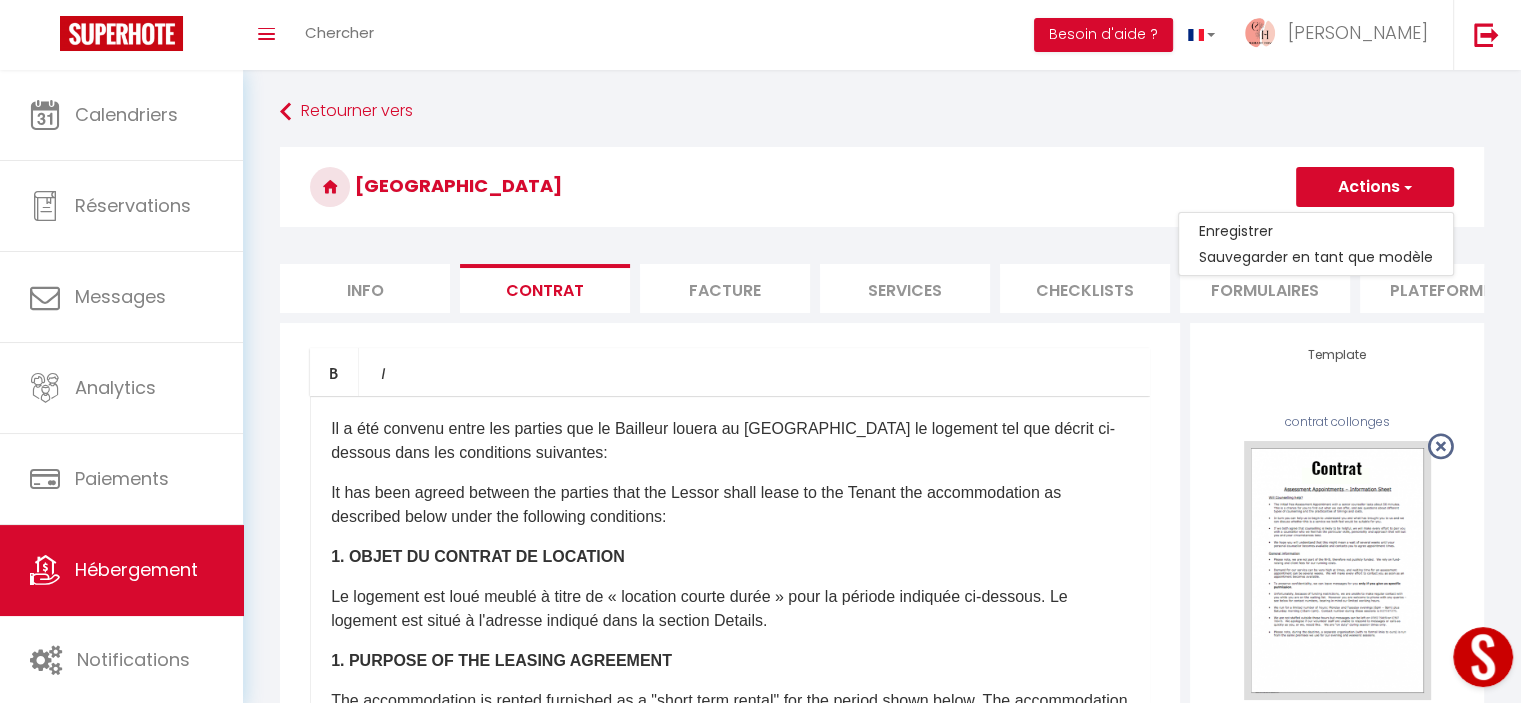 click on "​Il a été convenu entre les parties que le Bailleur louera au [GEOGRAPHIC_DATA] le logement tel que décrit ci-dessous dans les conditions suivantes:" at bounding box center [730, 441] 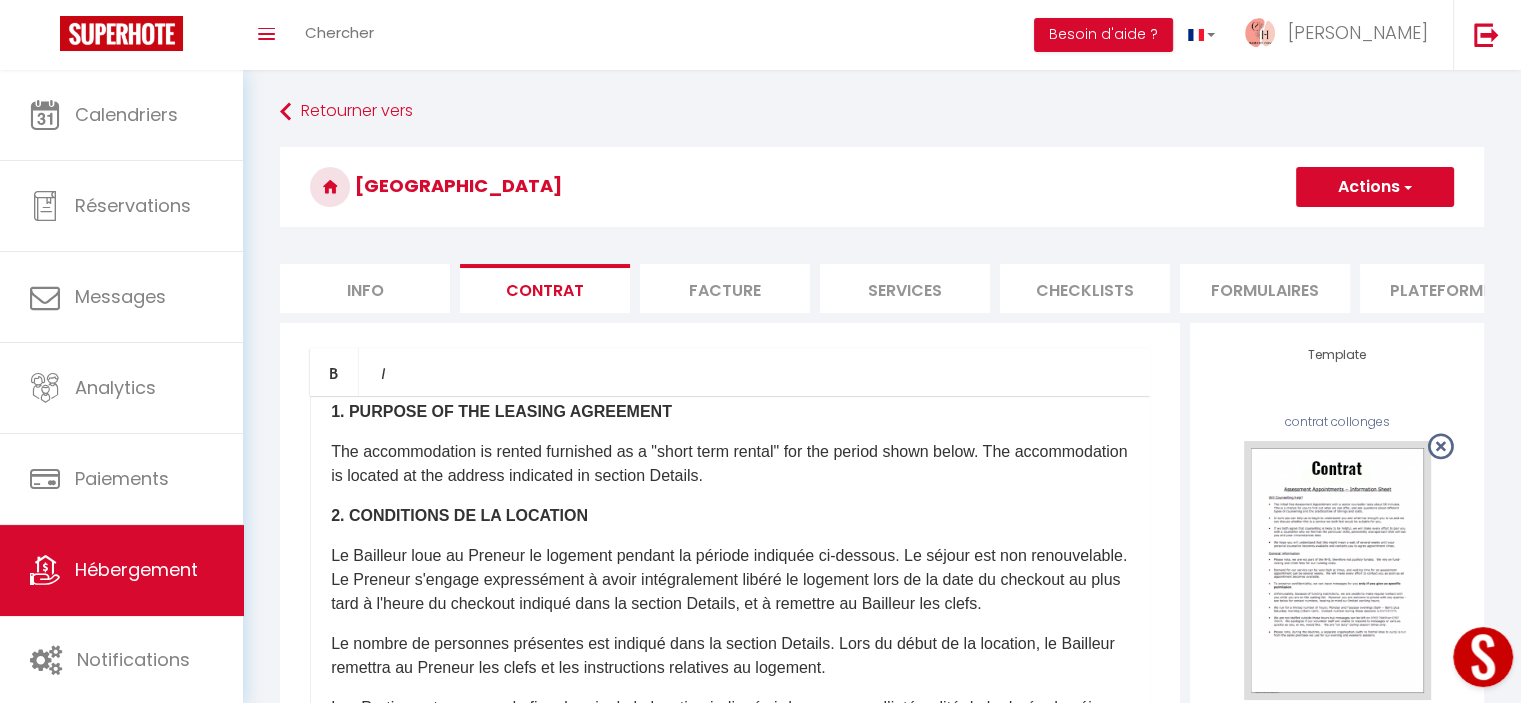 scroll, scrollTop: 300, scrollLeft: 0, axis: vertical 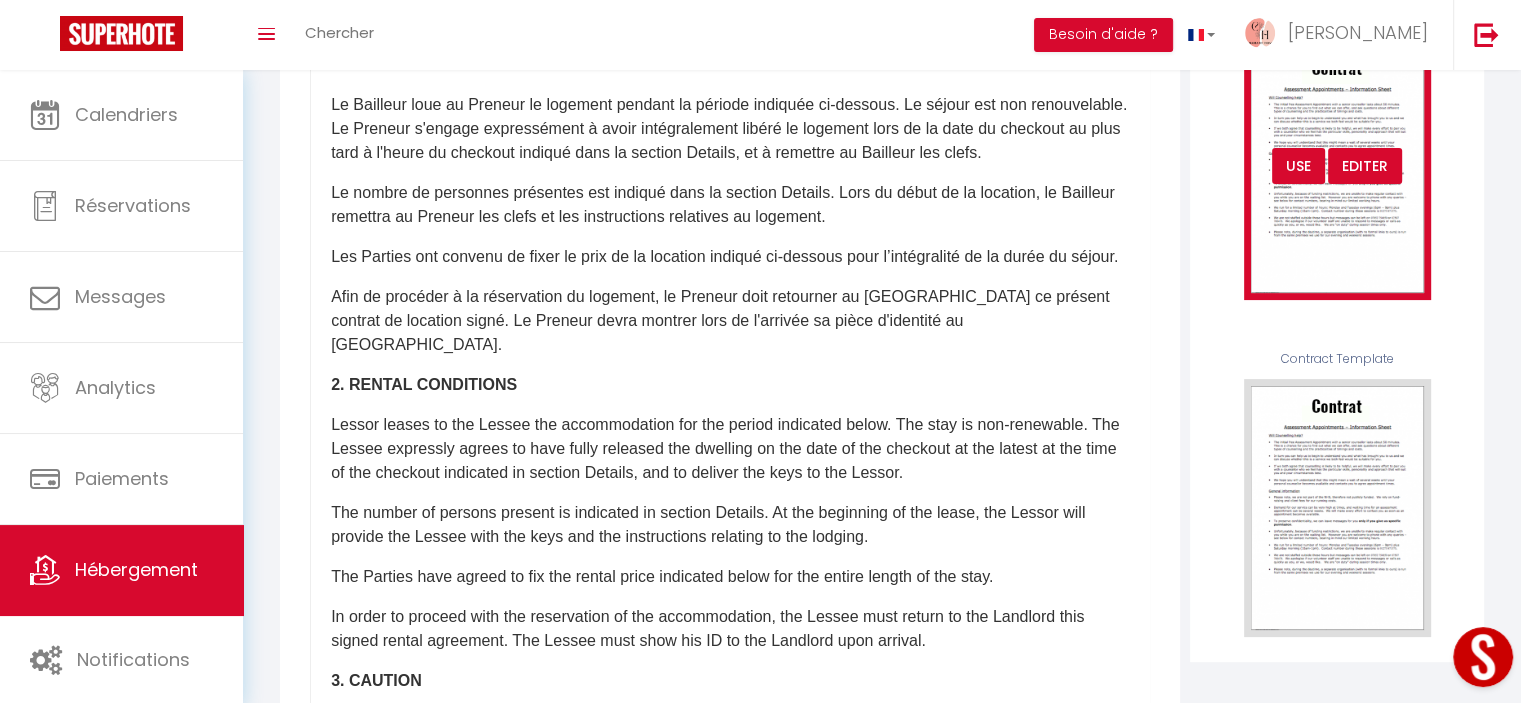 click on "USE" at bounding box center [1298, 166] 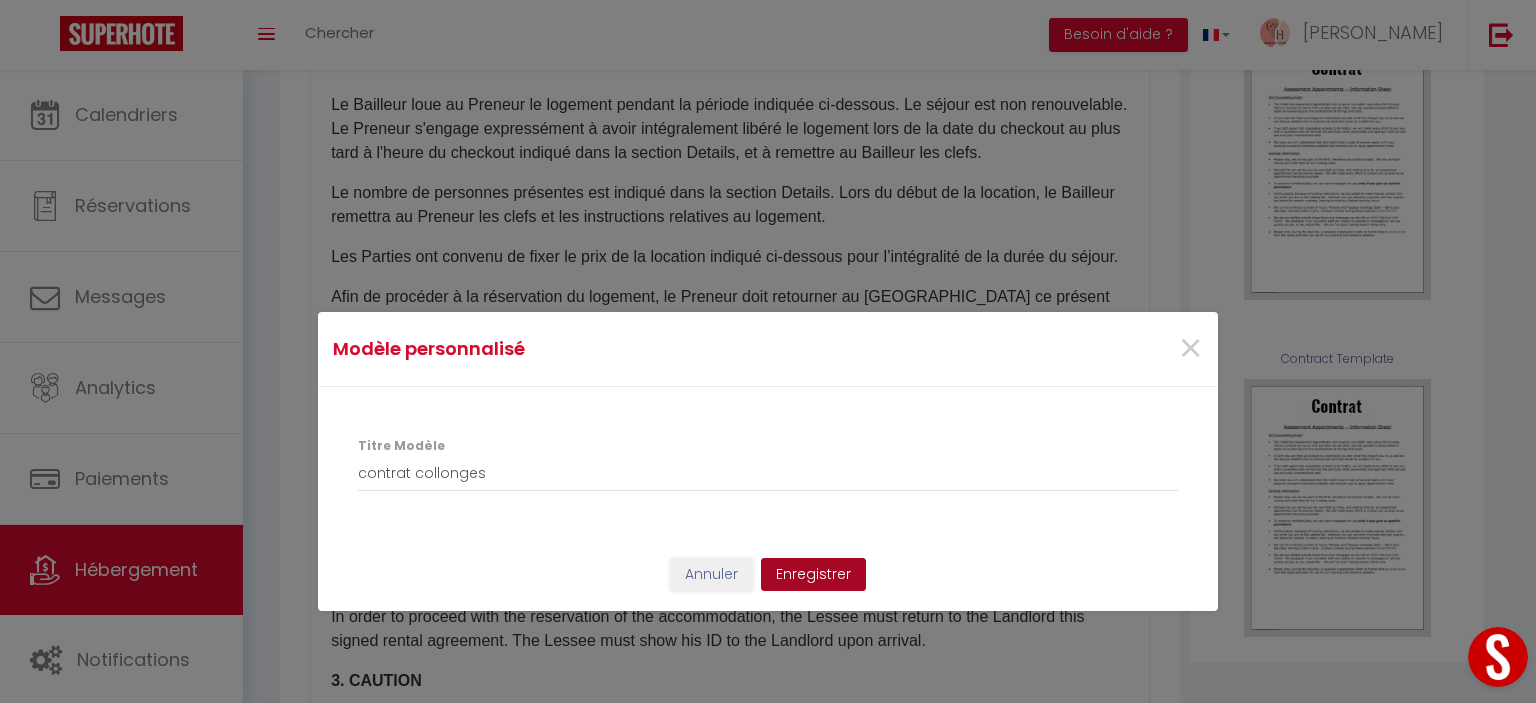 click on "Enregistrer" at bounding box center [813, 575] 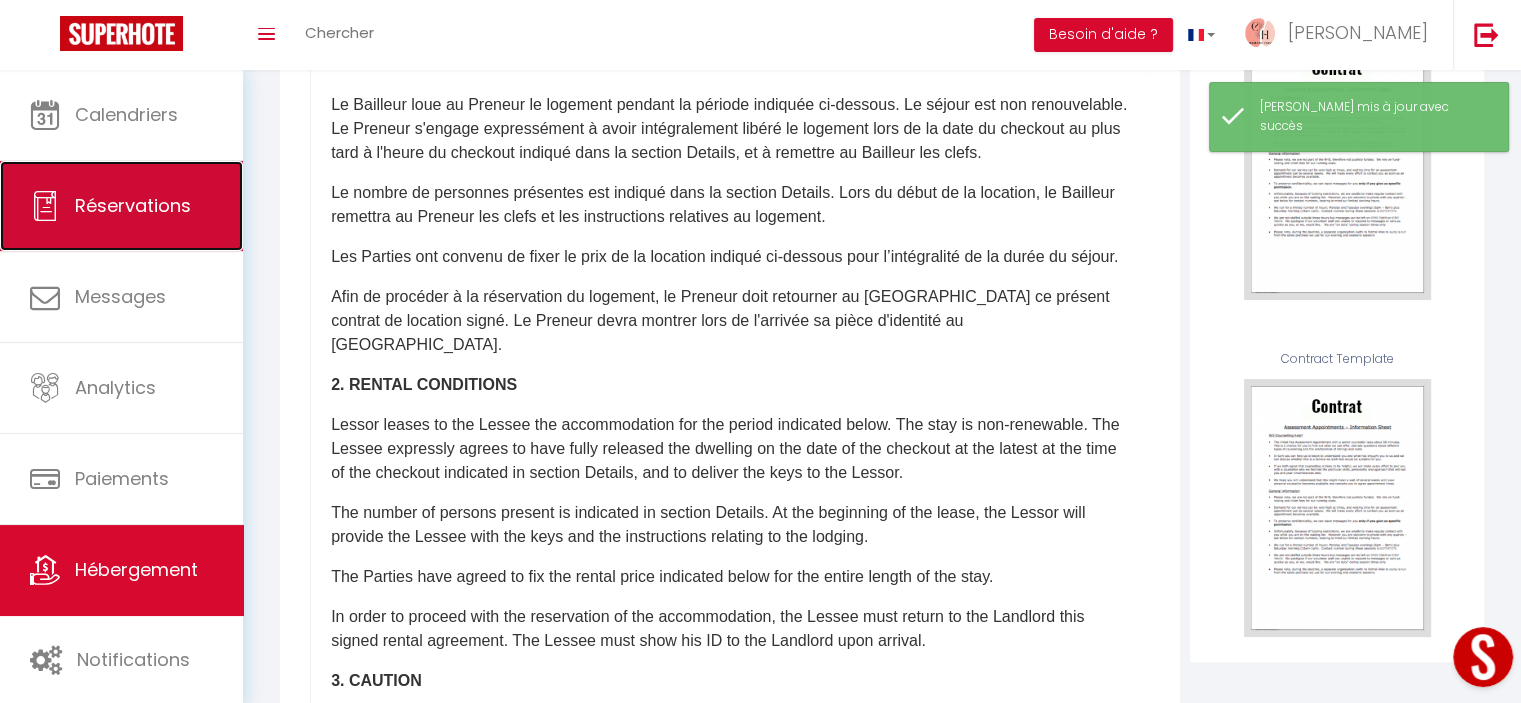 click on "Réservations" at bounding box center (133, 205) 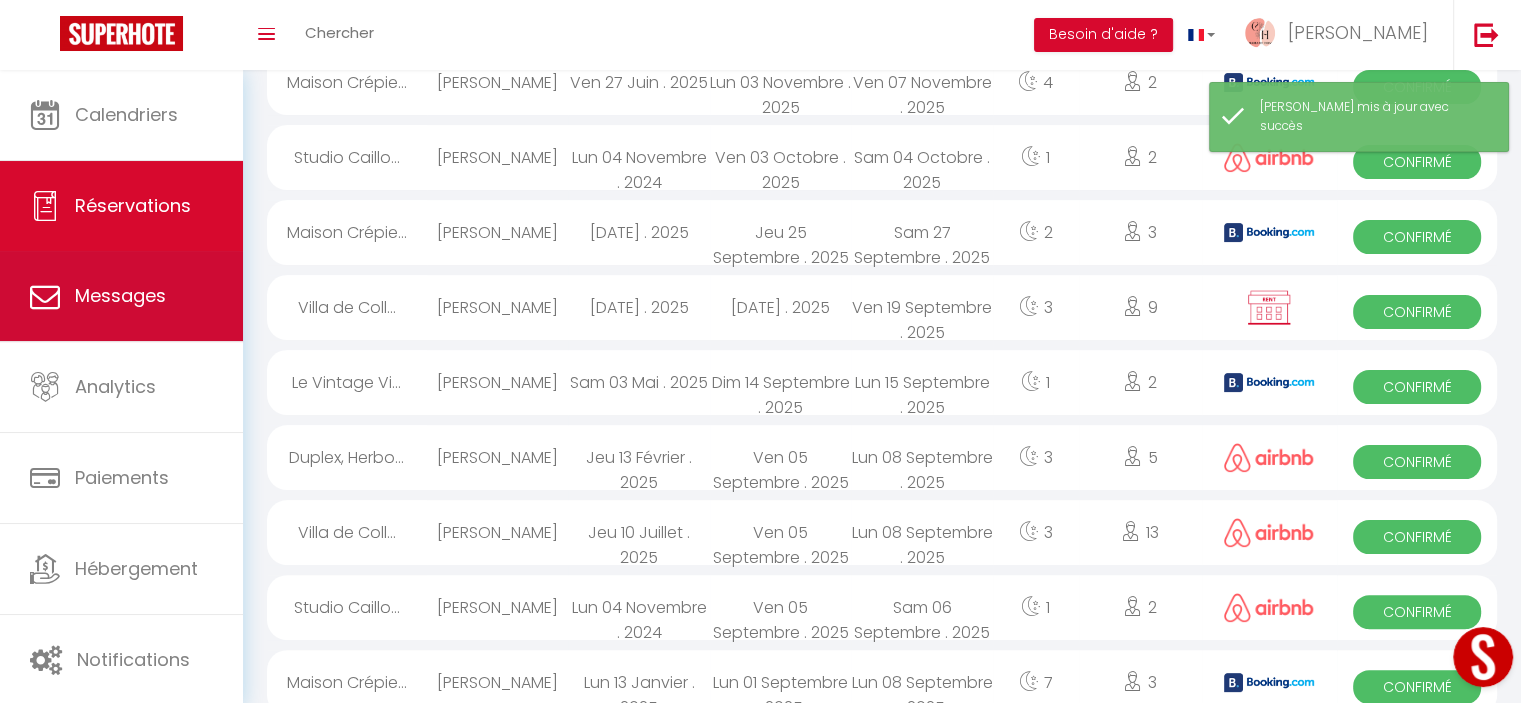 scroll, scrollTop: 1492, scrollLeft: 0, axis: vertical 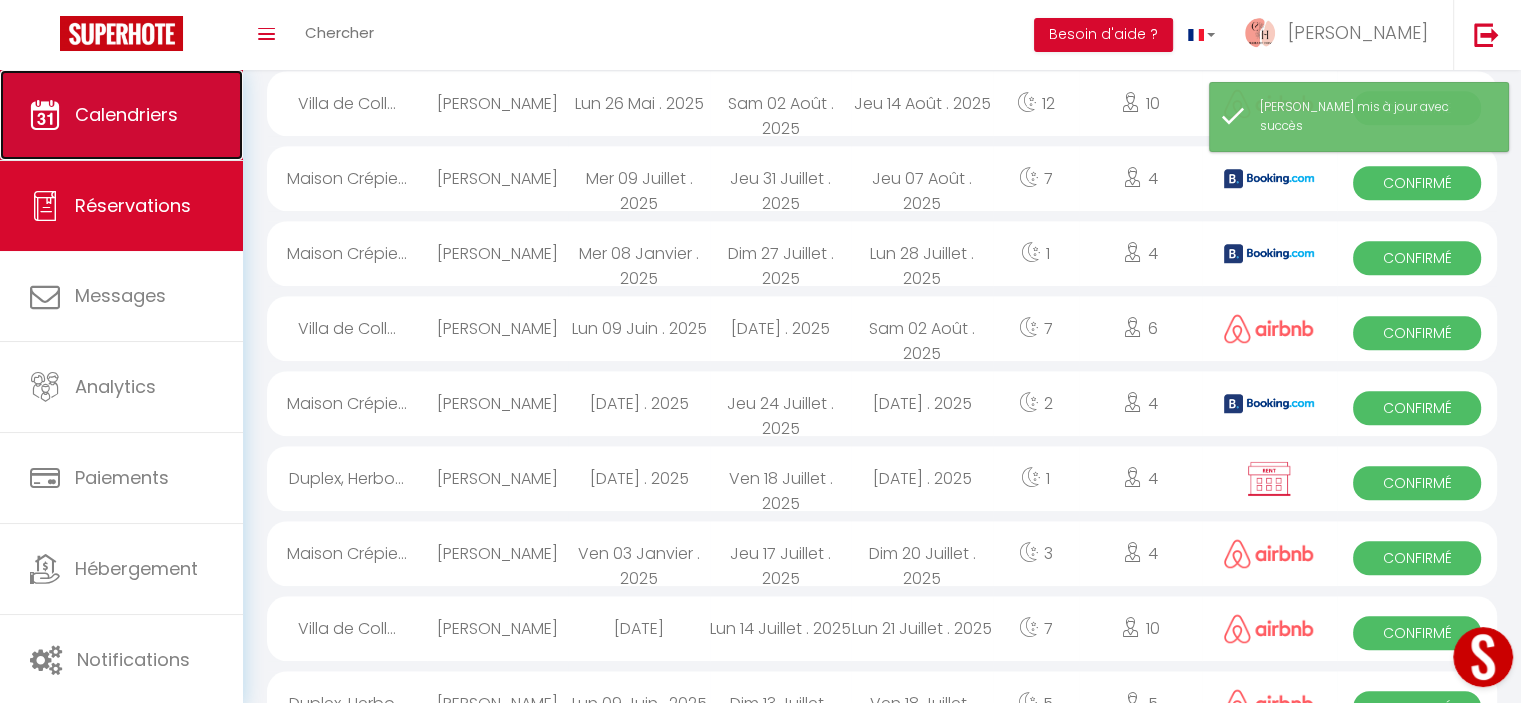 click on "Calendriers" at bounding box center (126, 114) 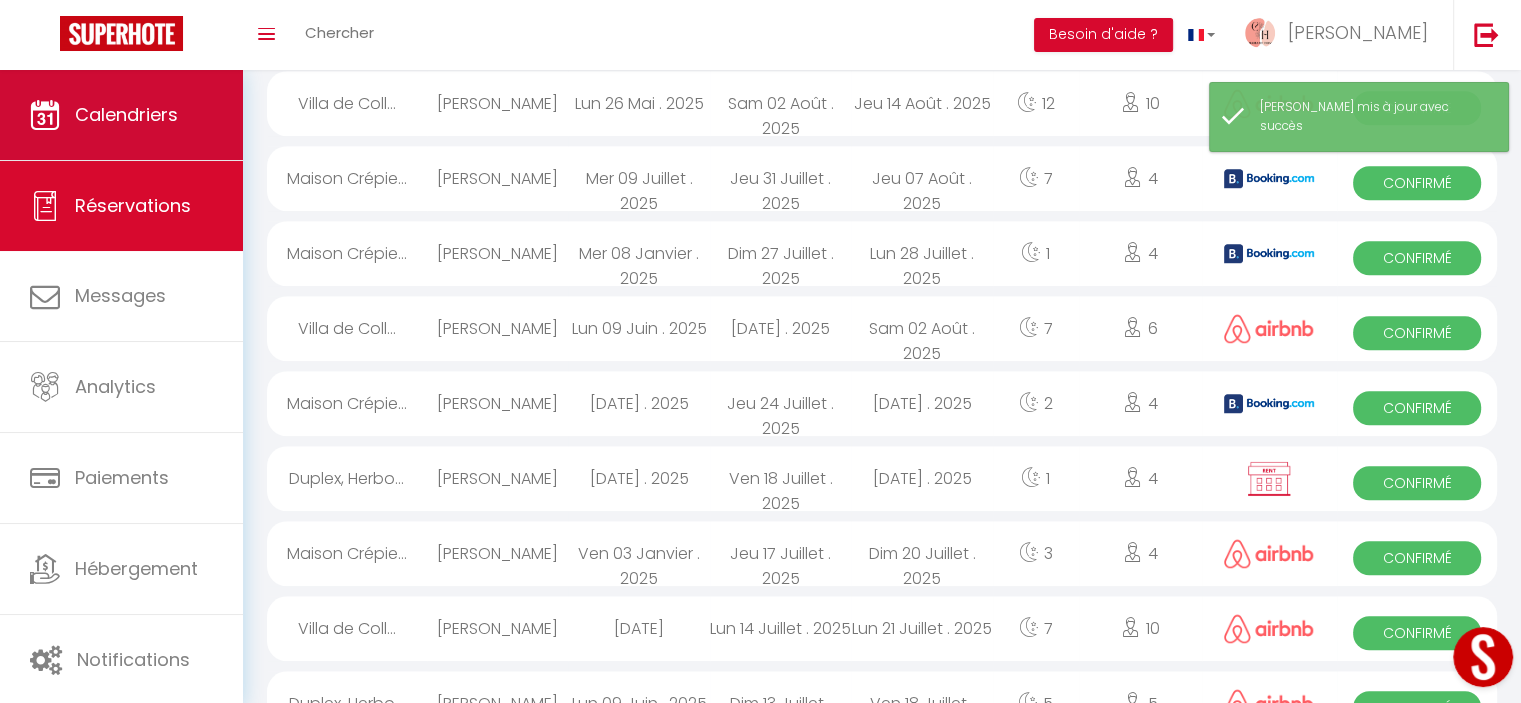 scroll, scrollTop: 0, scrollLeft: 0, axis: both 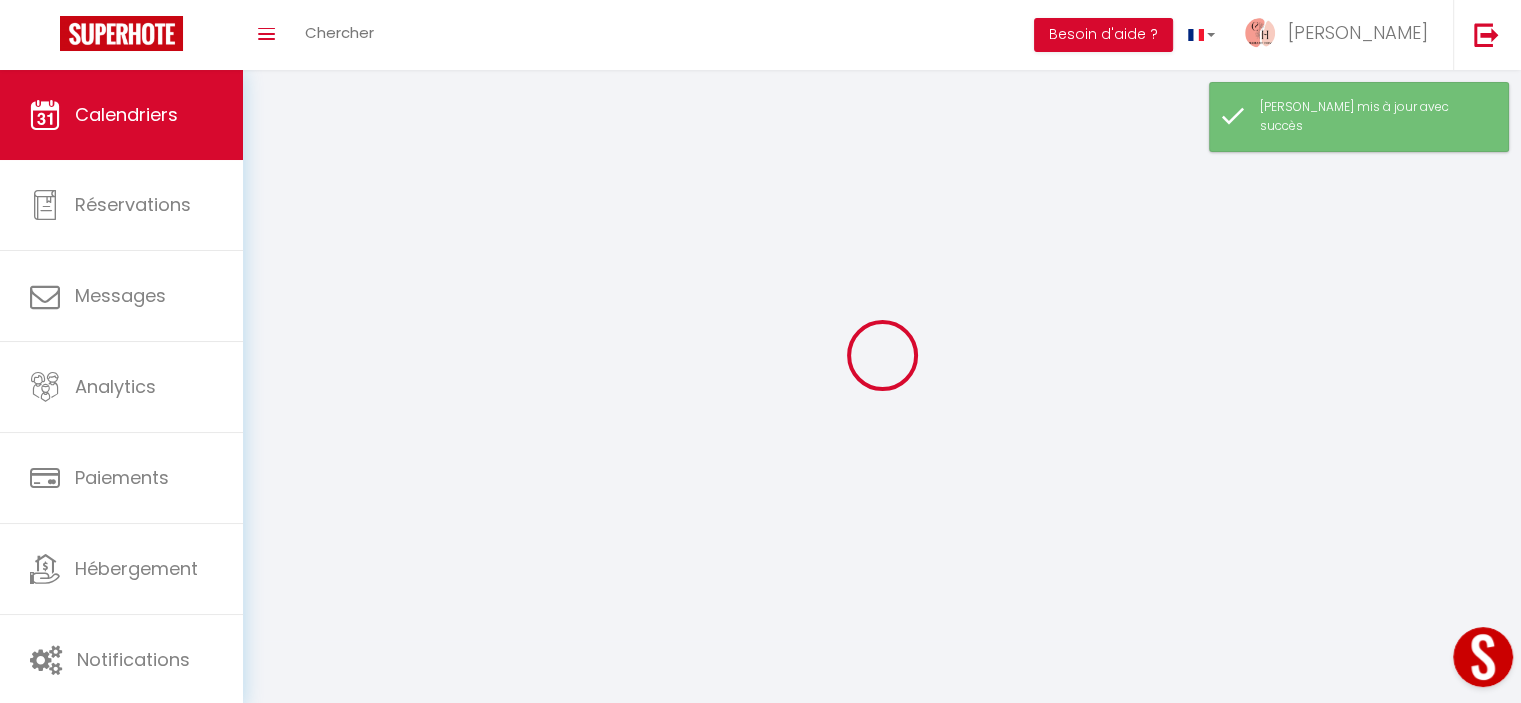select 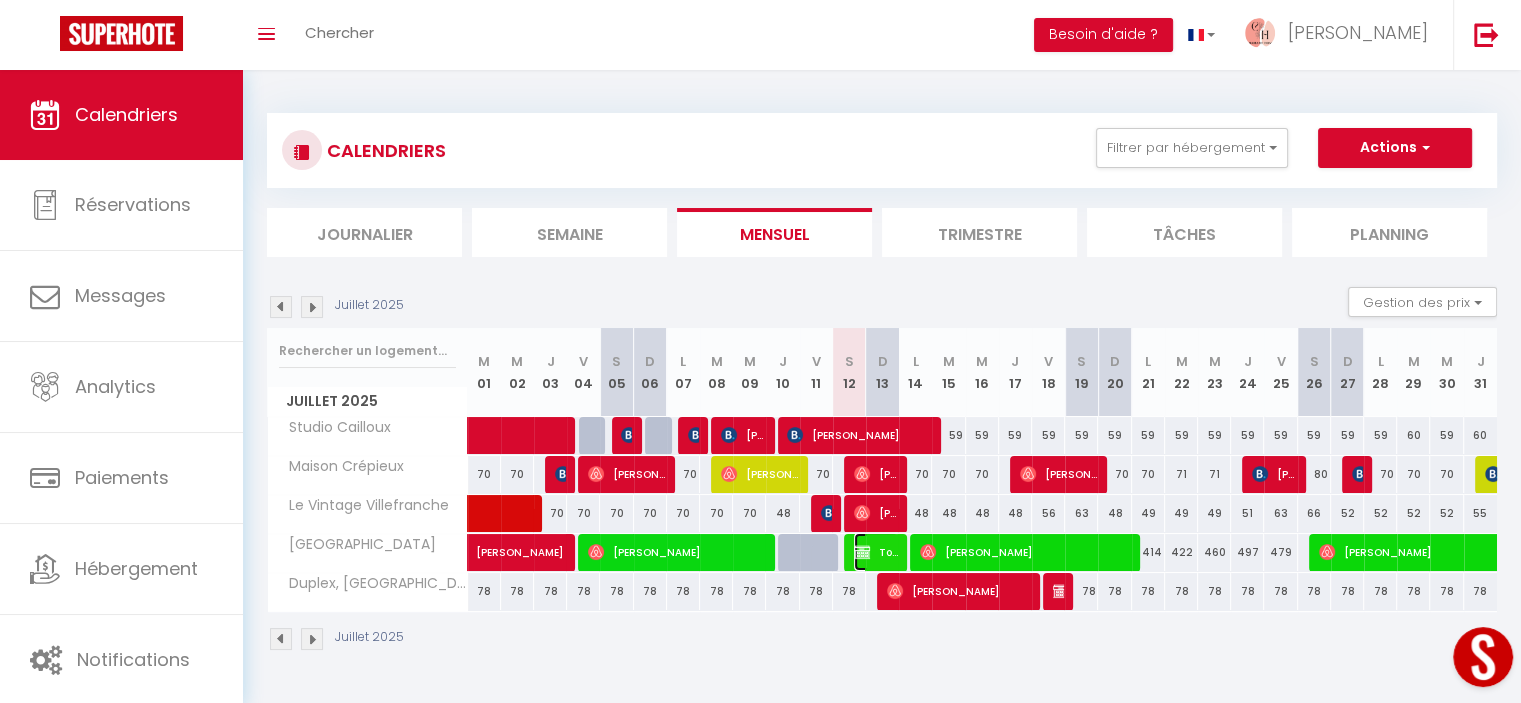 click on "Touraia Diallo" at bounding box center (876, 552) 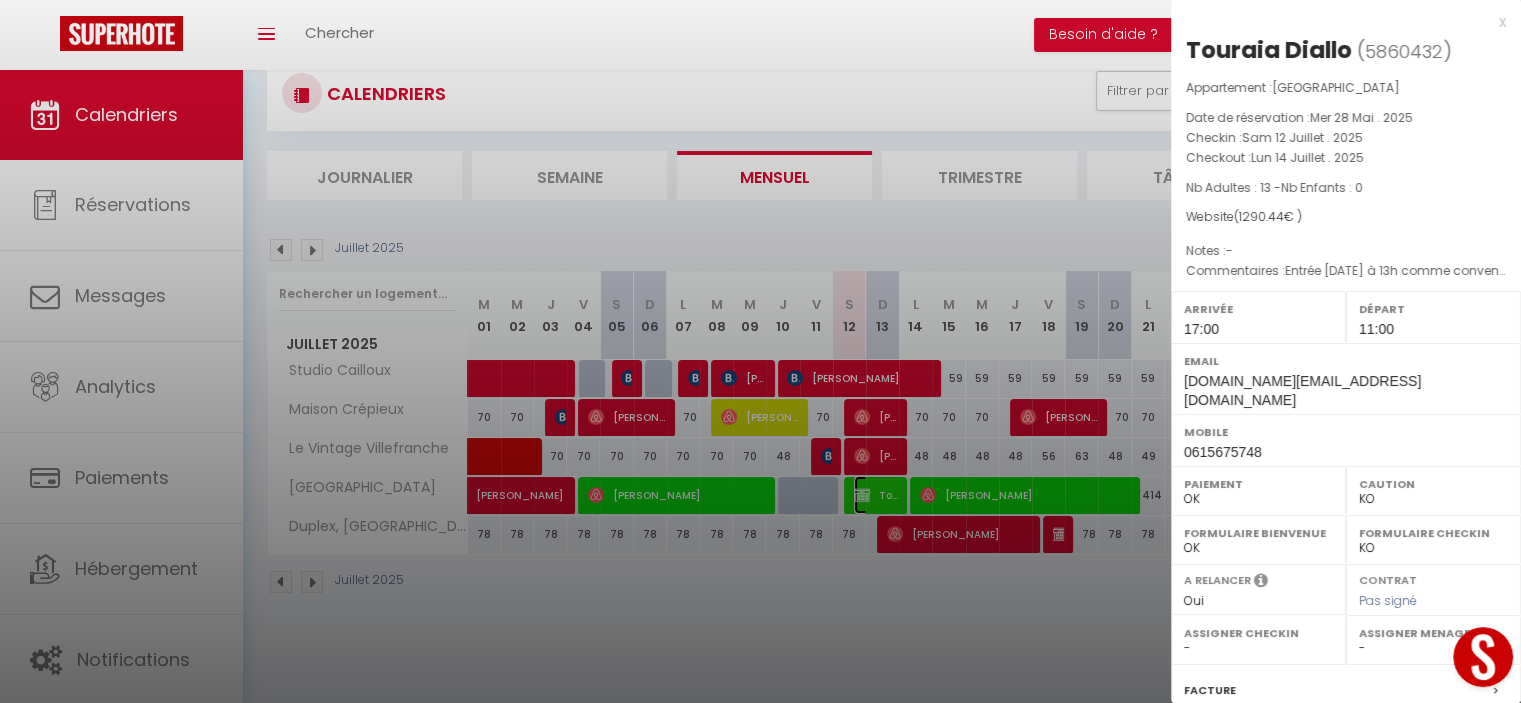 scroll, scrollTop: 70, scrollLeft: 0, axis: vertical 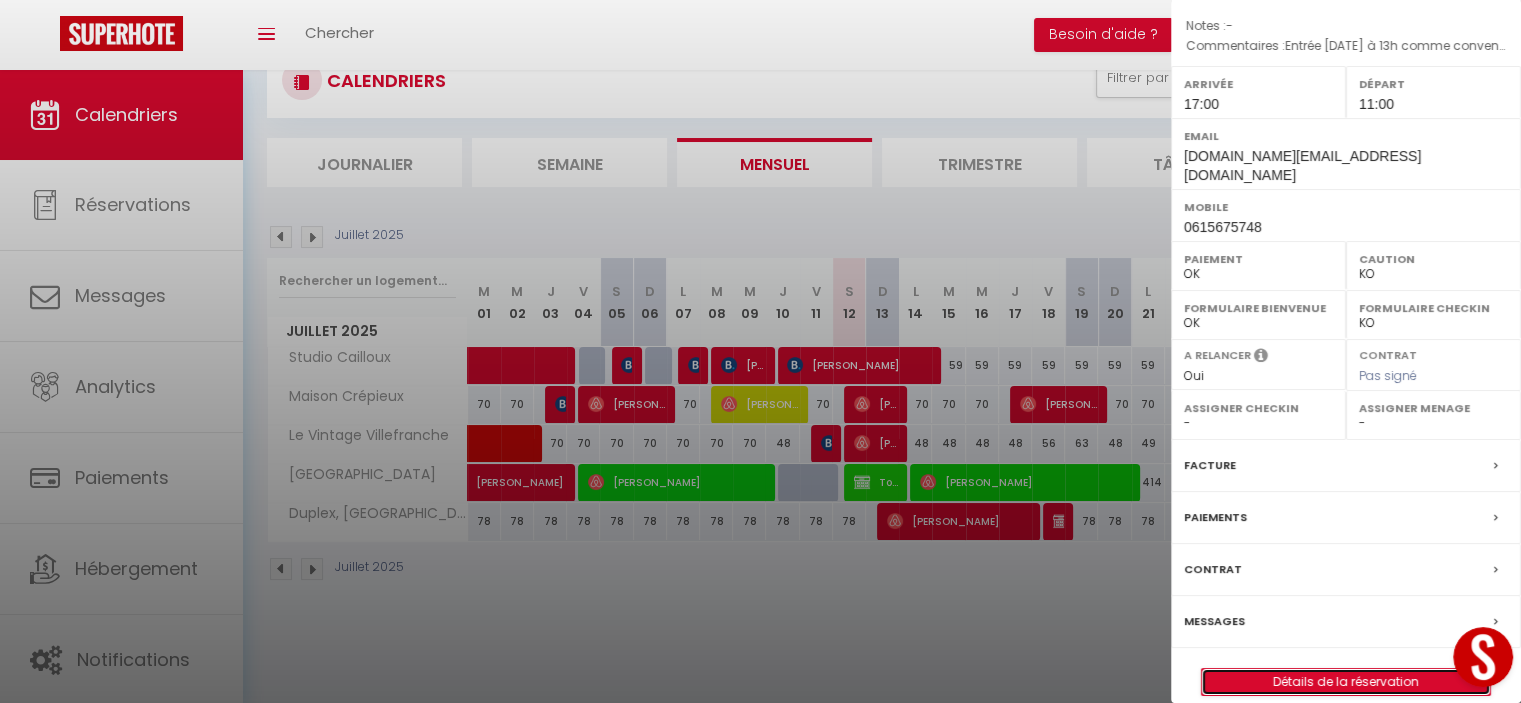 click on "Détails de la réservation" at bounding box center (1346, 682) 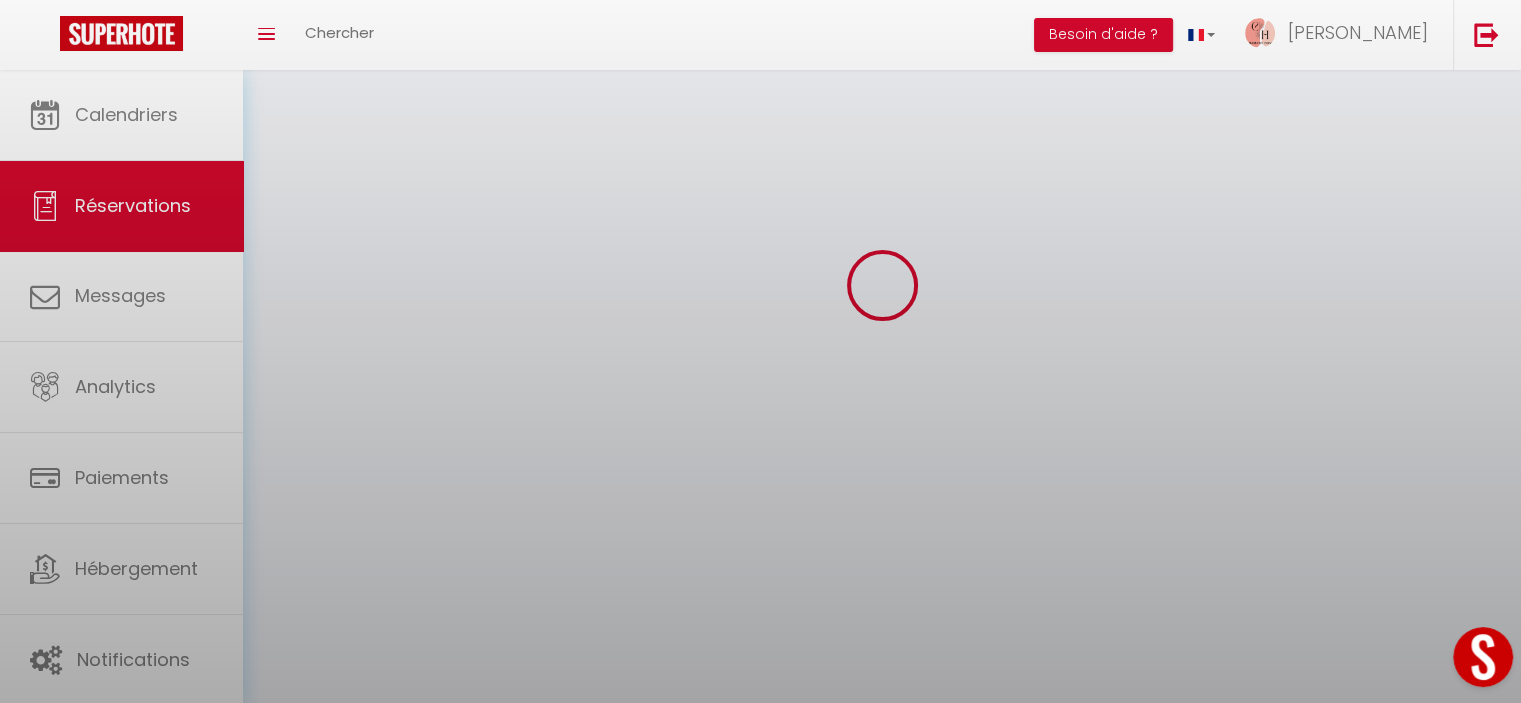 scroll, scrollTop: 0, scrollLeft: 0, axis: both 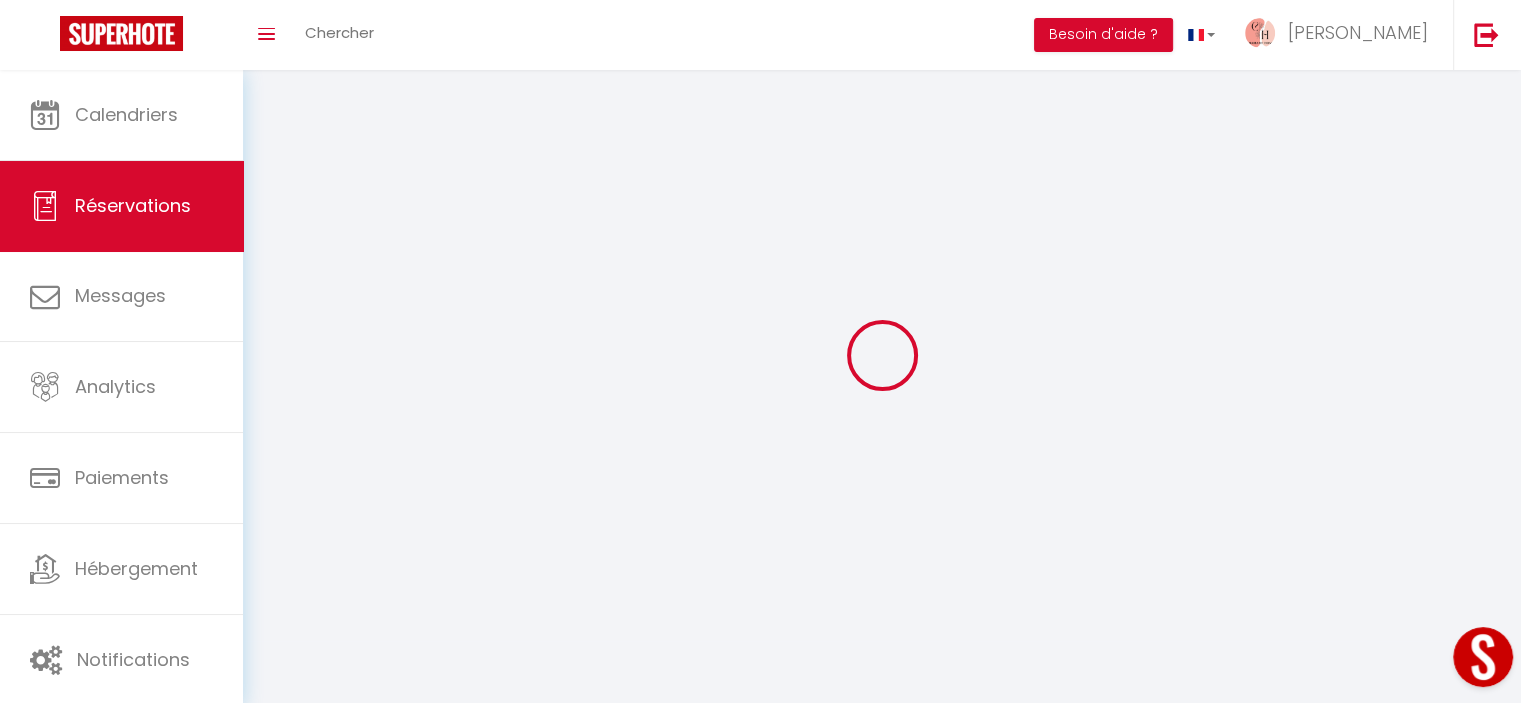 type on "Touraia" 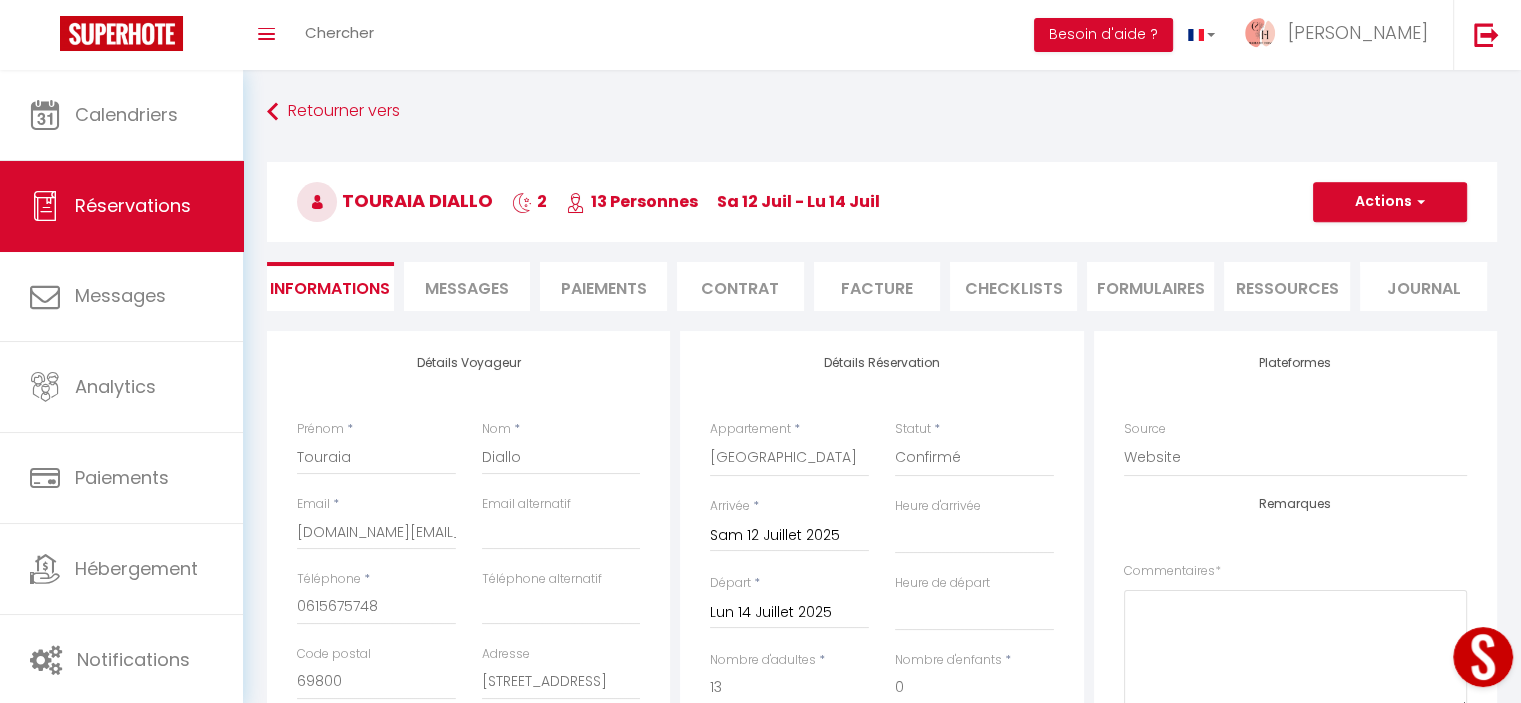 select 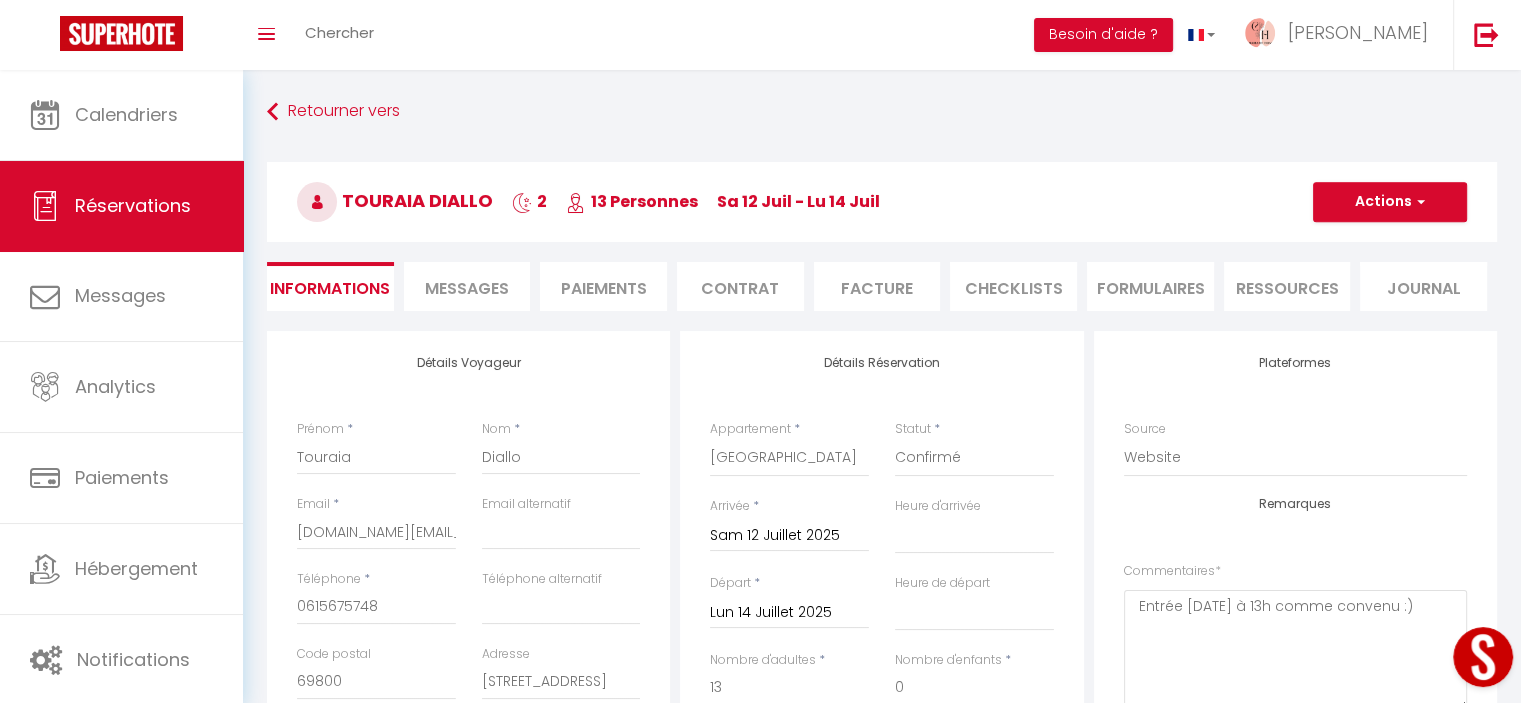 type on "195" 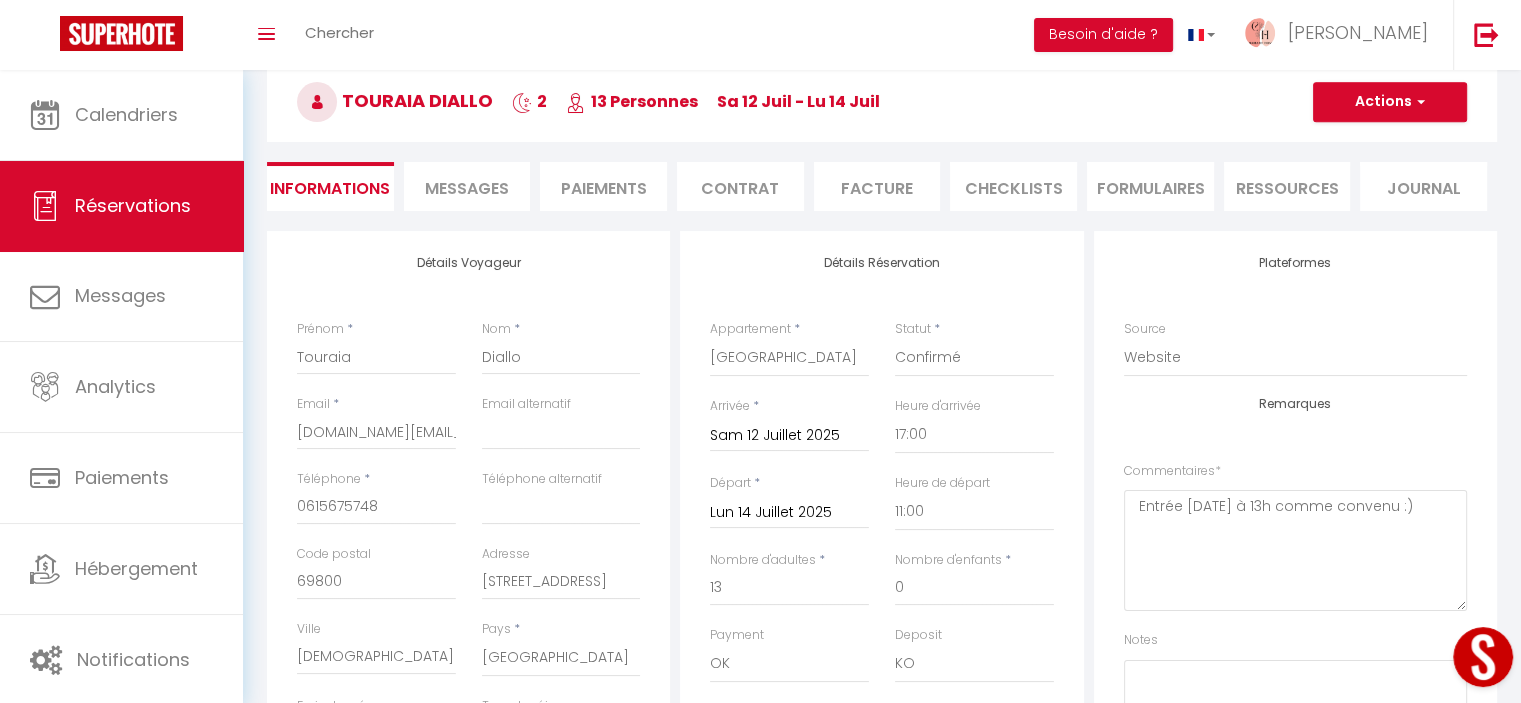 click on "Contrat" at bounding box center [740, 186] 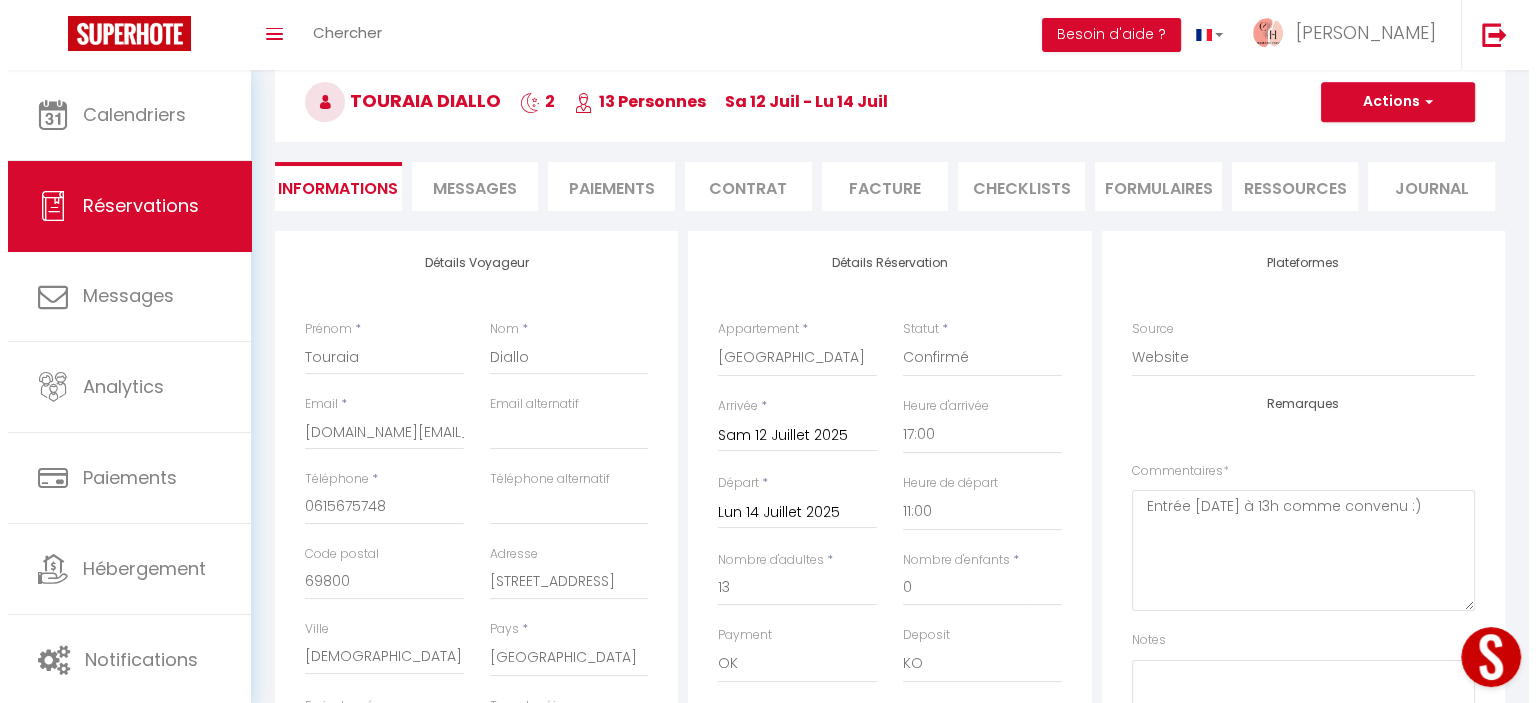 scroll, scrollTop: 70, scrollLeft: 0, axis: vertical 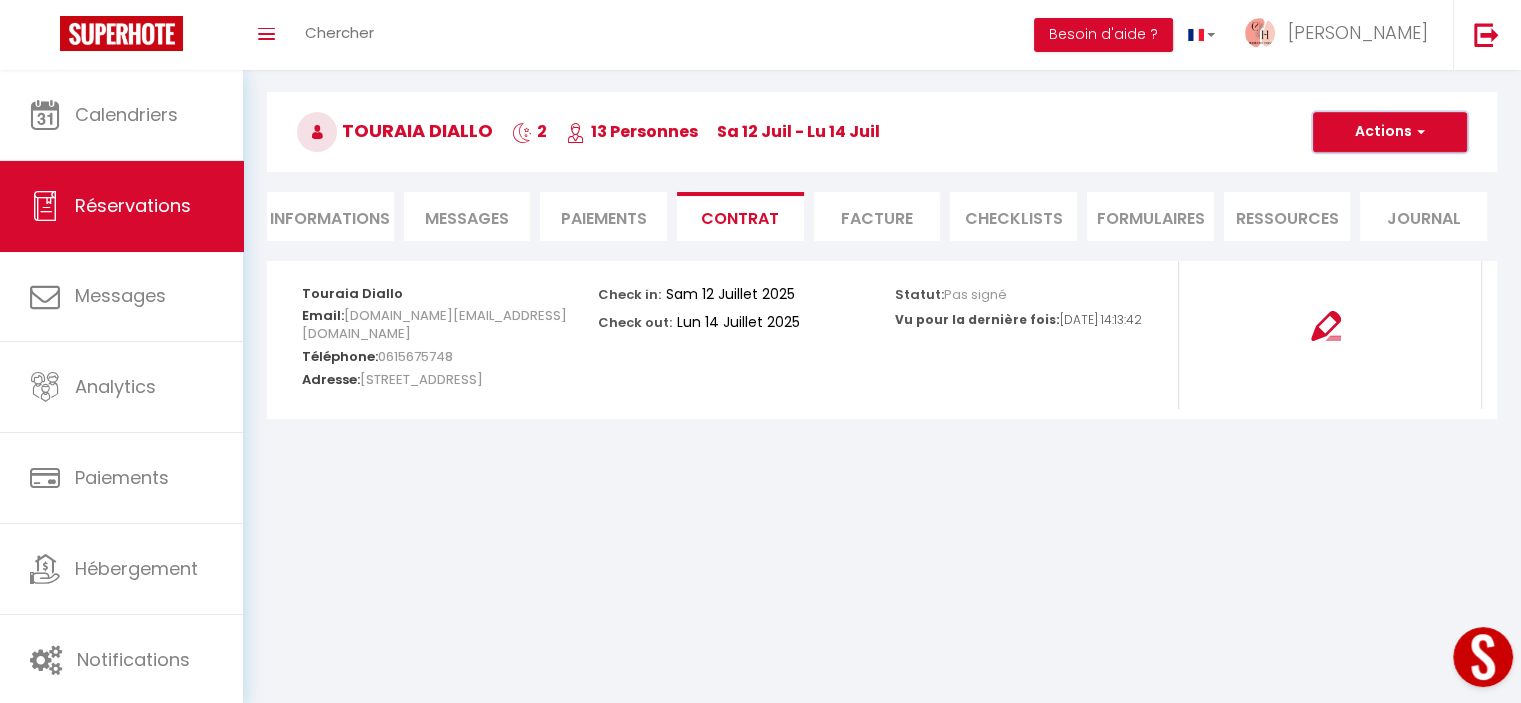 click on "Actions" at bounding box center (1390, 132) 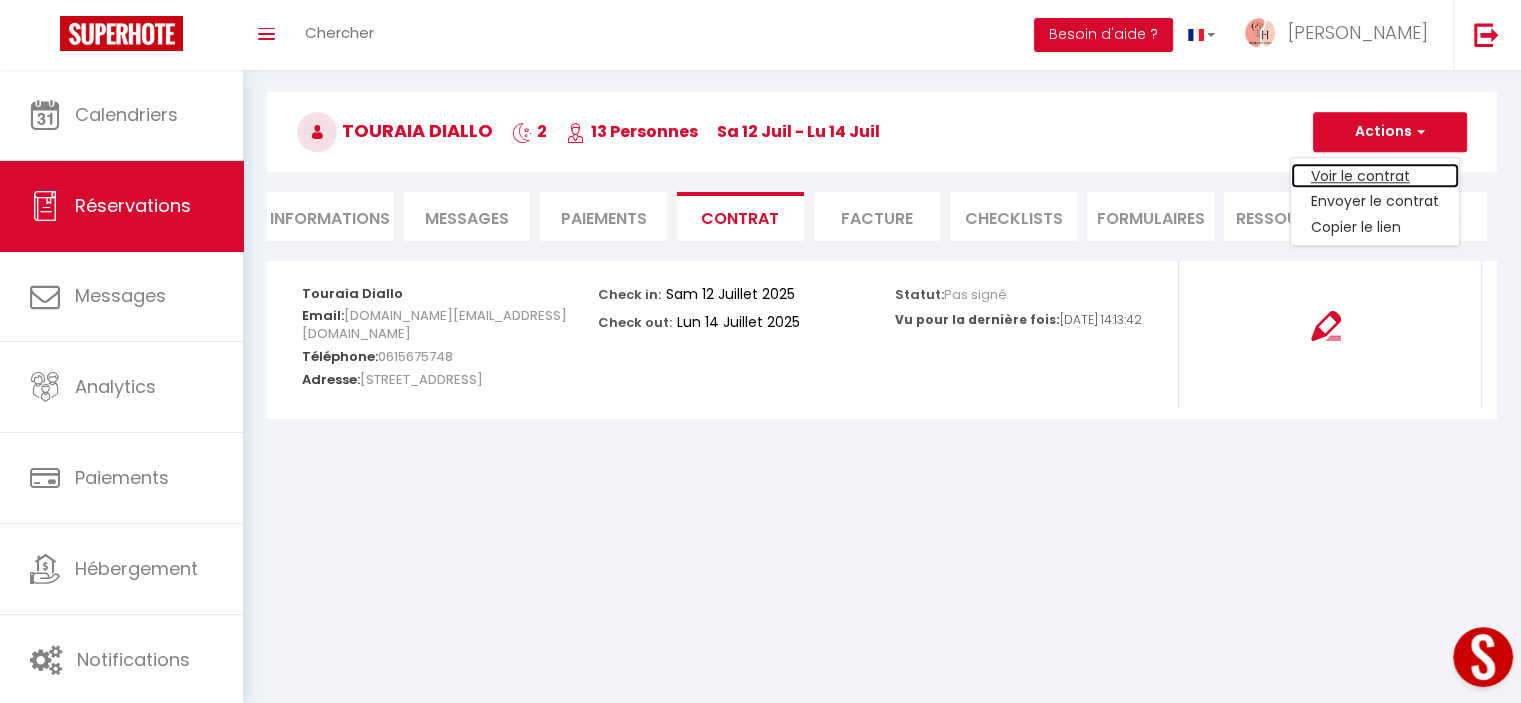 click on "Voir le contrat" at bounding box center (1375, 176) 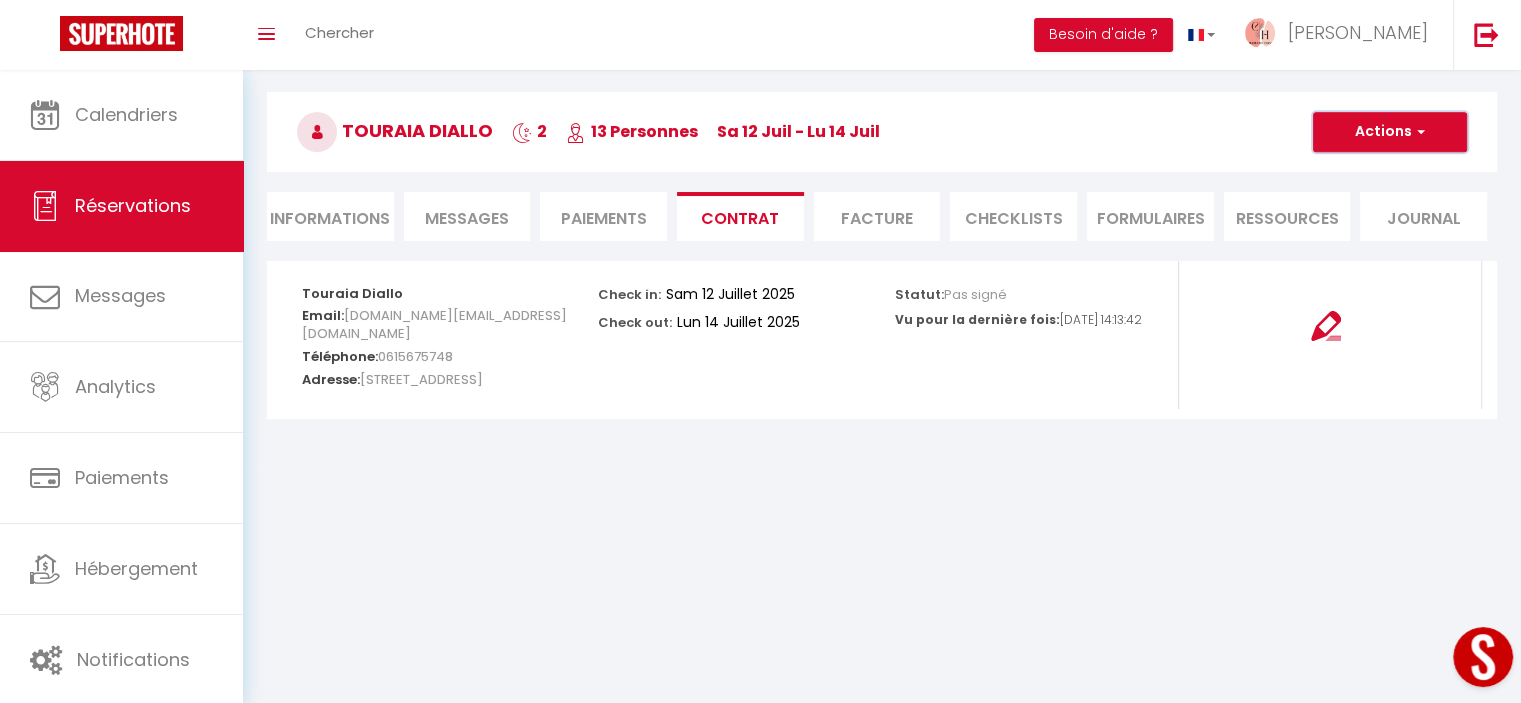 click on "Actions" at bounding box center [1390, 132] 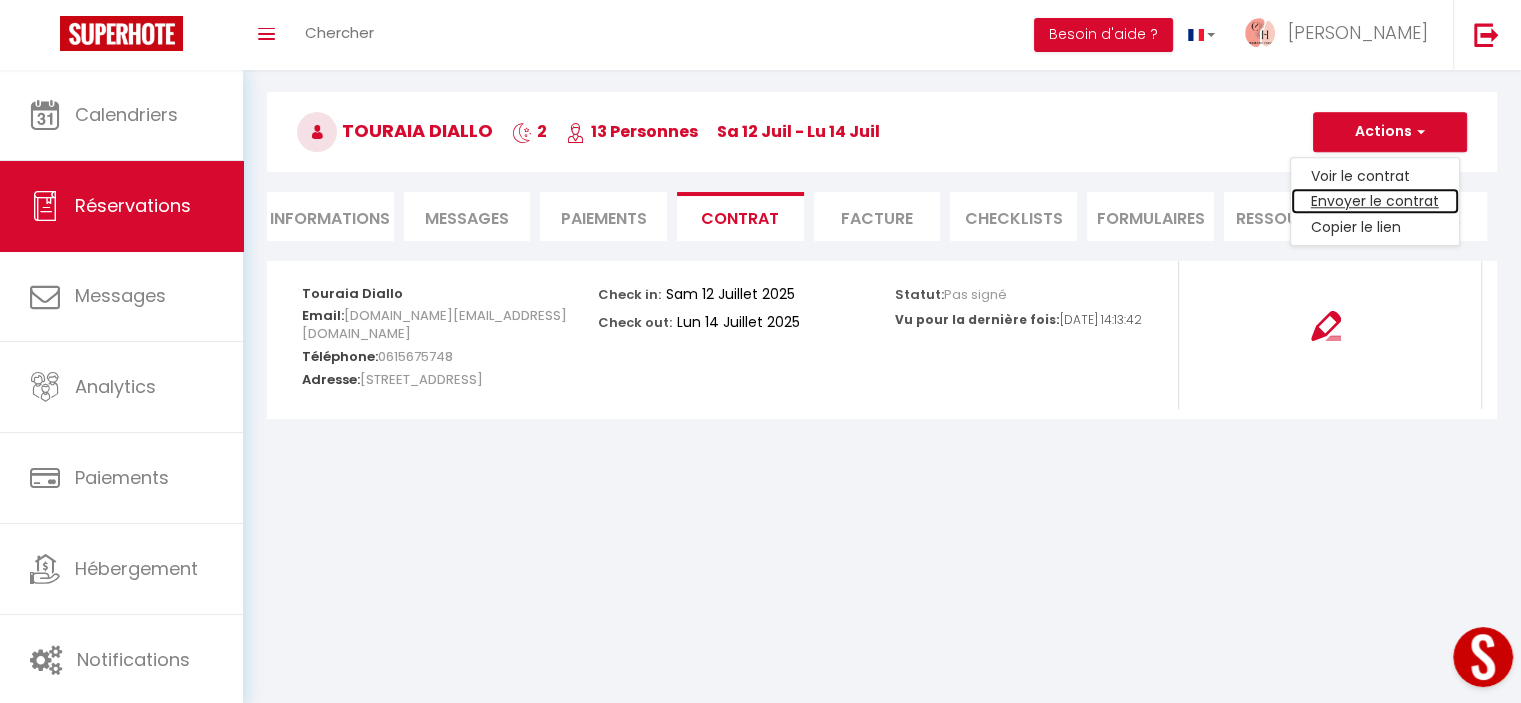 click on "Envoyer le contrat" at bounding box center [1375, 202] 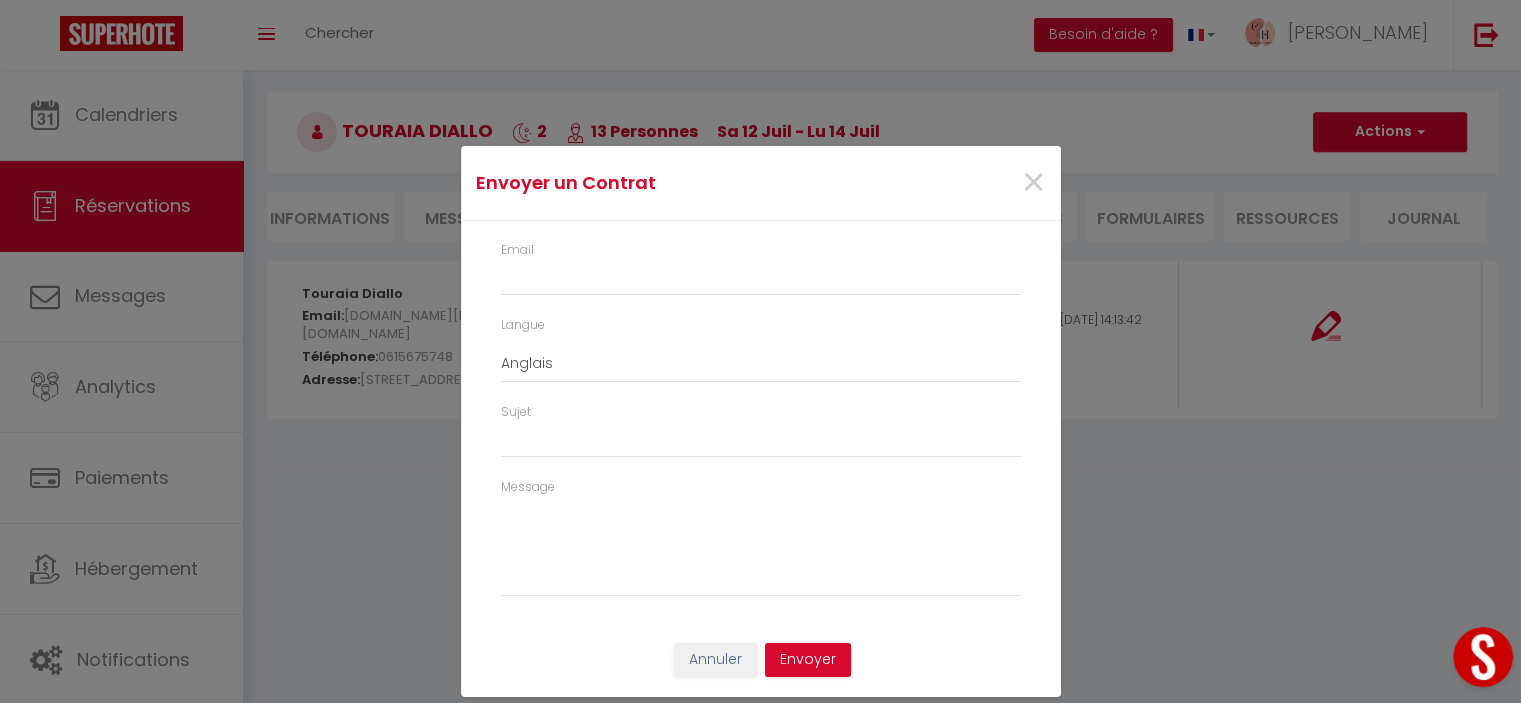 type on "[DOMAIN_NAME][EMAIL_ADDRESS][DOMAIN_NAME]" 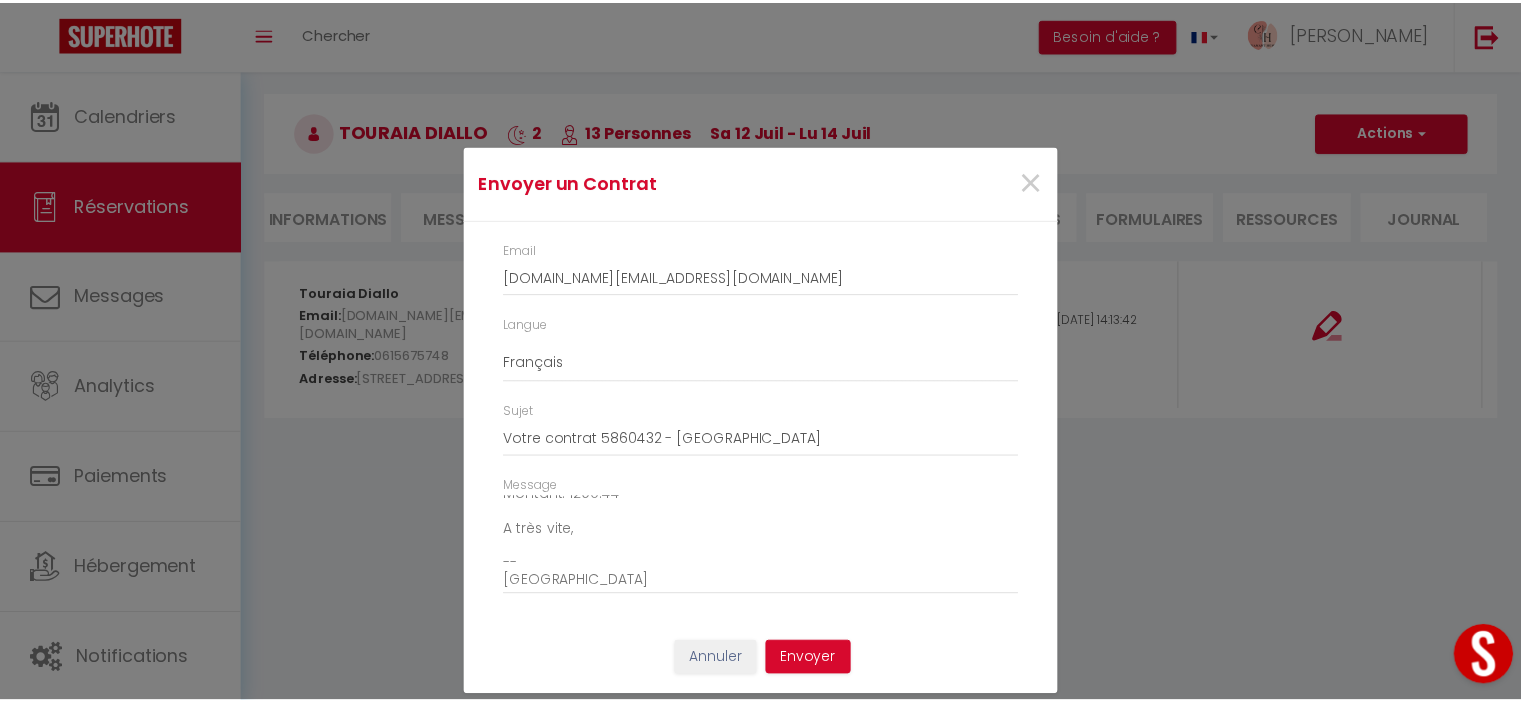 scroll, scrollTop: 127, scrollLeft: 0, axis: vertical 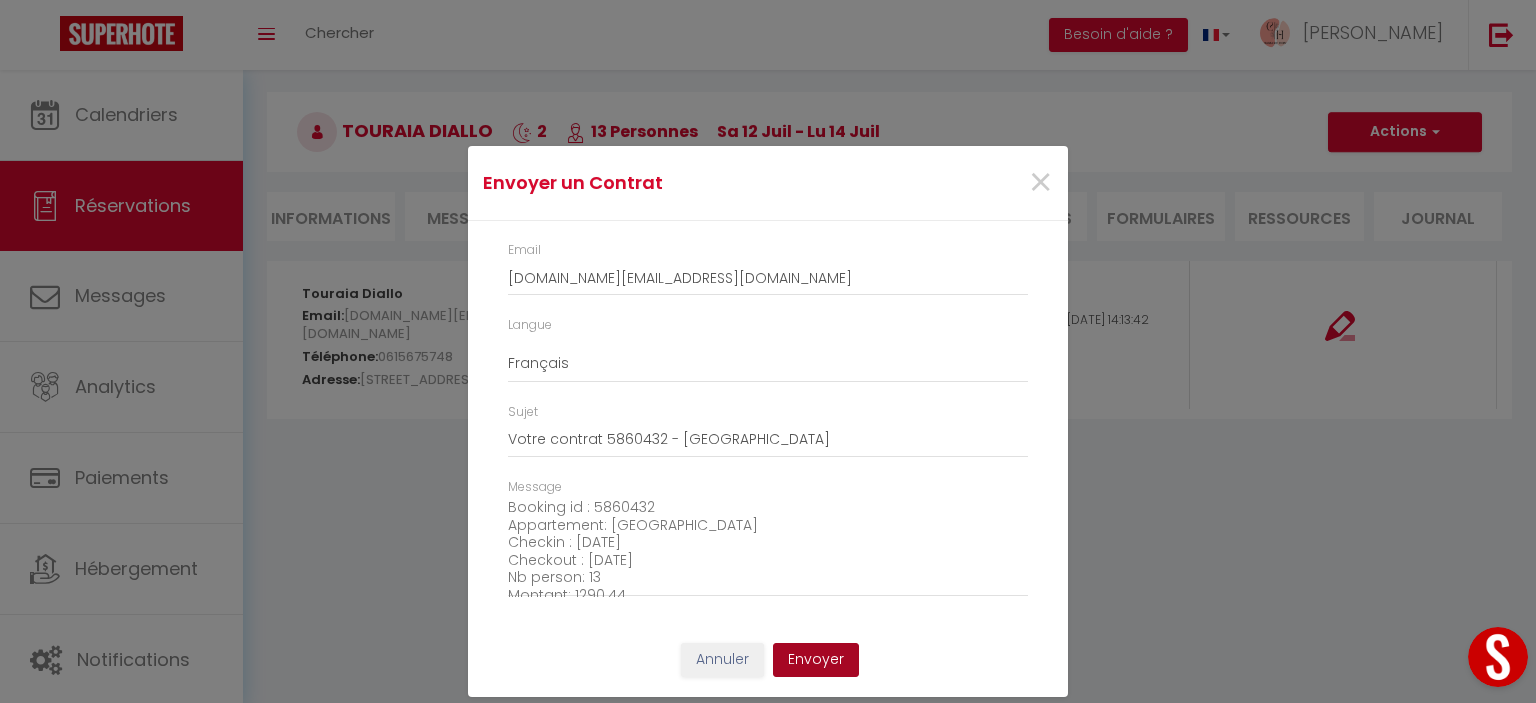 click on "Envoyer" at bounding box center (816, 660) 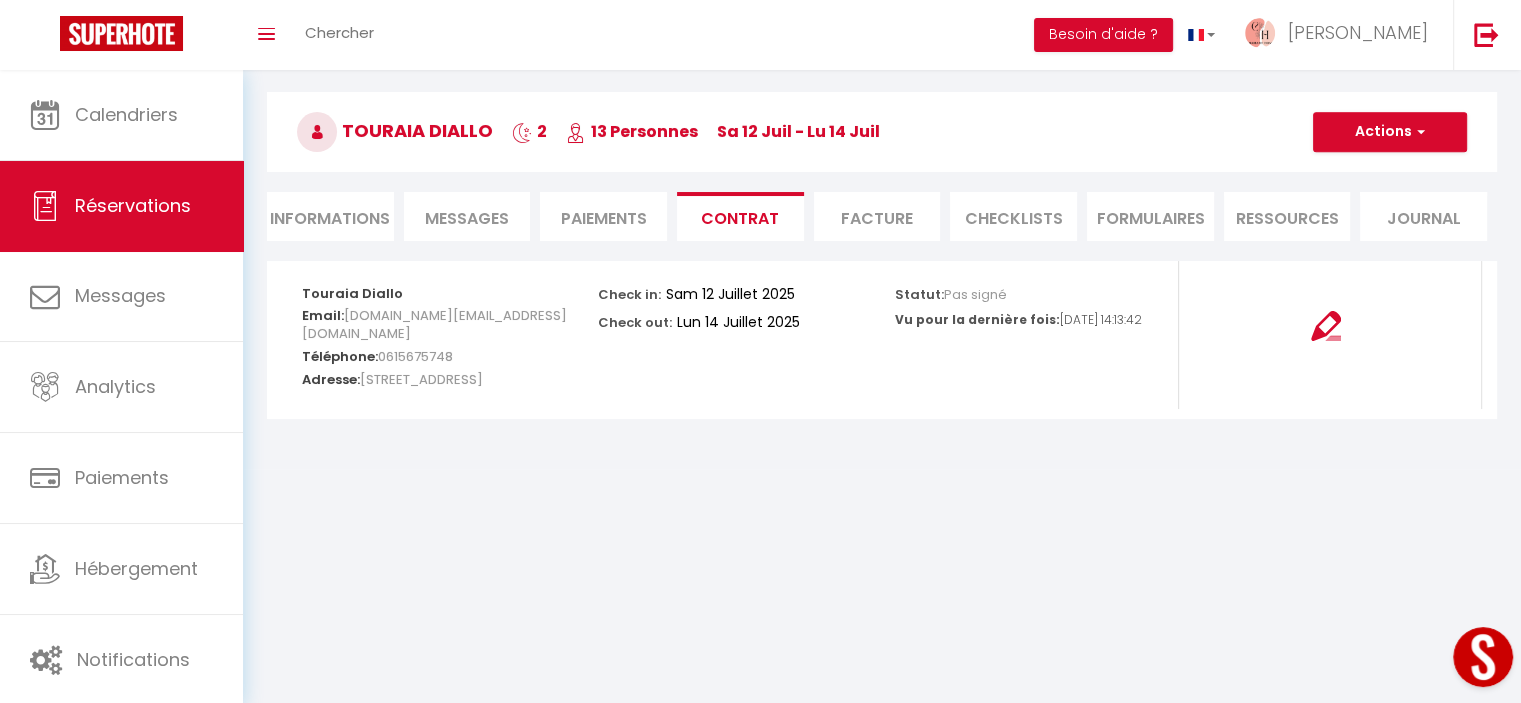 click on "Messages" at bounding box center (467, 218) 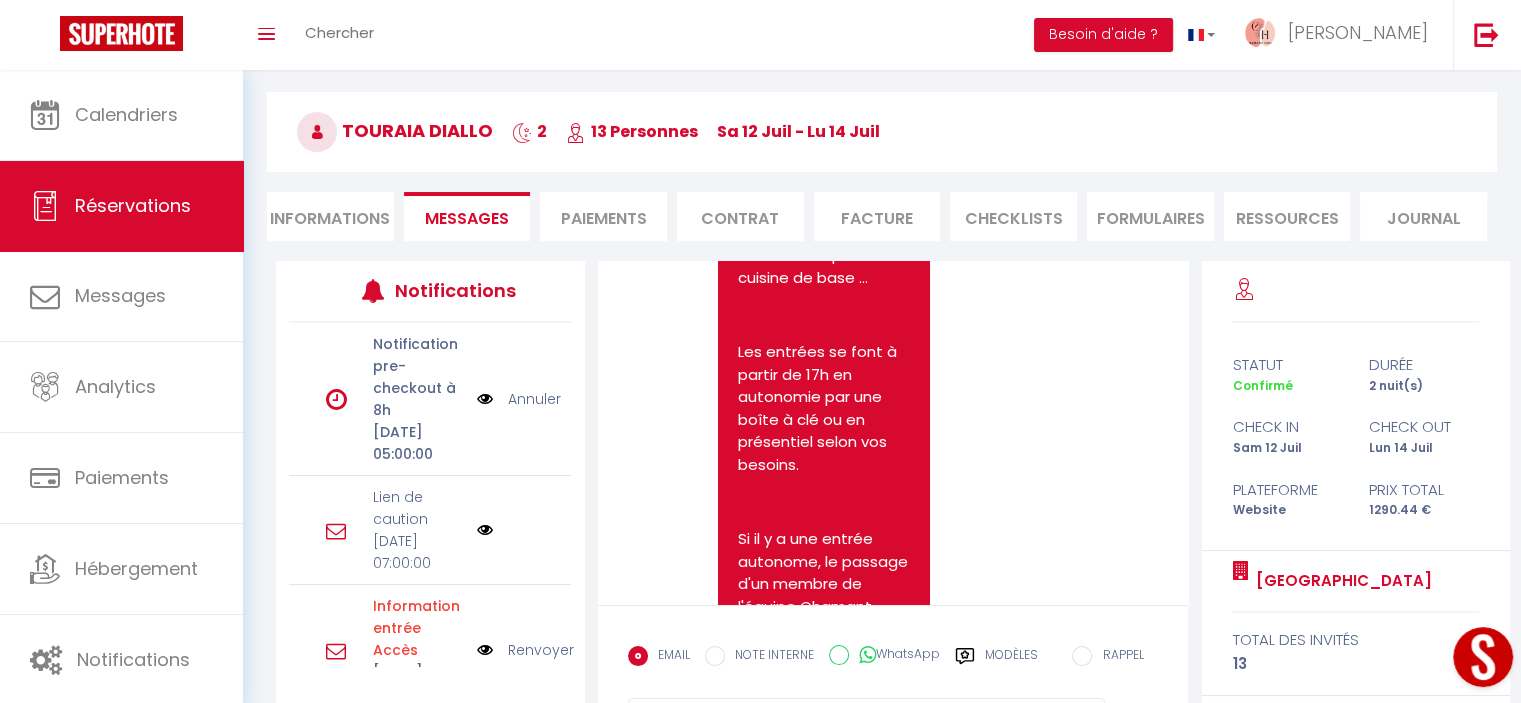 scroll, scrollTop: 600, scrollLeft: 0, axis: vertical 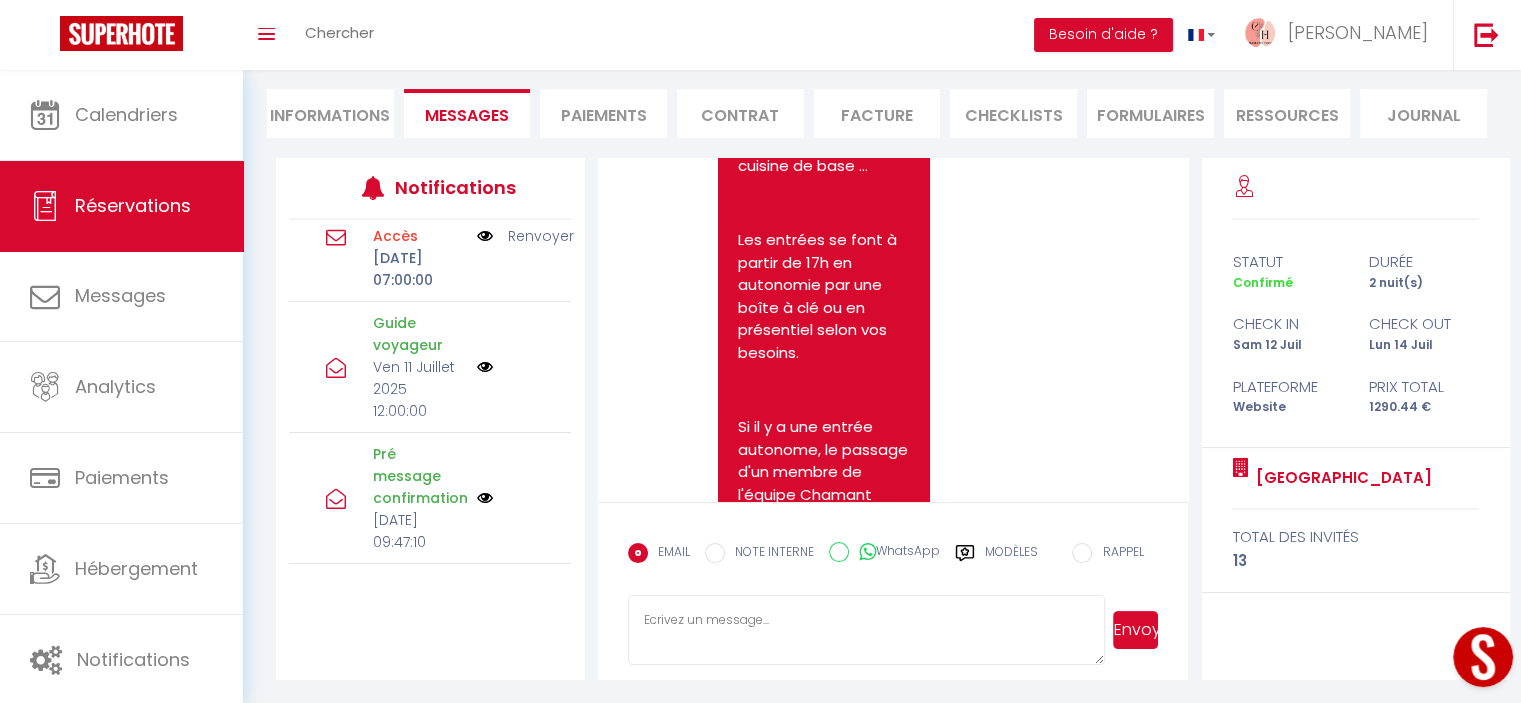 click on "Informations" at bounding box center (330, 113) 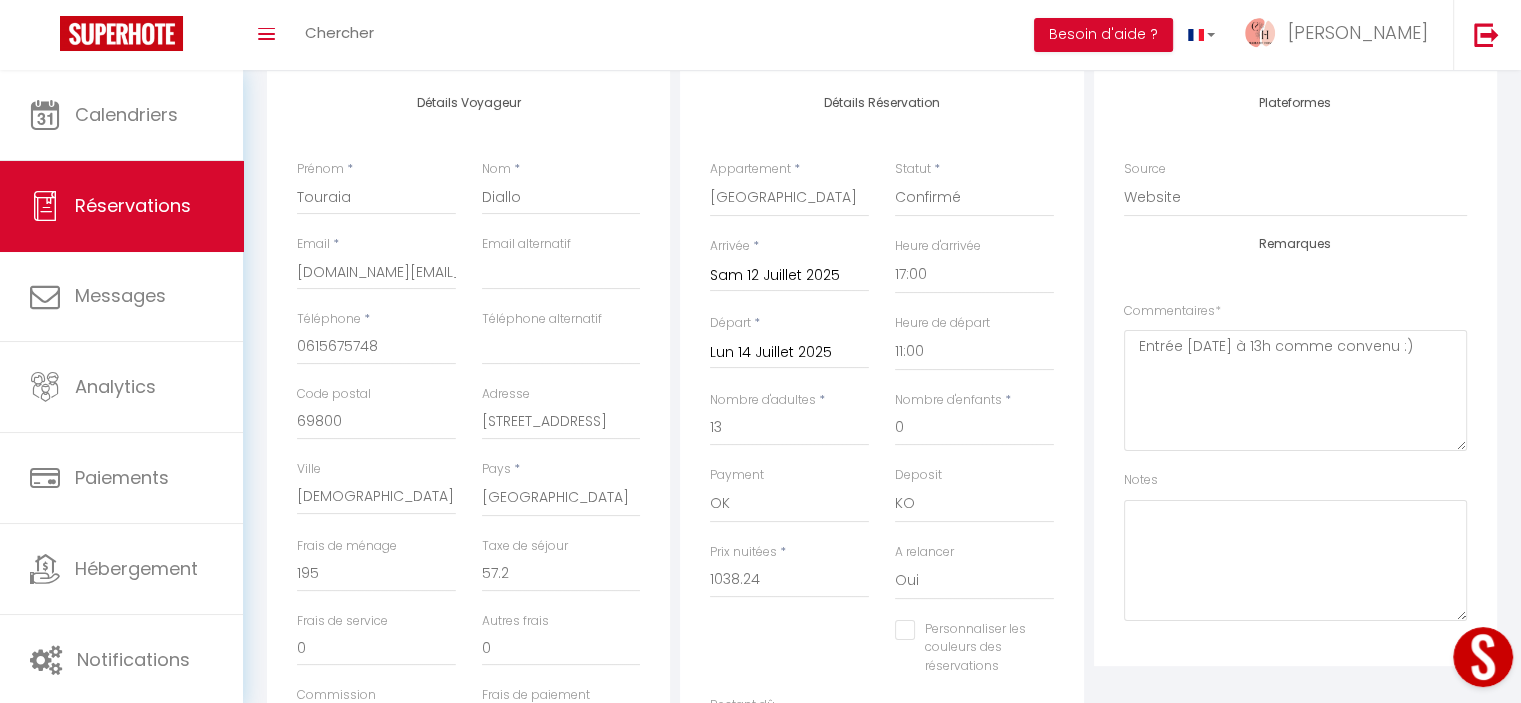 scroll, scrollTop: 63, scrollLeft: 0, axis: vertical 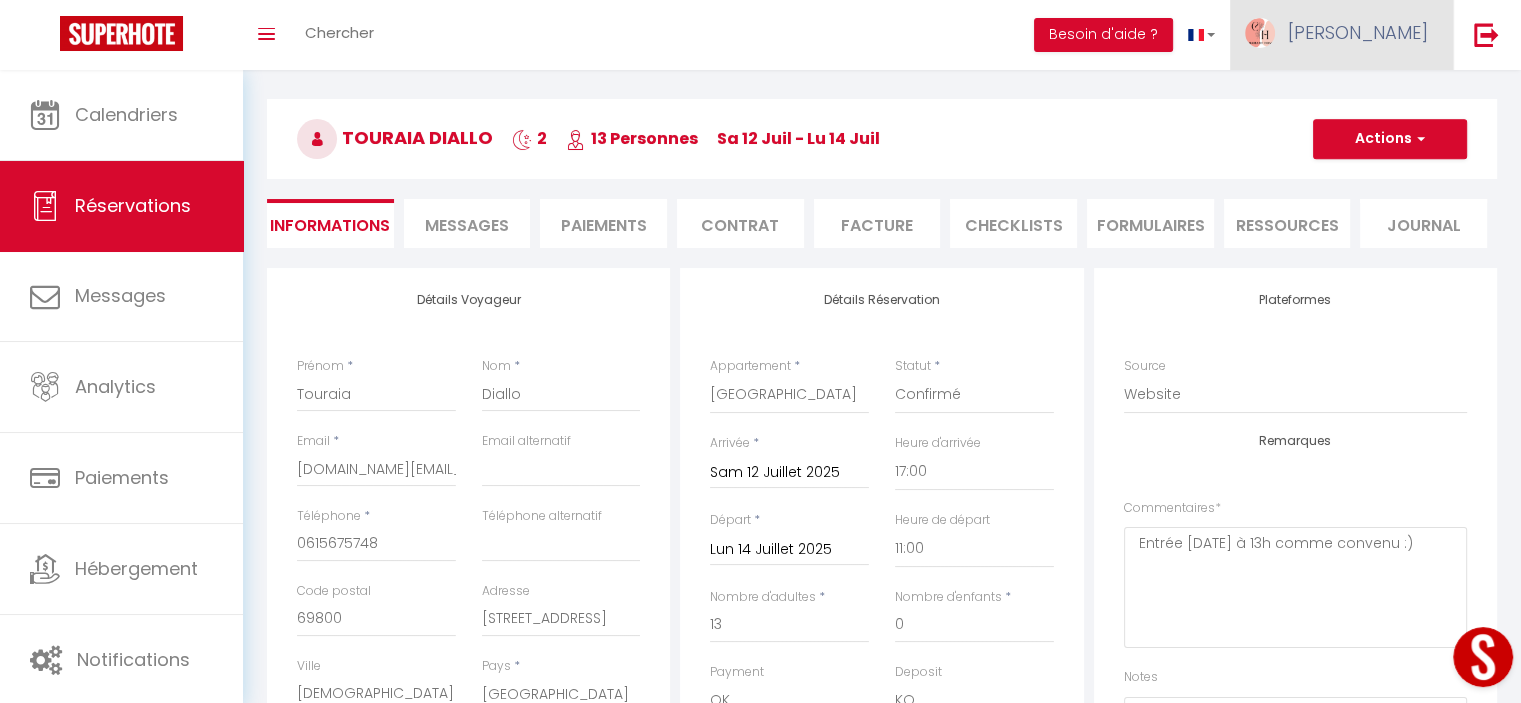 checkbox on "false" 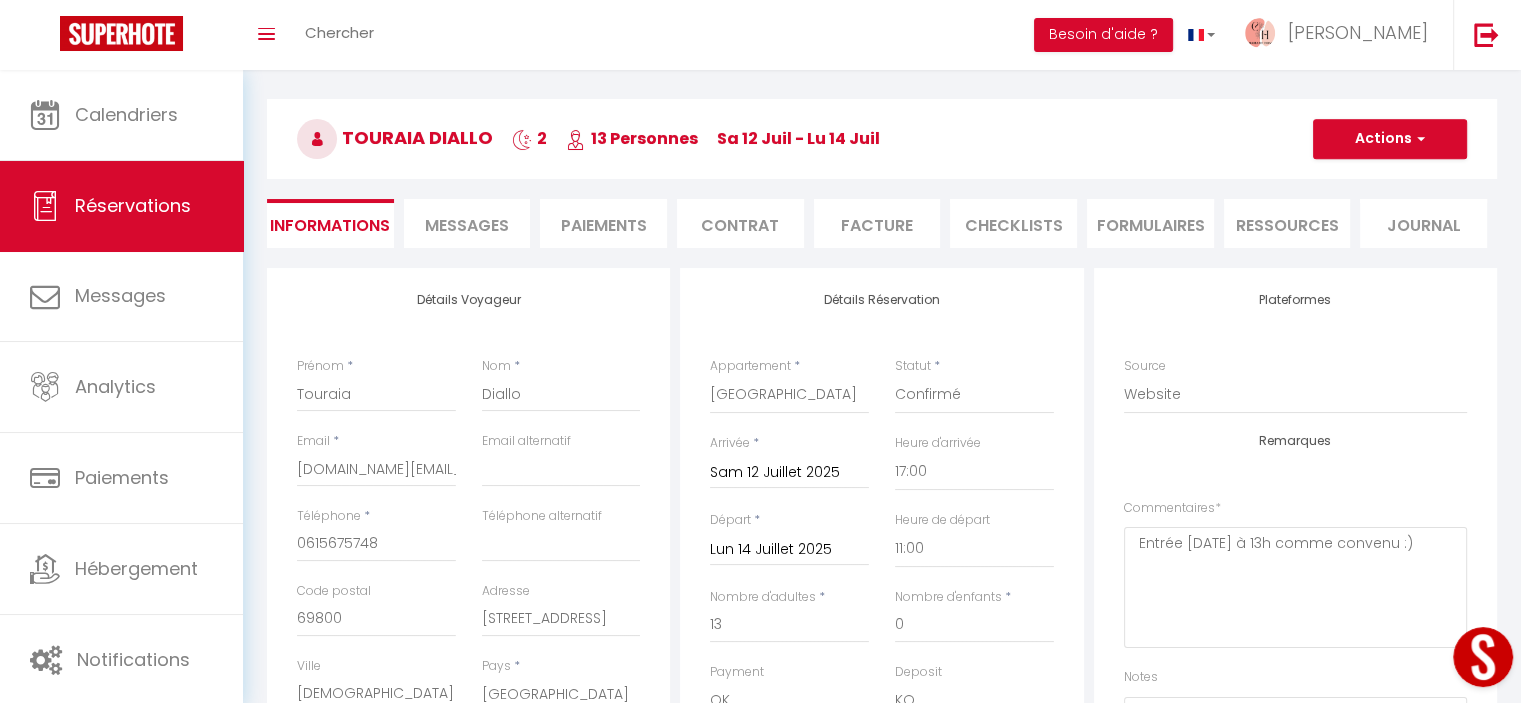 click on "Messages" at bounding box center (467, 225) 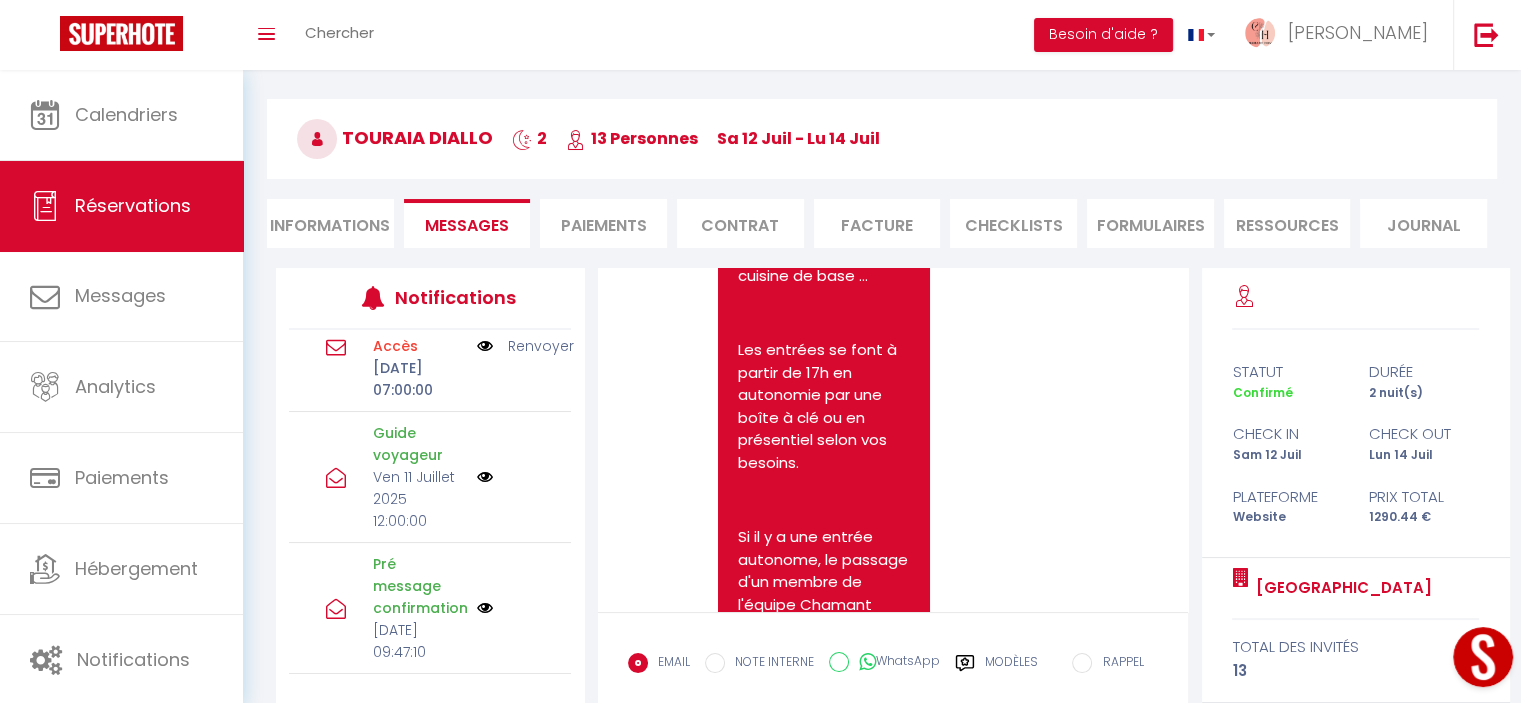 click on "Paiements" at bounding box center [603, 223] 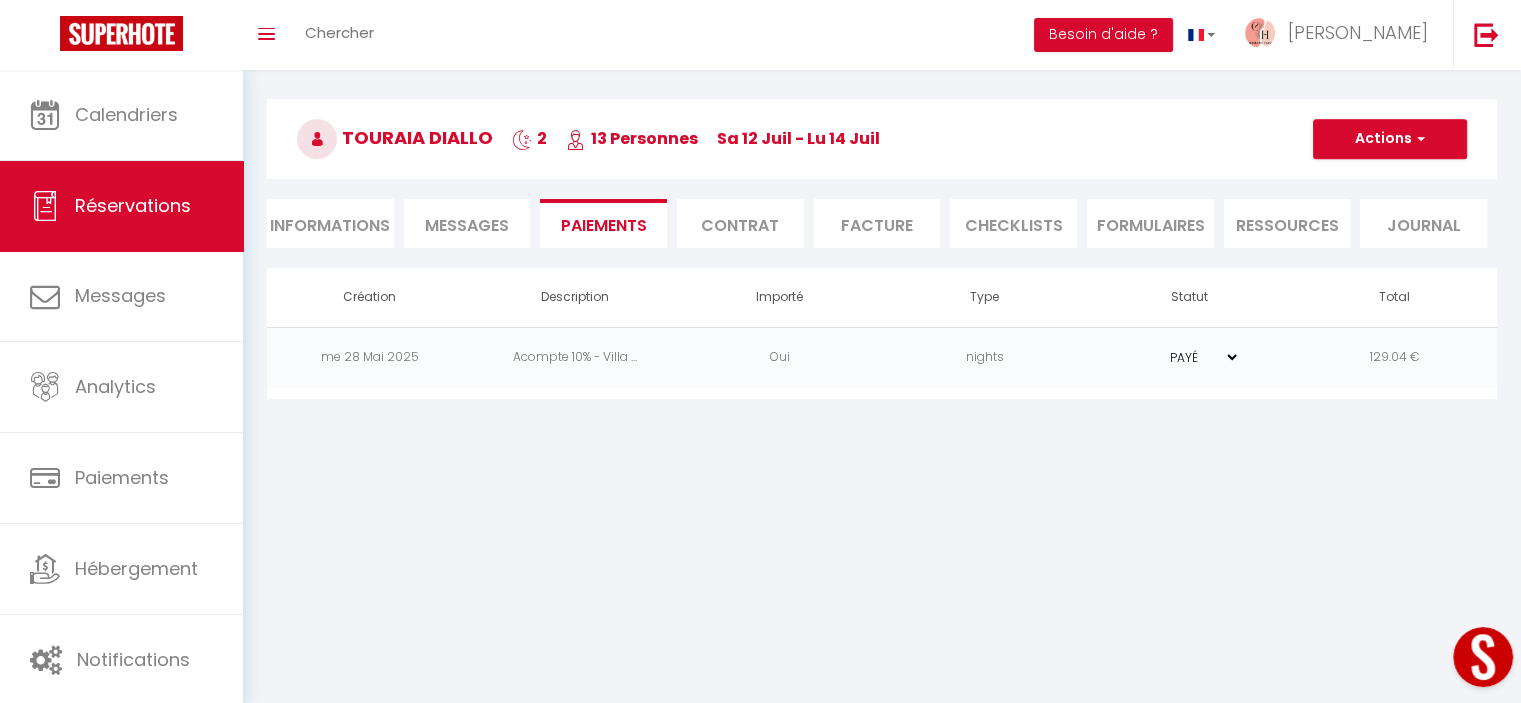 click on "Informations" at bounding box center (330, 223) 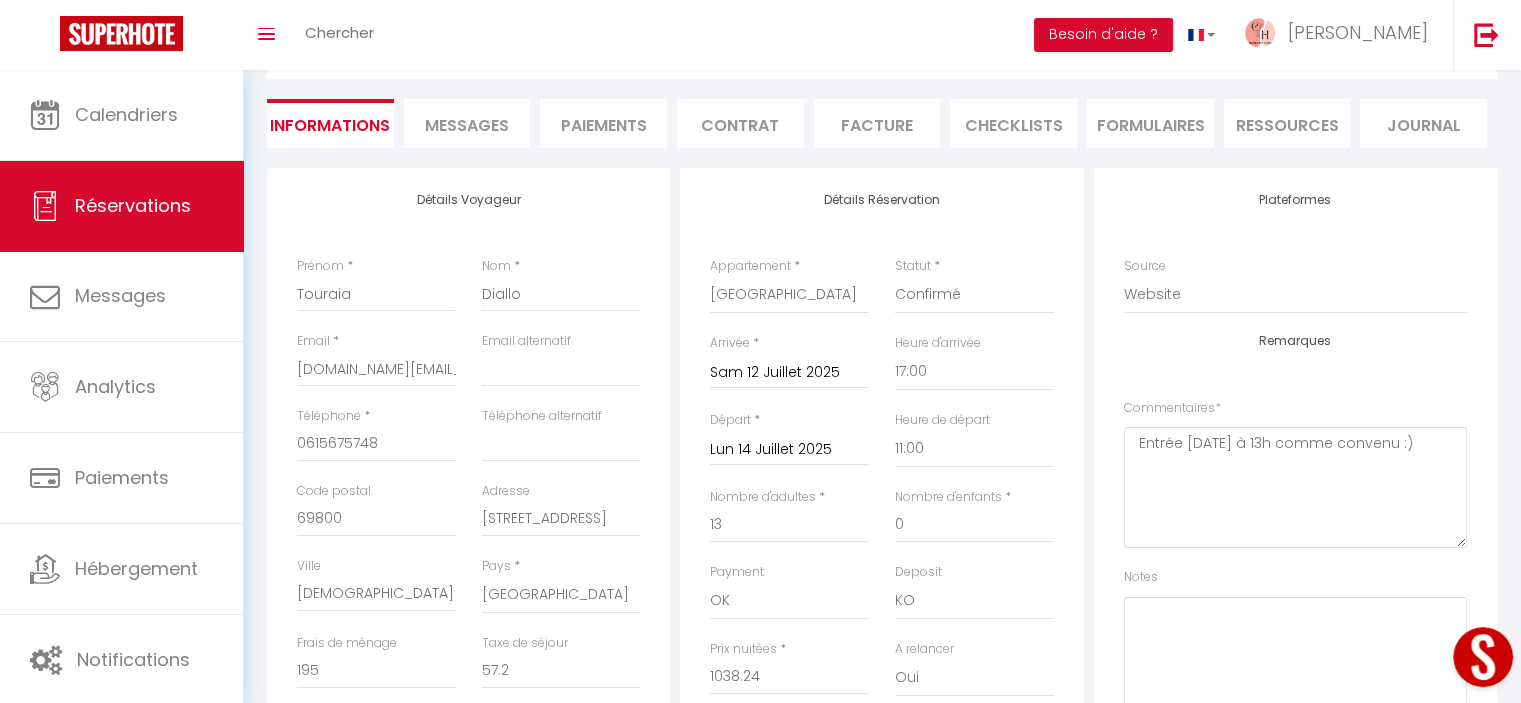 scroll, scrollTop: 263, scrollLeft: 0, axis: vertical 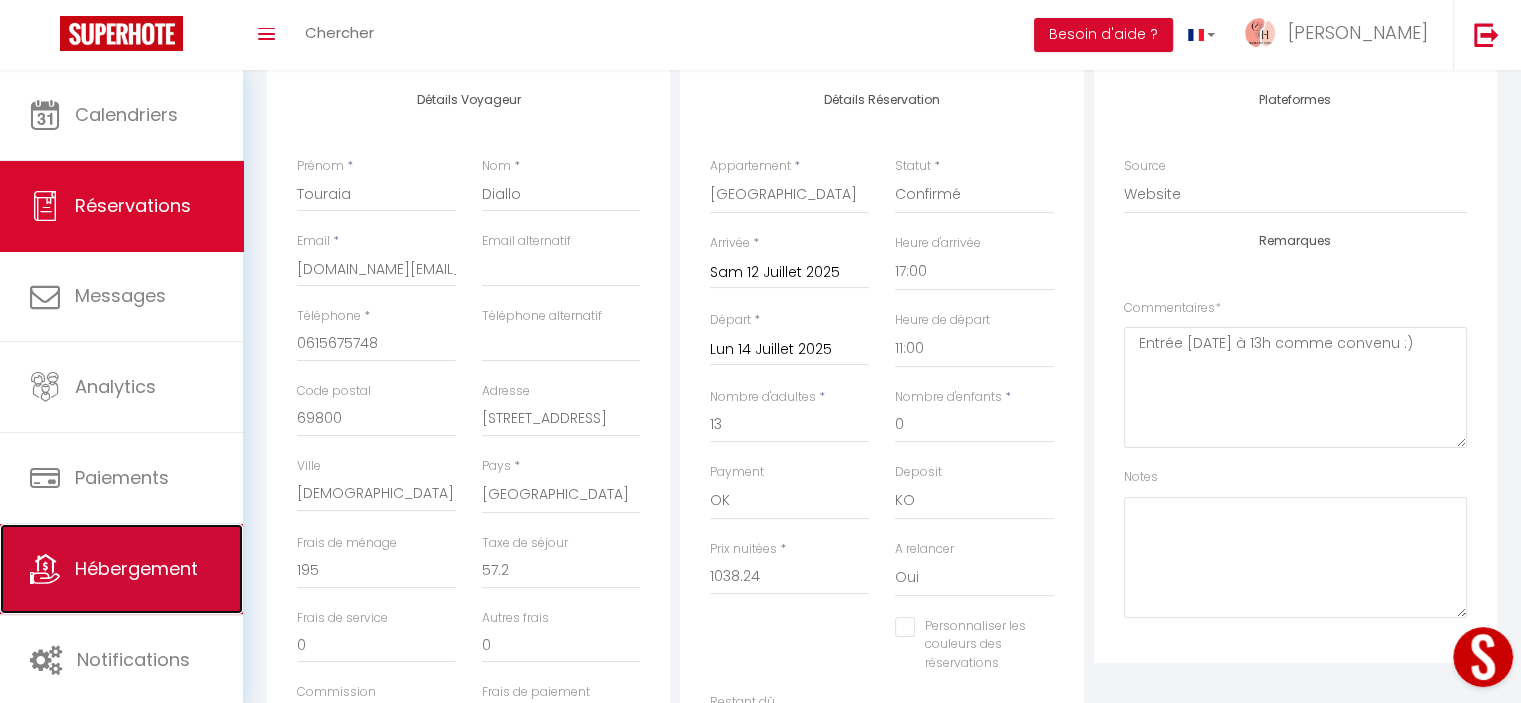 click on "Hébergement" at bounding box center [136, 568] 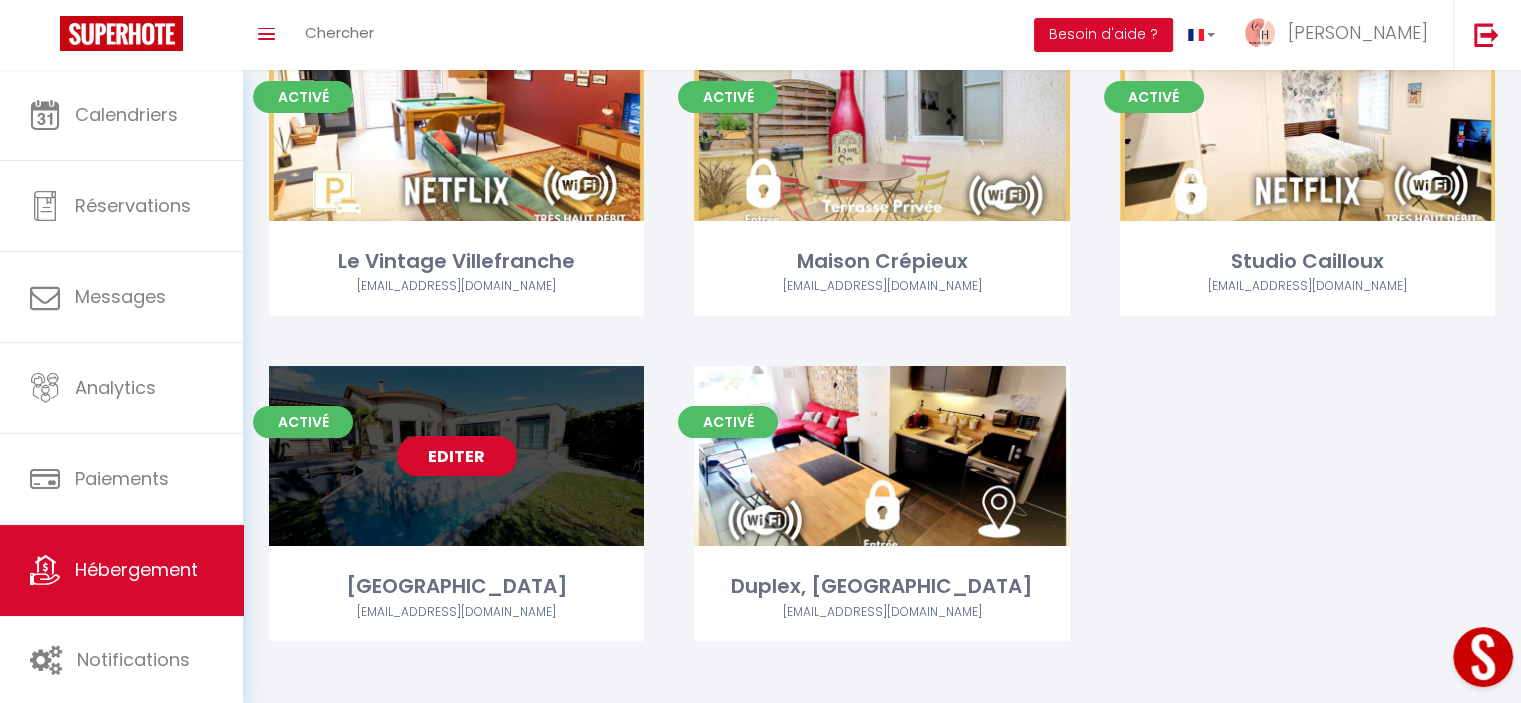 scroll, scrollTop: 189, scrollLeft: 0, axis: vertical 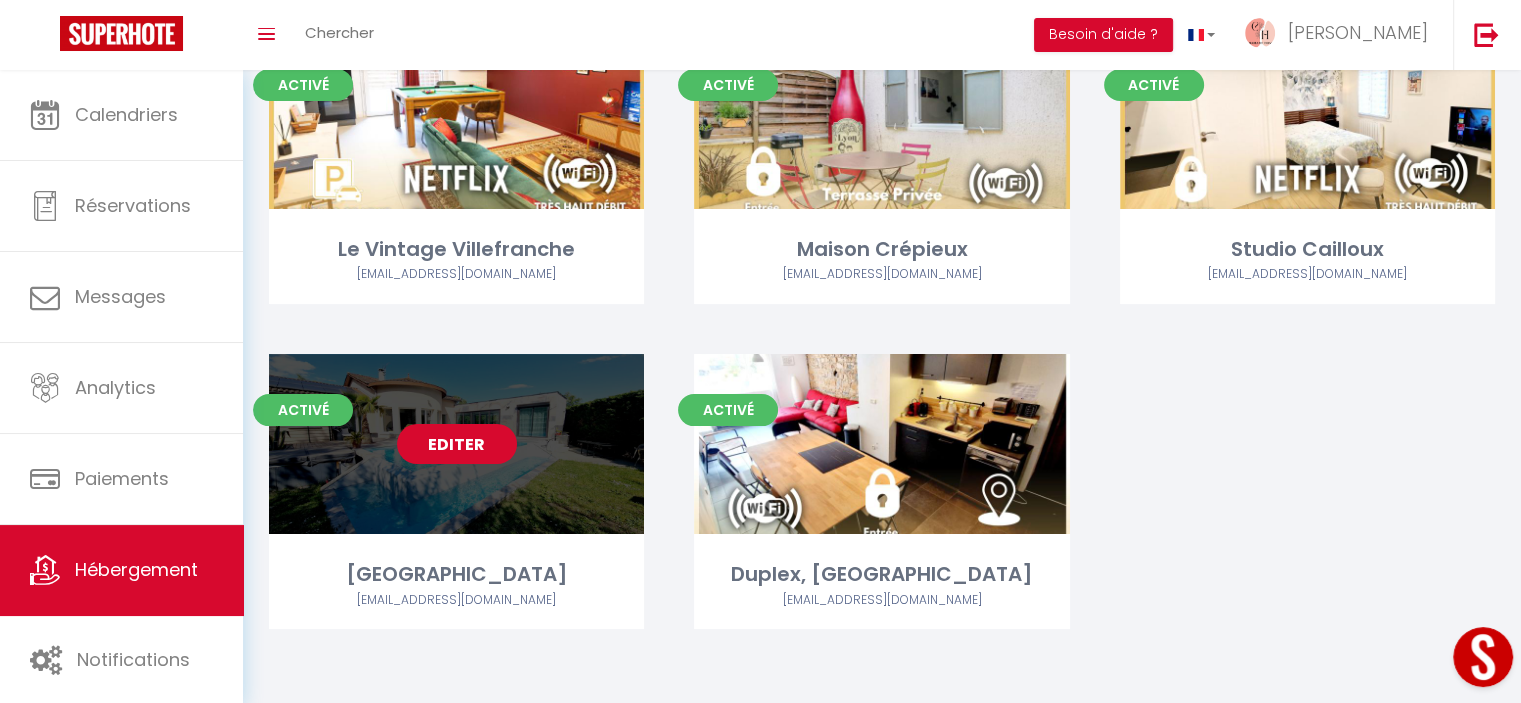 click on "Editer" at bounding box center [457, 444] 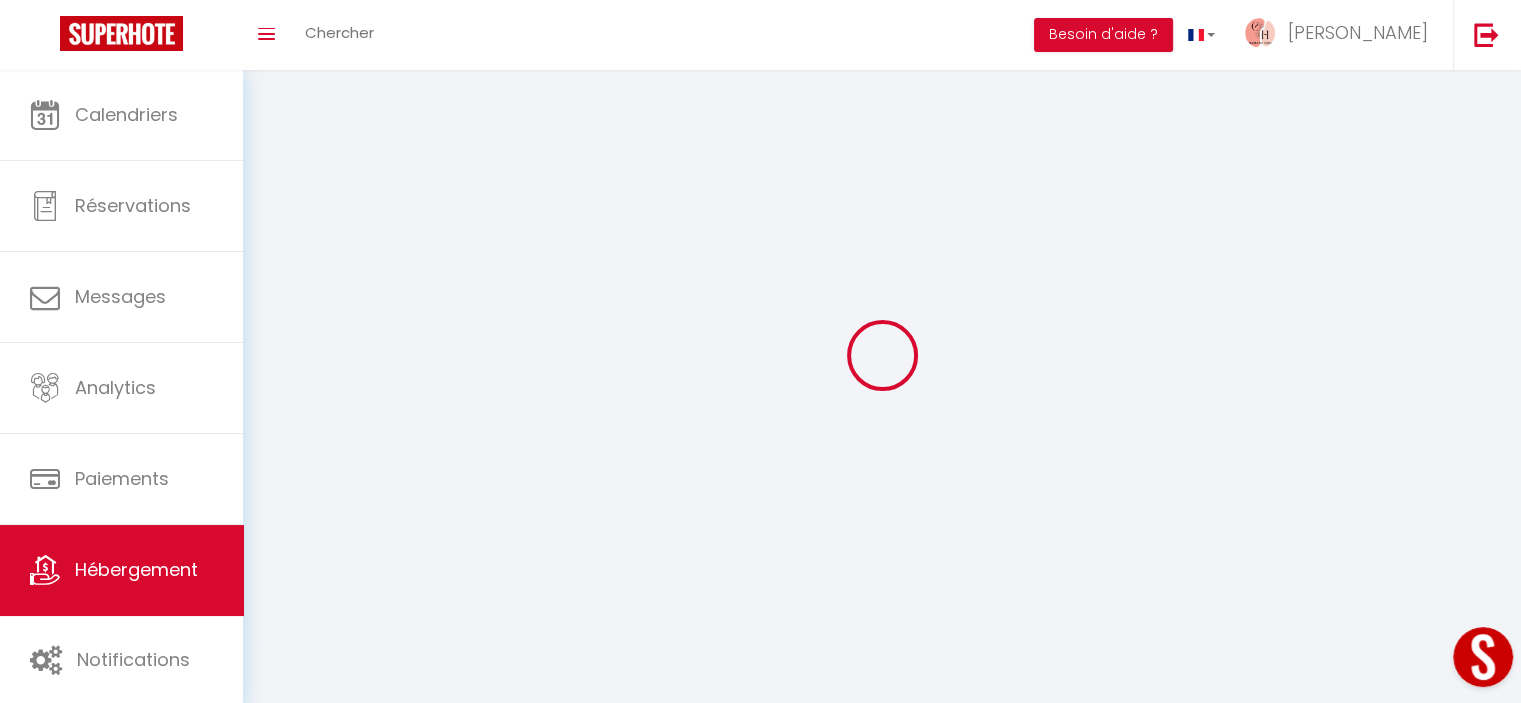 select 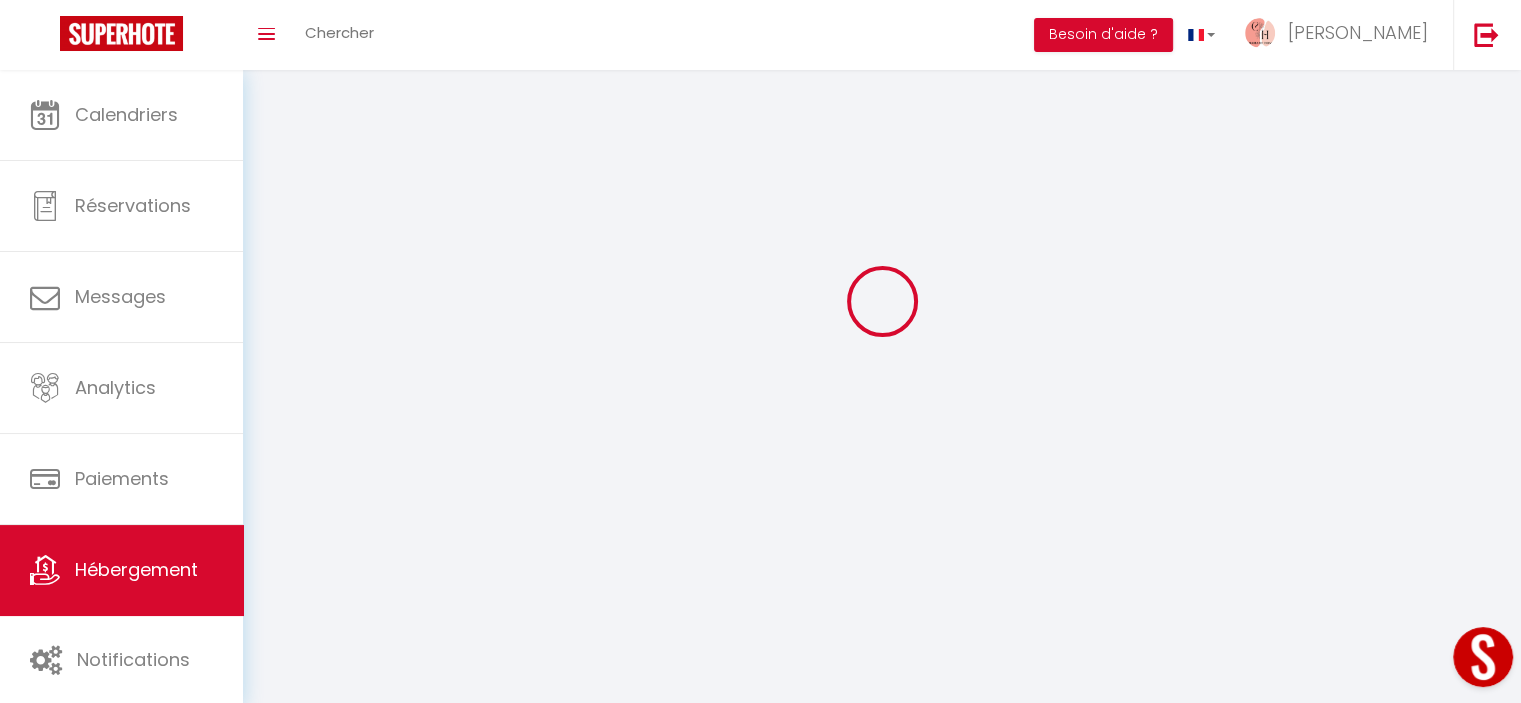type on "[GEOGRAPHIC_DATA]" 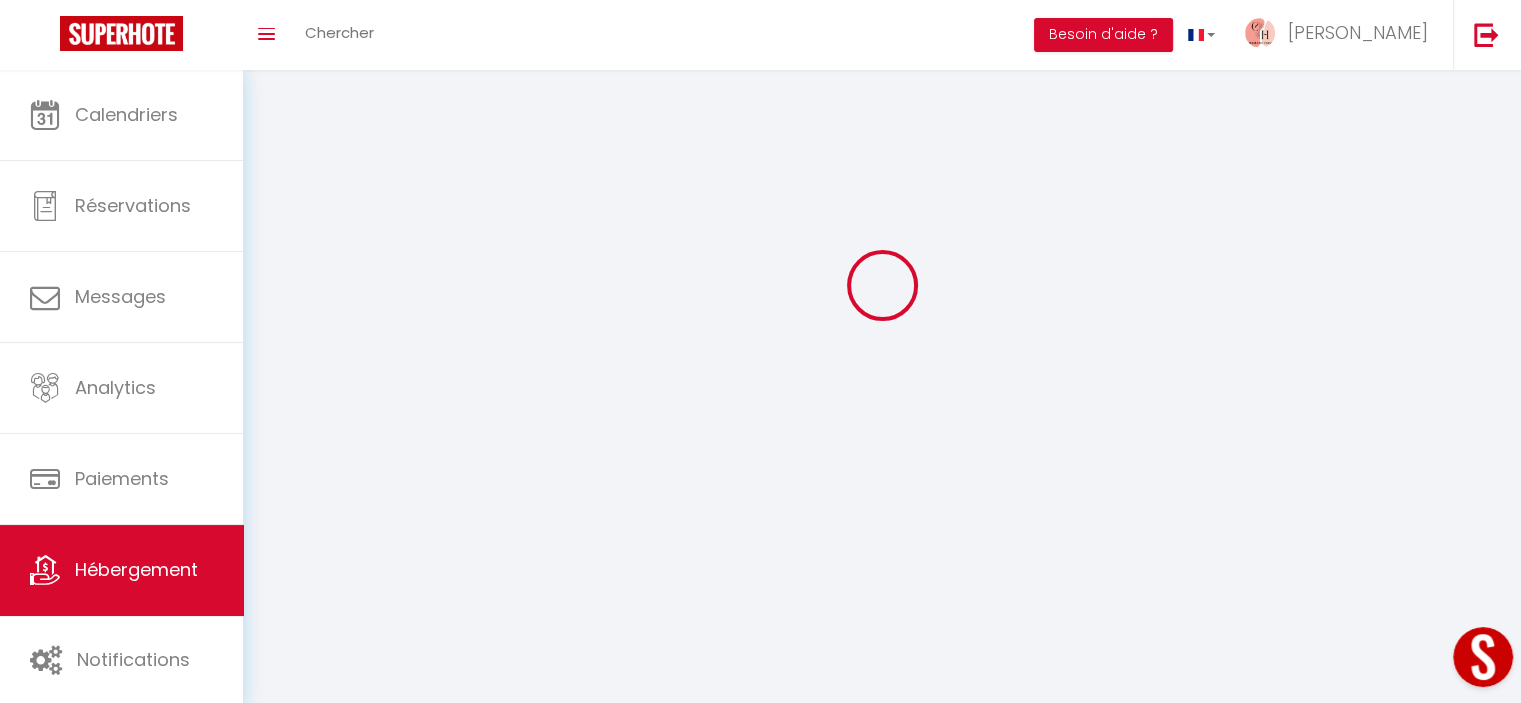checkbox on "false" 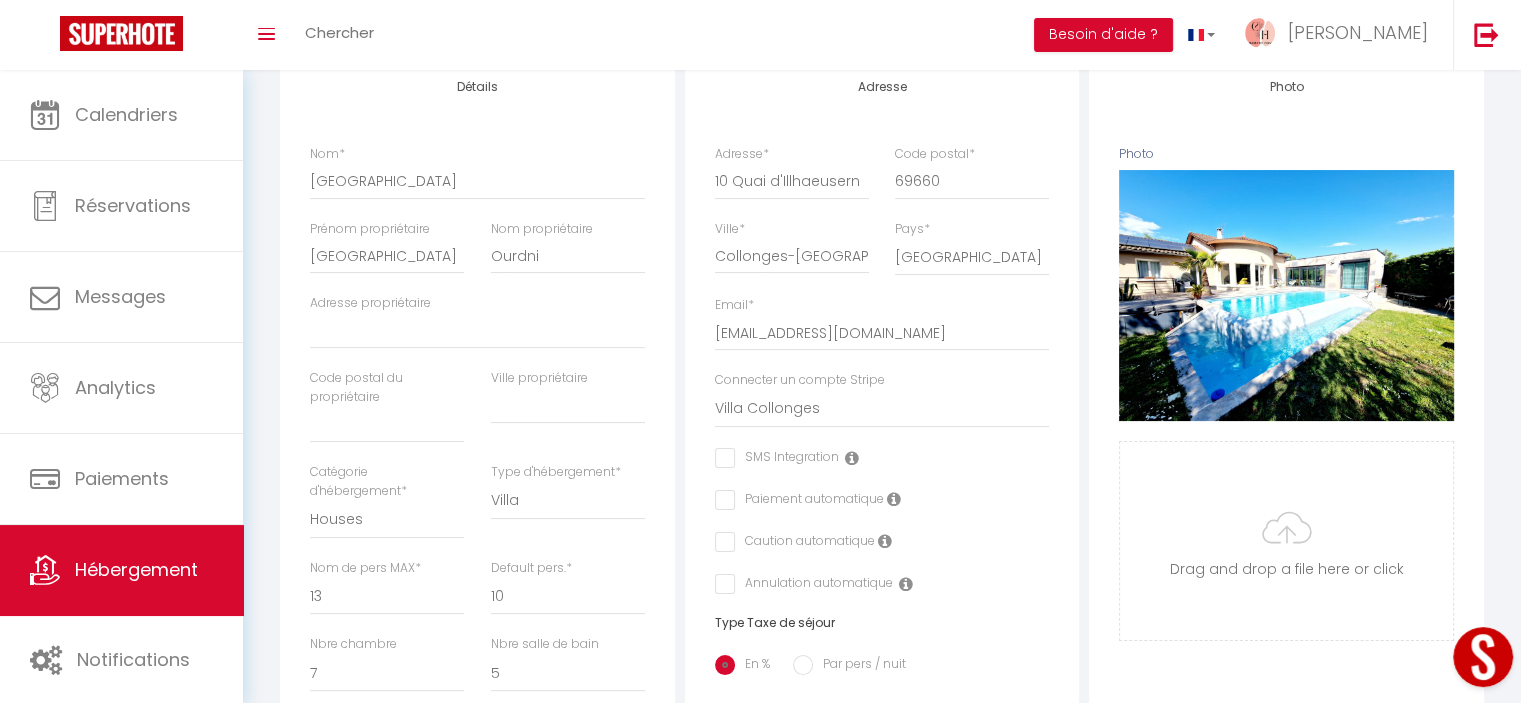 scroll, scrollTop: 270, scrollLeft: 0, axis: vertical 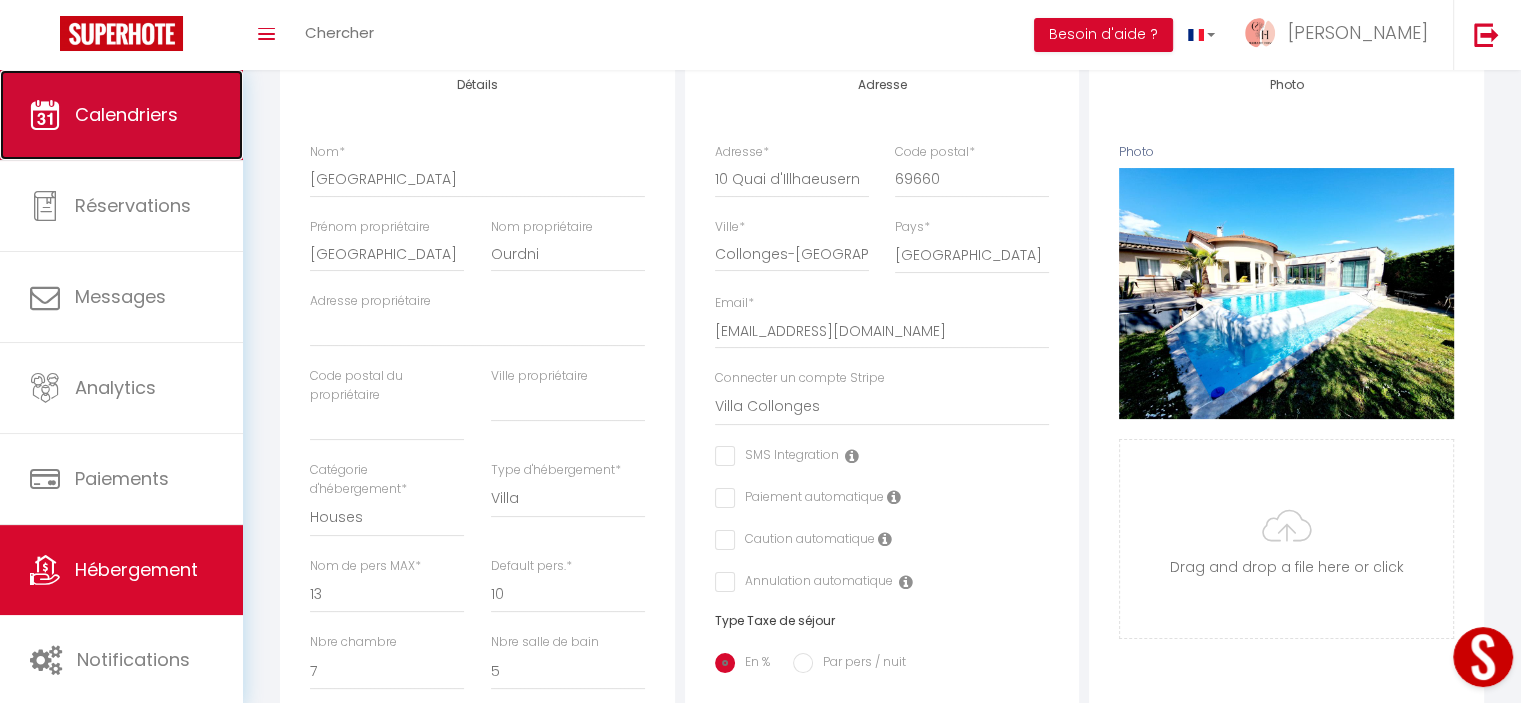 click on "Calendriers" at bounding box center [121, 115] 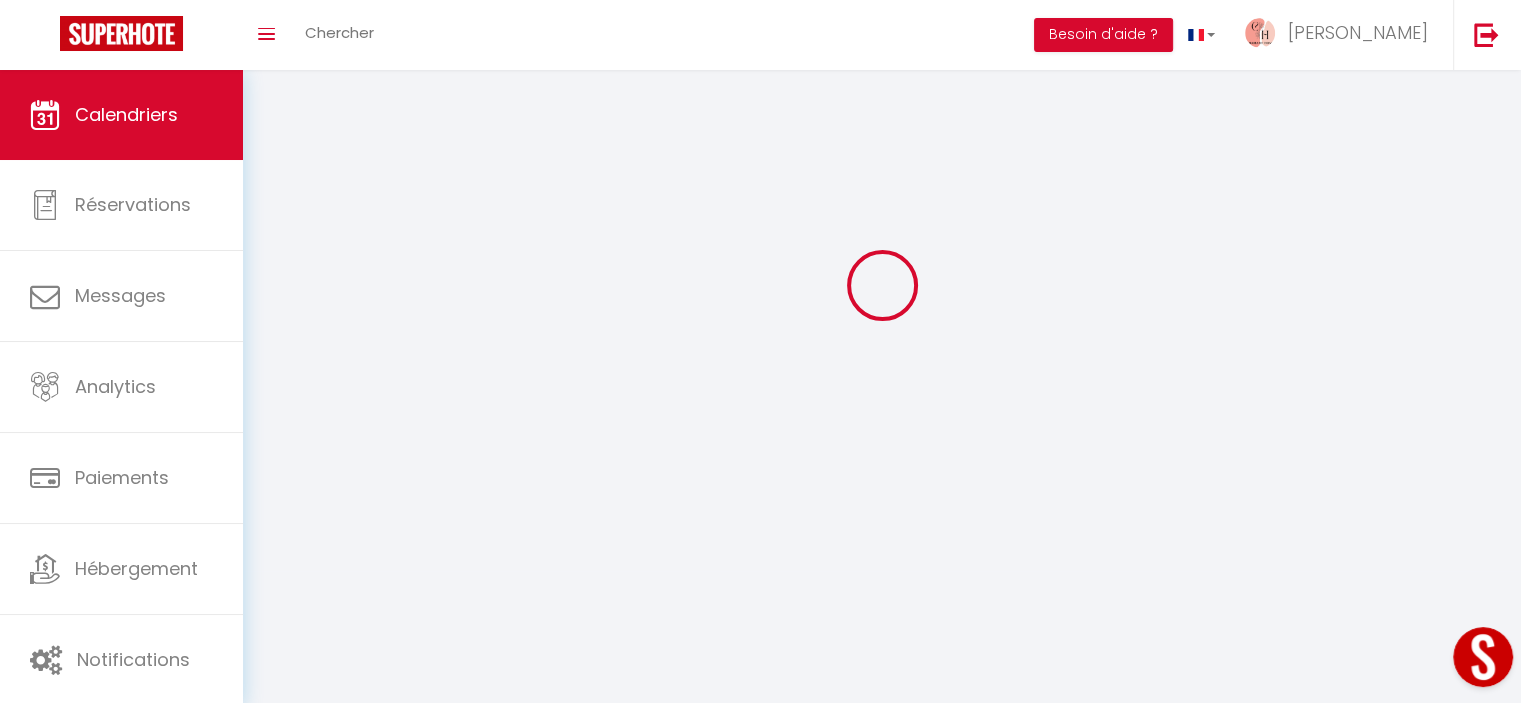scroll, scrollTop: 0, scrollLeft: 0, axis: both 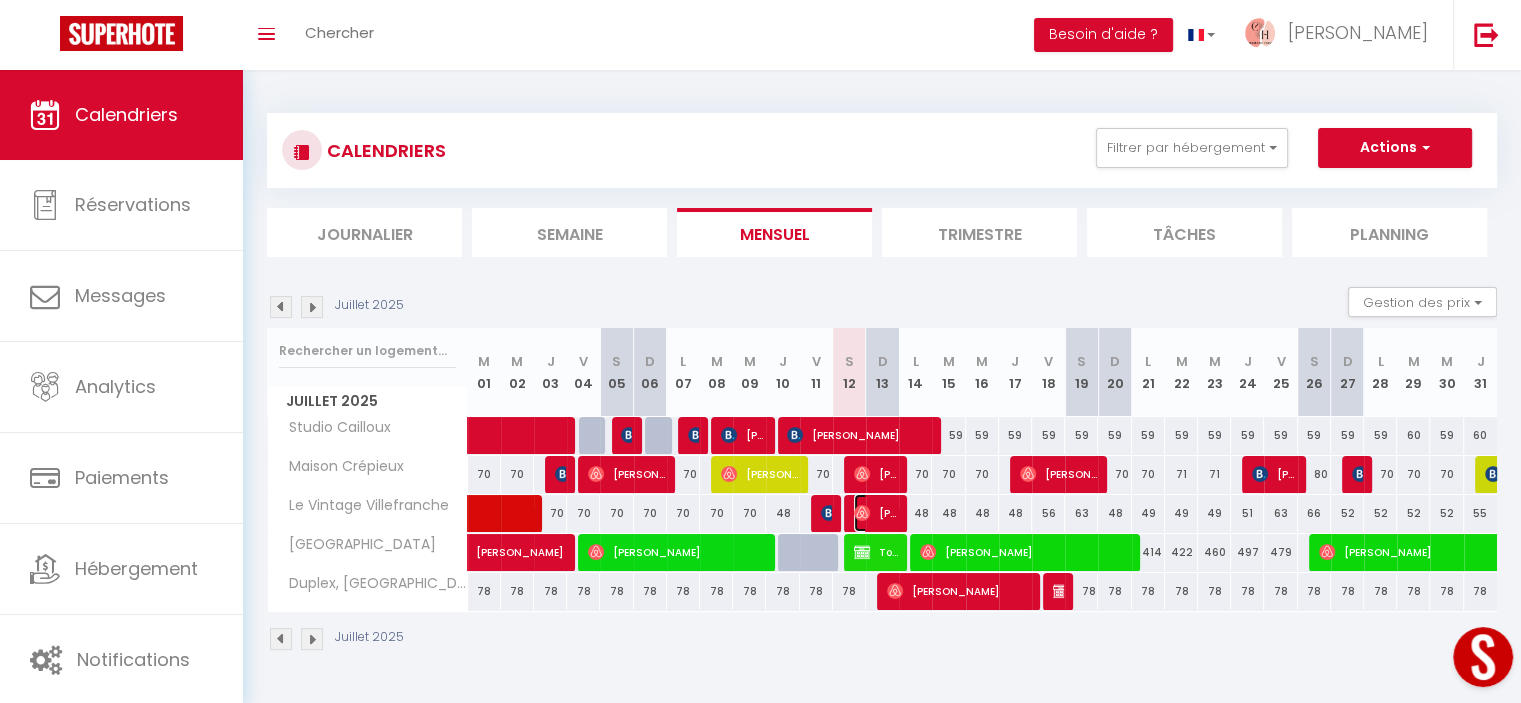 click on "[PERSON_NAME]" at bounding box center (876, 513) 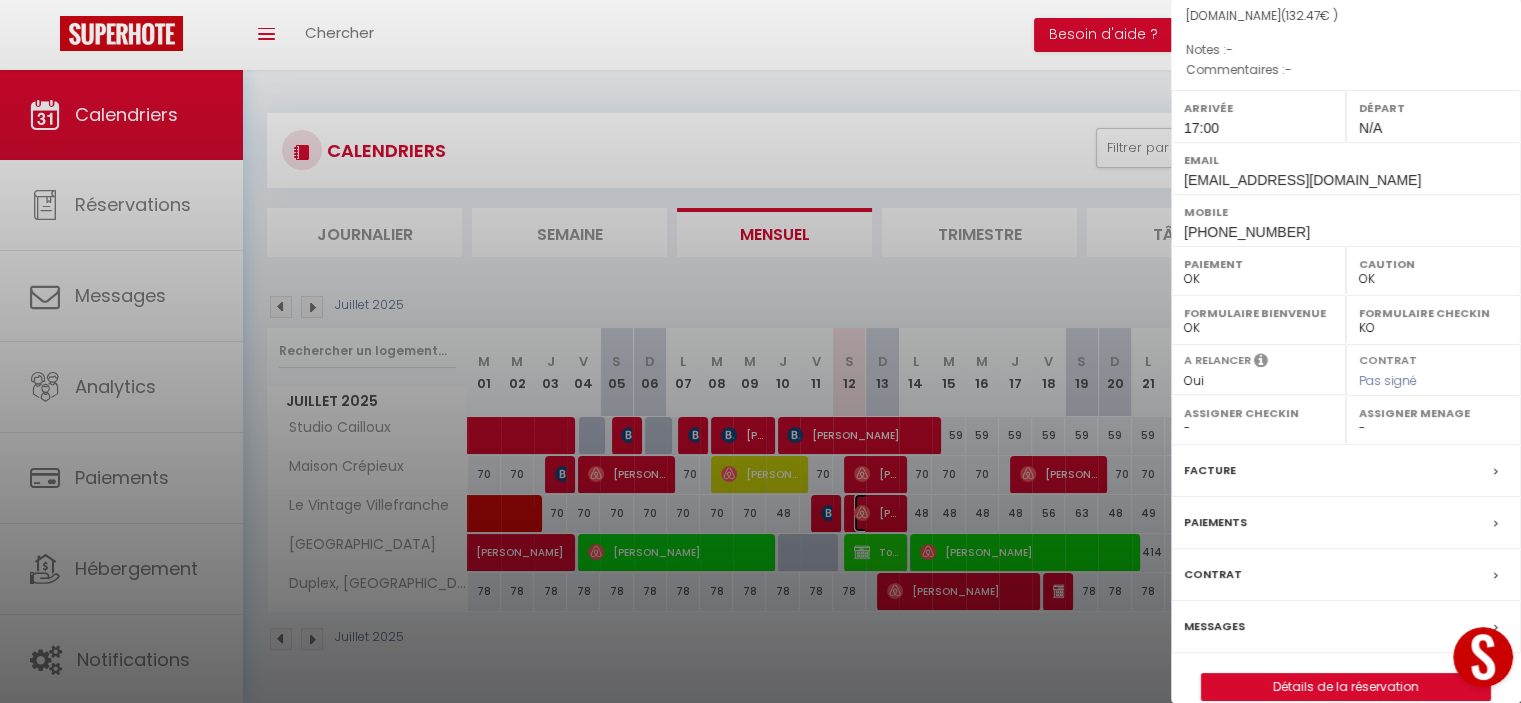 scroll, scrollTop: 225, scrollLeft: 0, axis: vertical 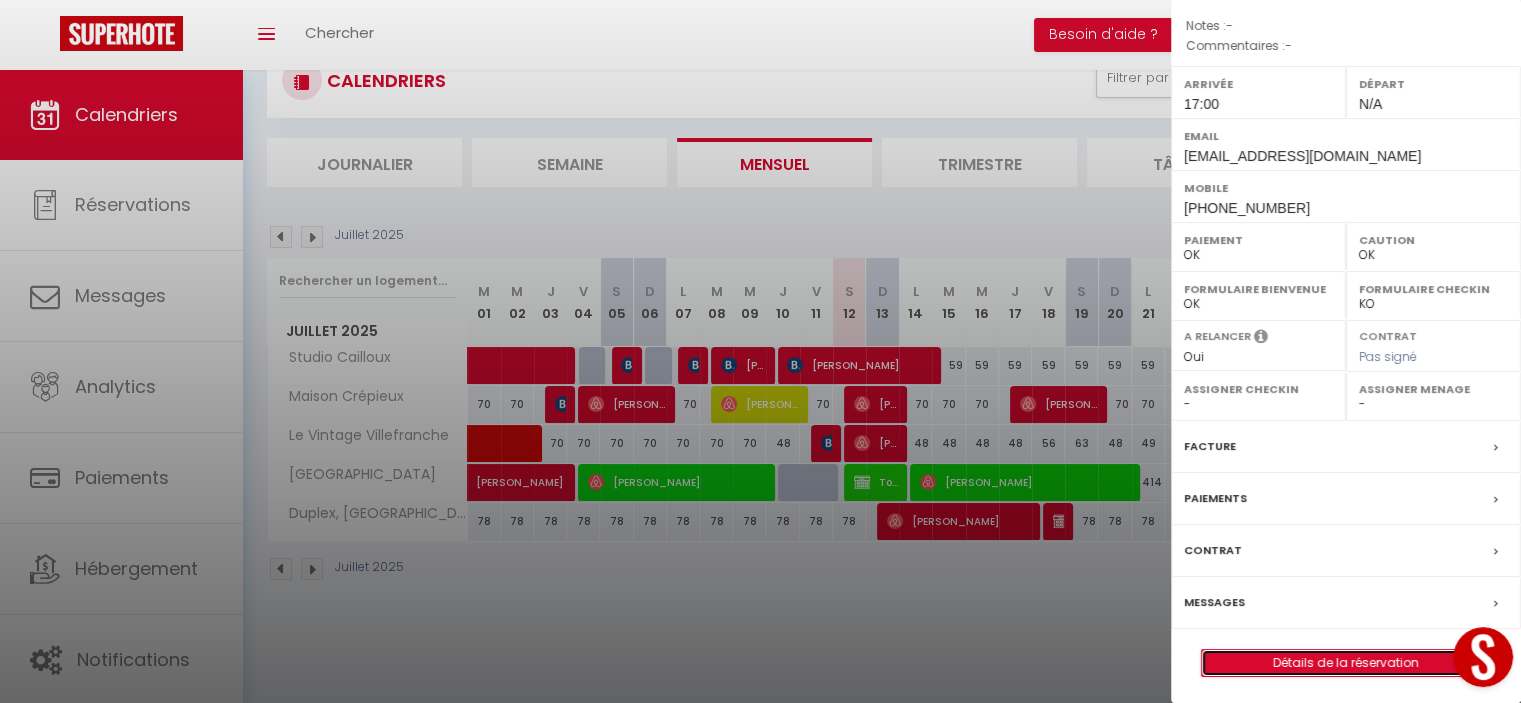 click on "Détails de la réservation" at bounding box center [1346, 663] 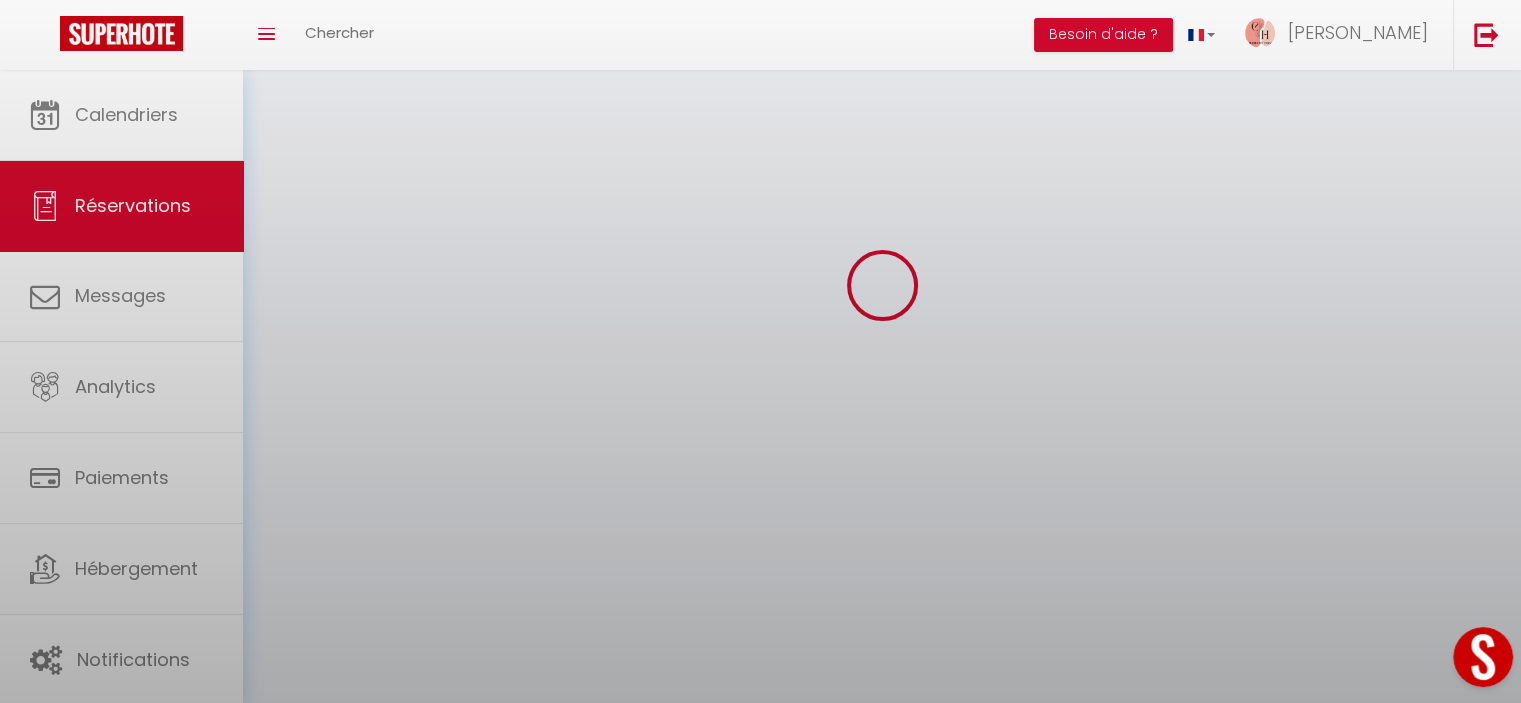 scroll, scrollTop: 0, scrollLeft: 0, axis: both 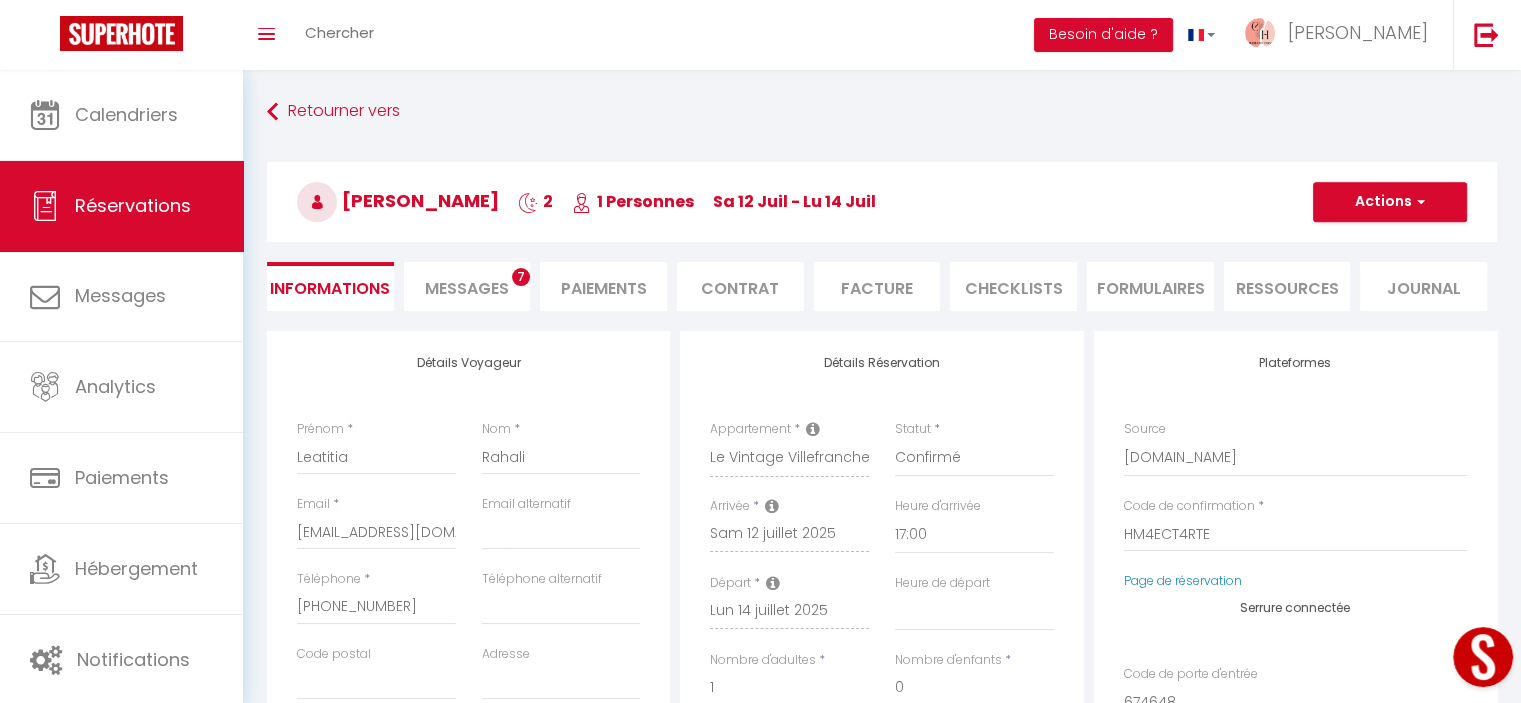 click on "Messages" at bounding box center (467, 288) 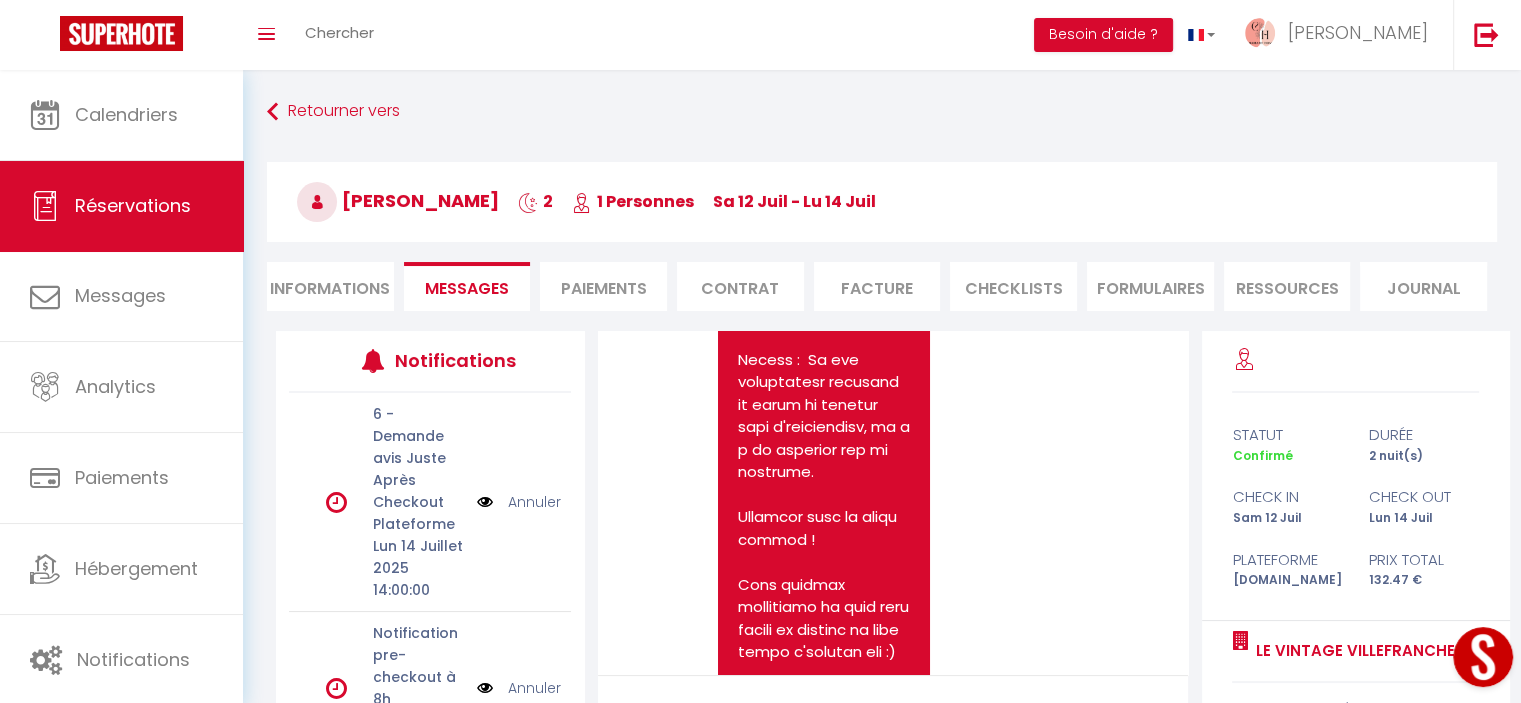 scroll, scrollTop: 4719, scrollLeft: 0, axis: vertical 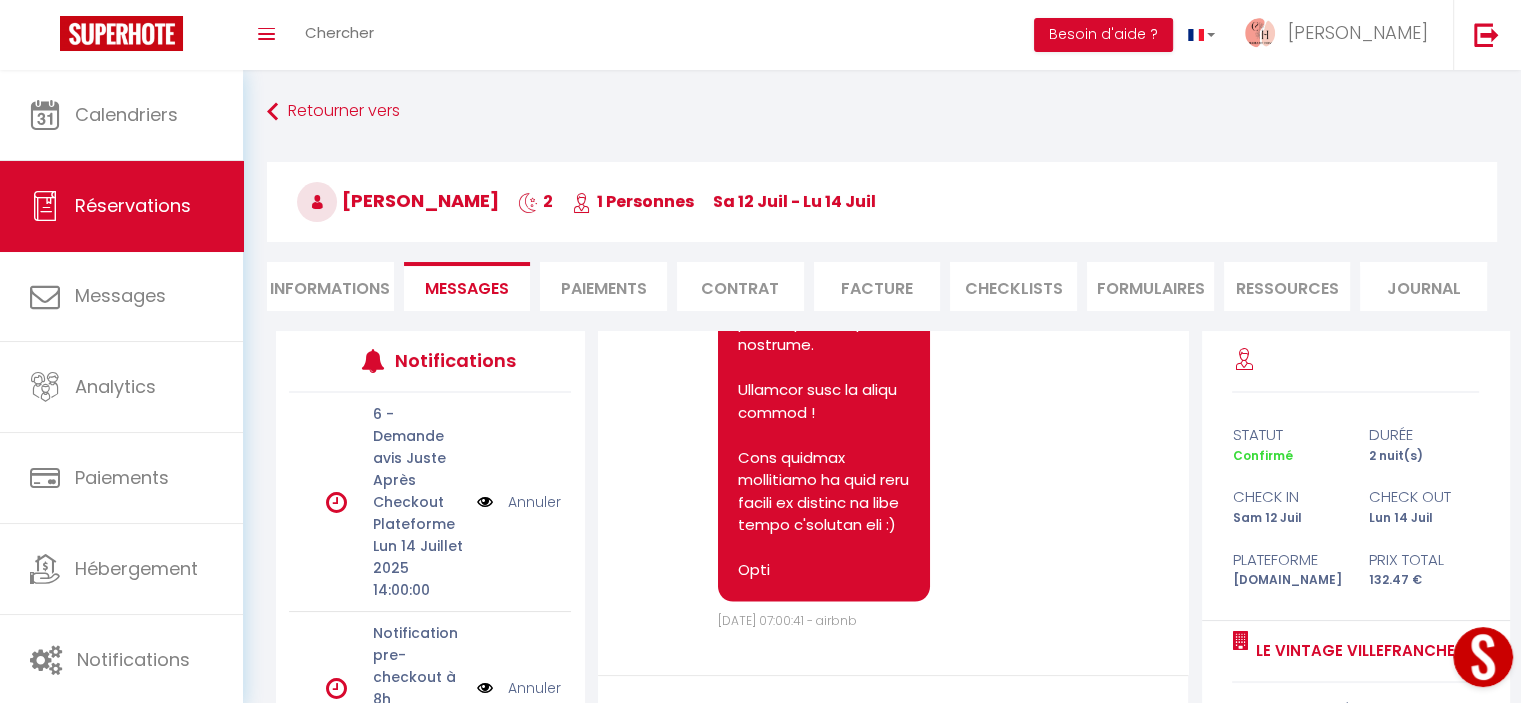 click on "Informations" at bounding box center (330, 286) 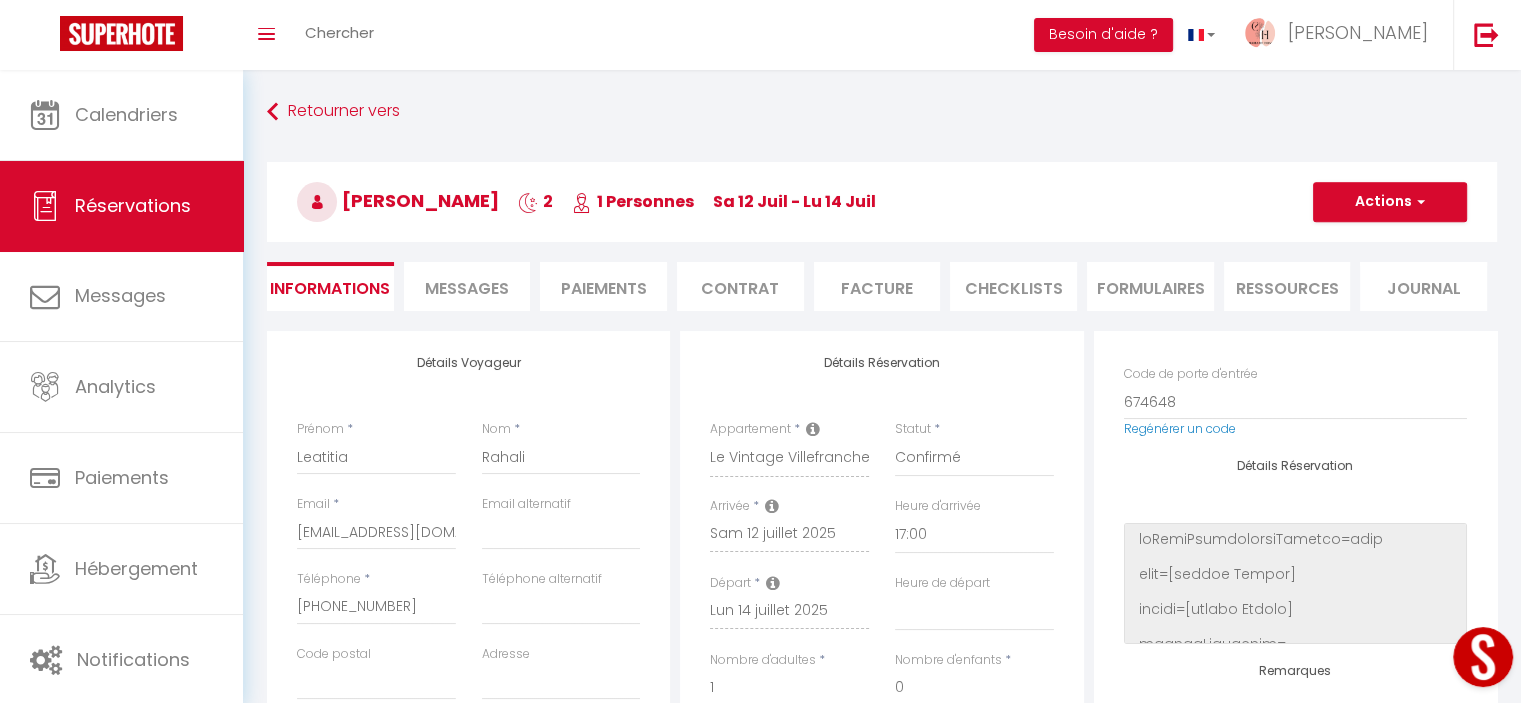 scroll, scrollTop: 400, scrollLeft: 0, axis: vertical 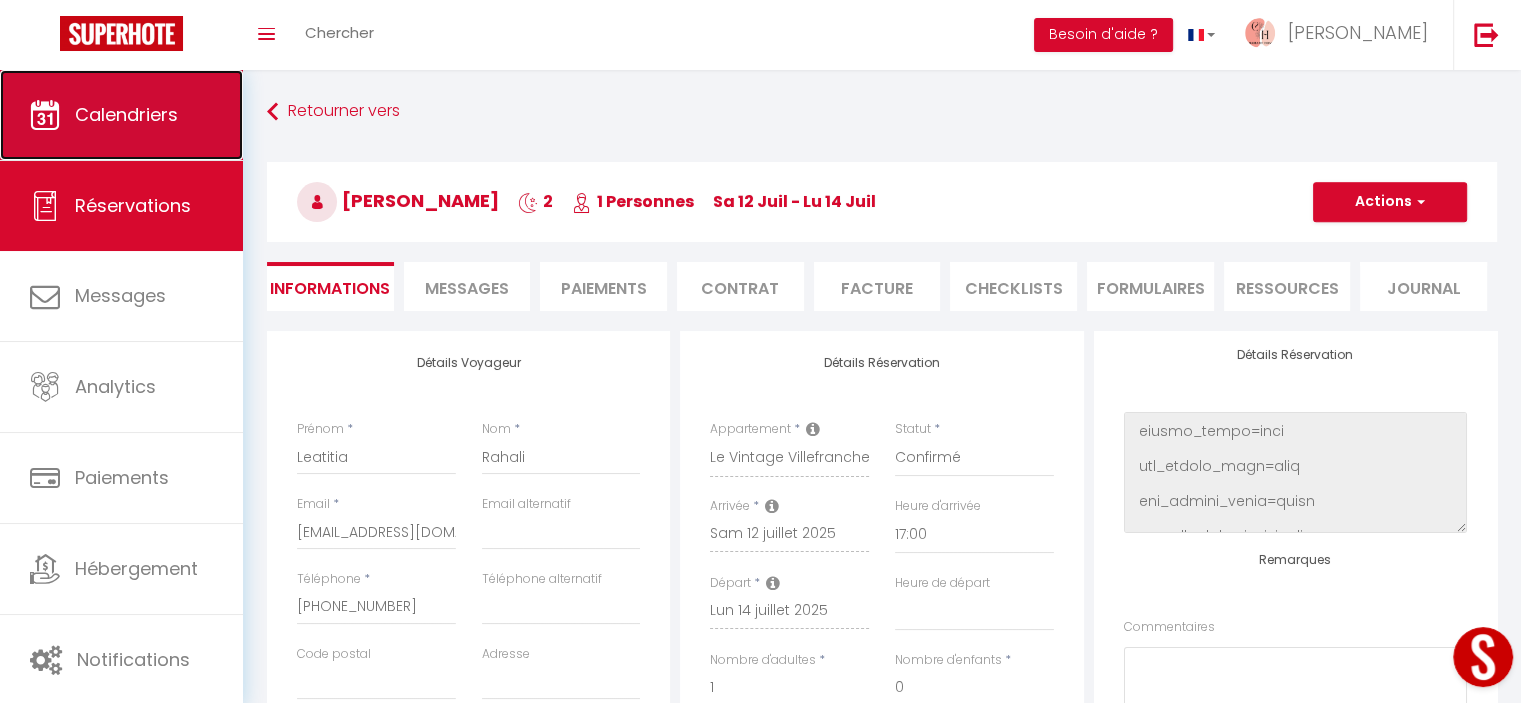 click on "Calendriers" at bounding box center (121, 115) 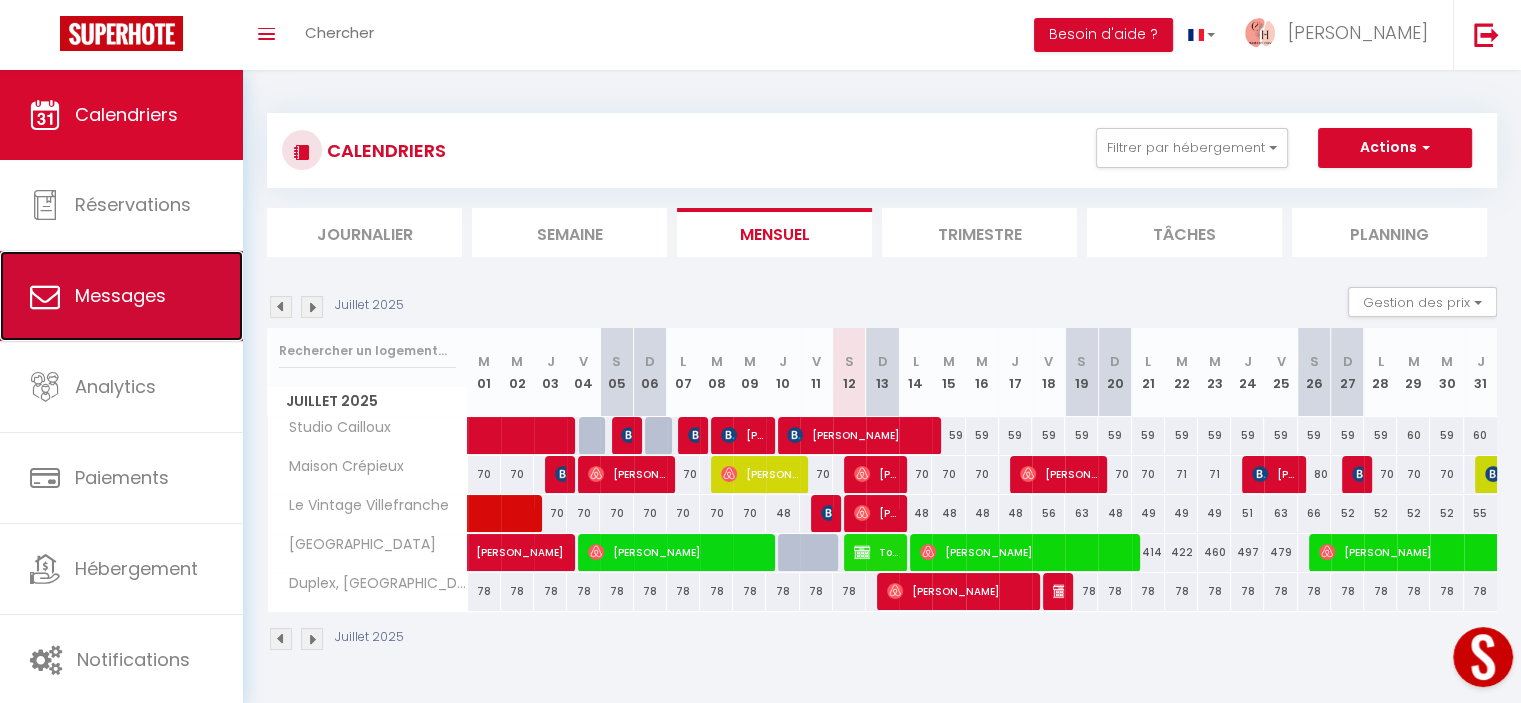 click on "Messages" at bounding box center [120, 295] 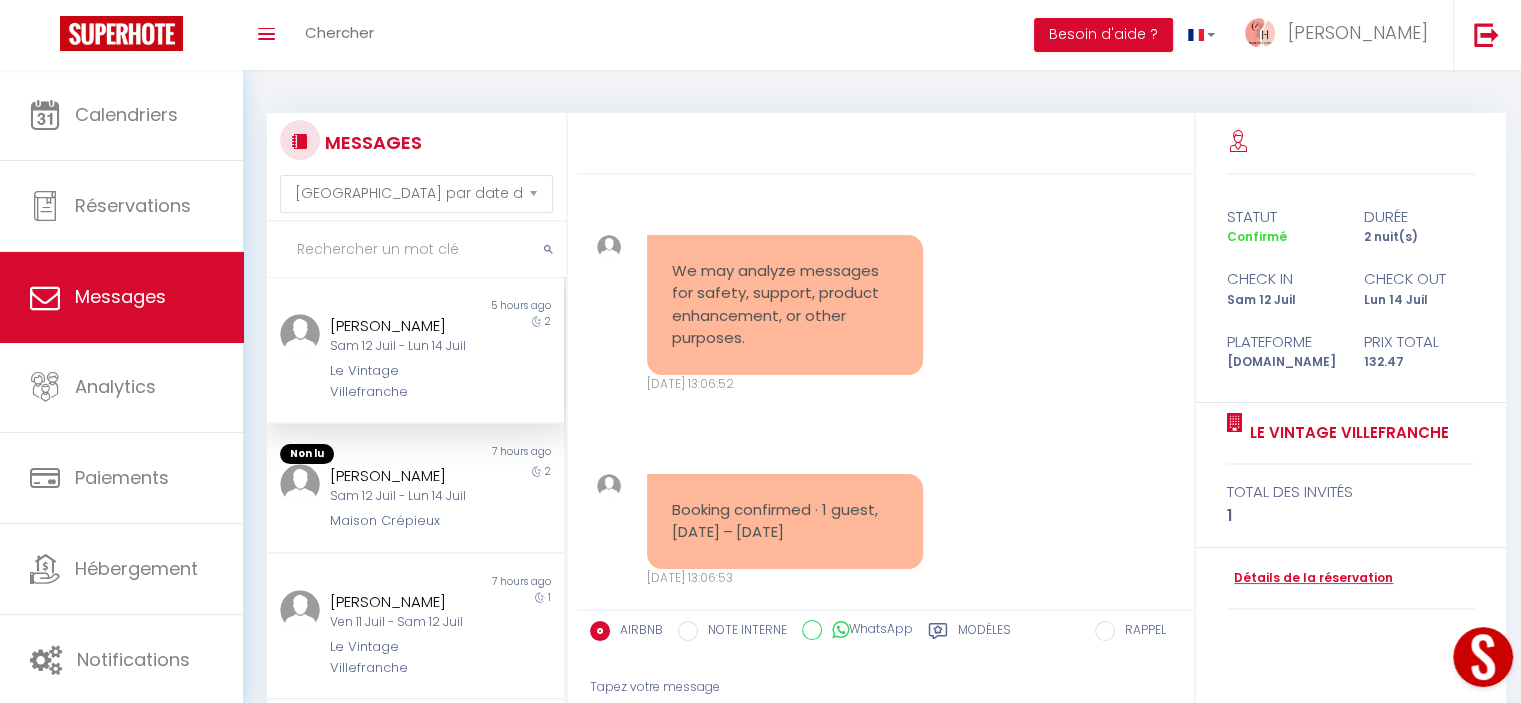 scroll, scrollTop: 4000, scrollLeft: 0, axis: vertical 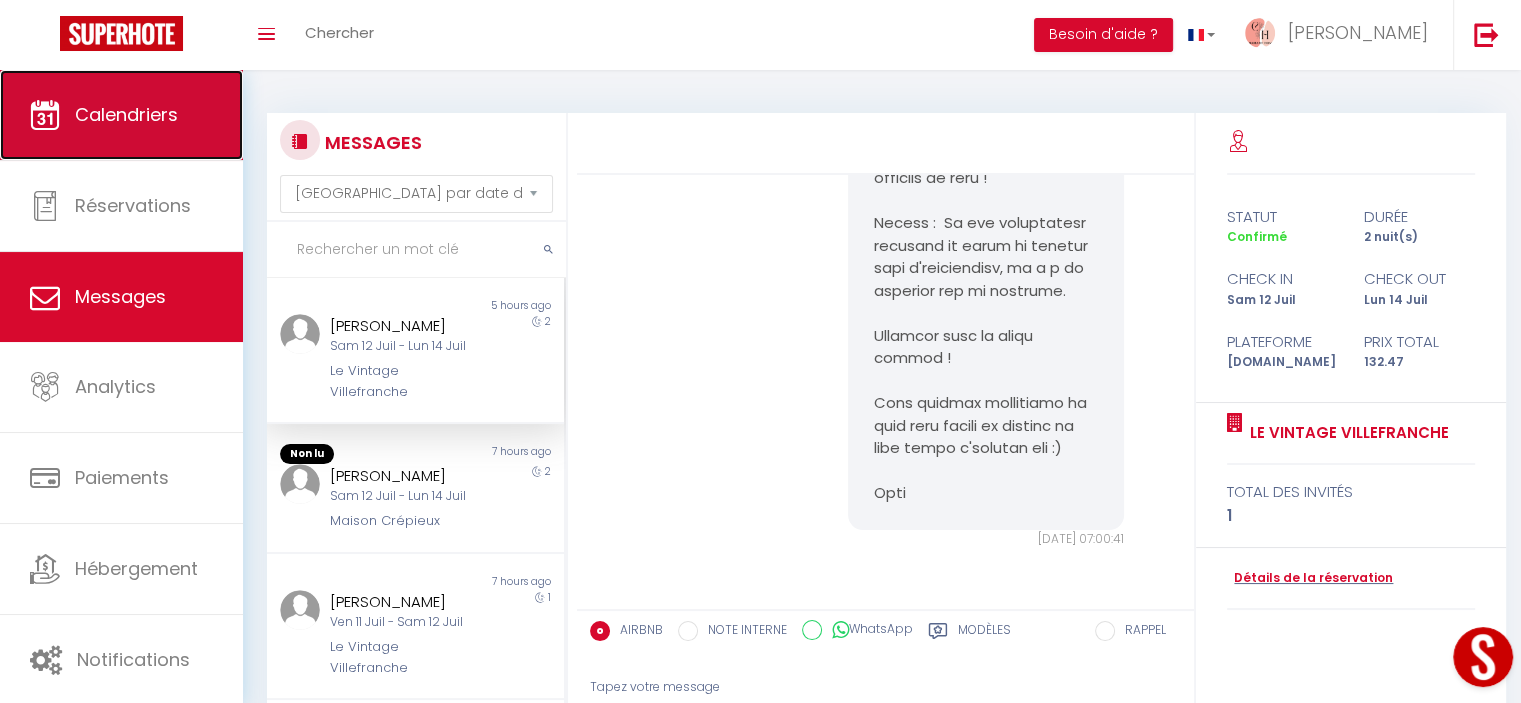 click on "Calendriers" at bounding box center (126, 114) 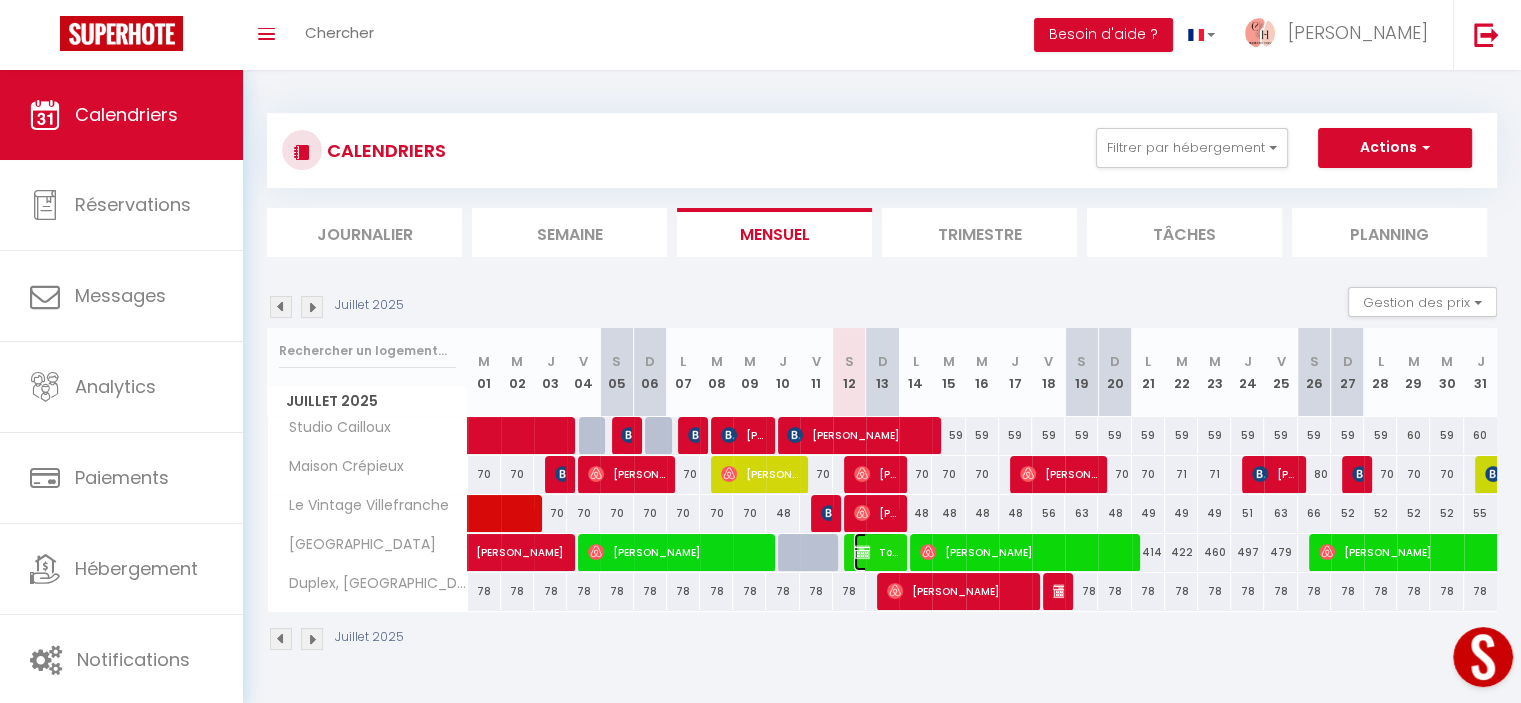 click on "Touraia Diallo" at bounding box center (876, 552) 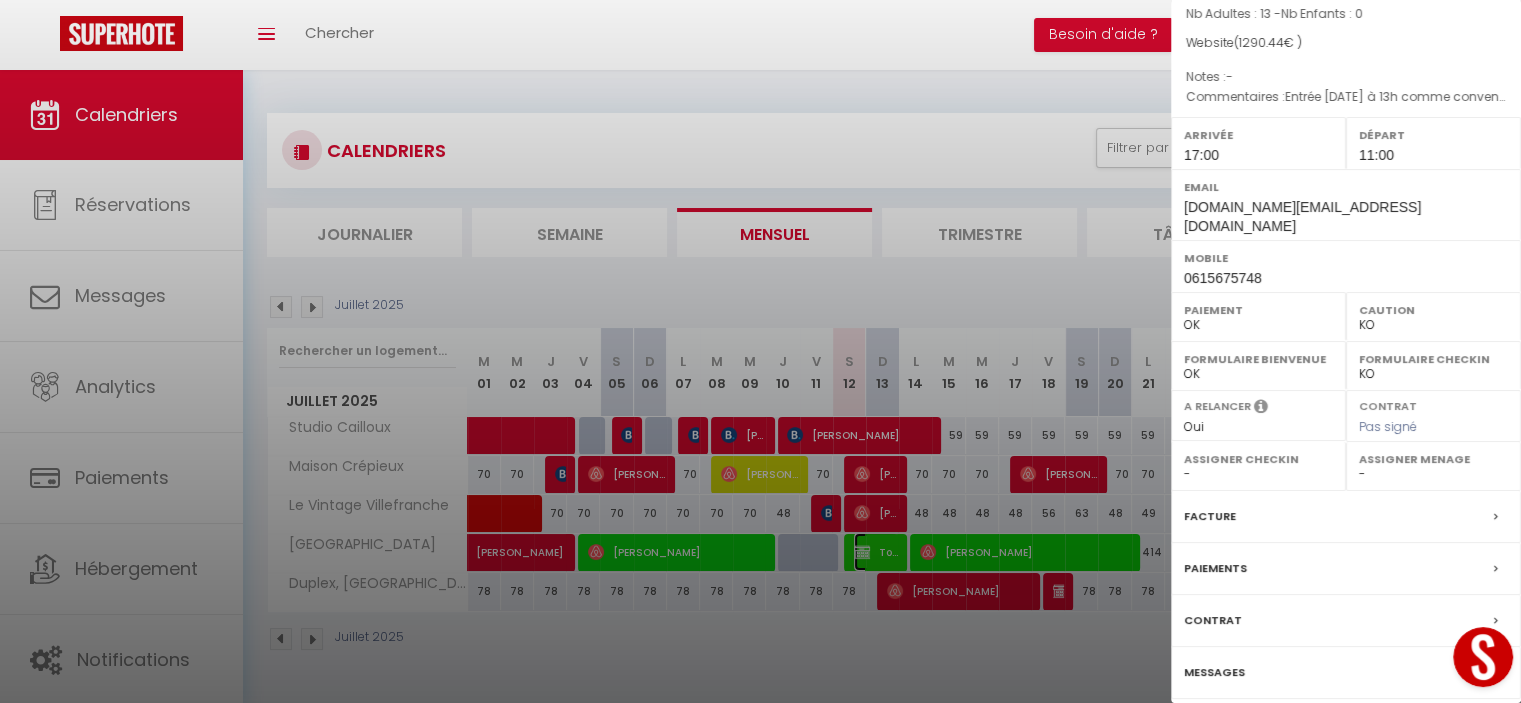 scroll, scrollTop: 225, scrollLeft: 0, axis: vertical 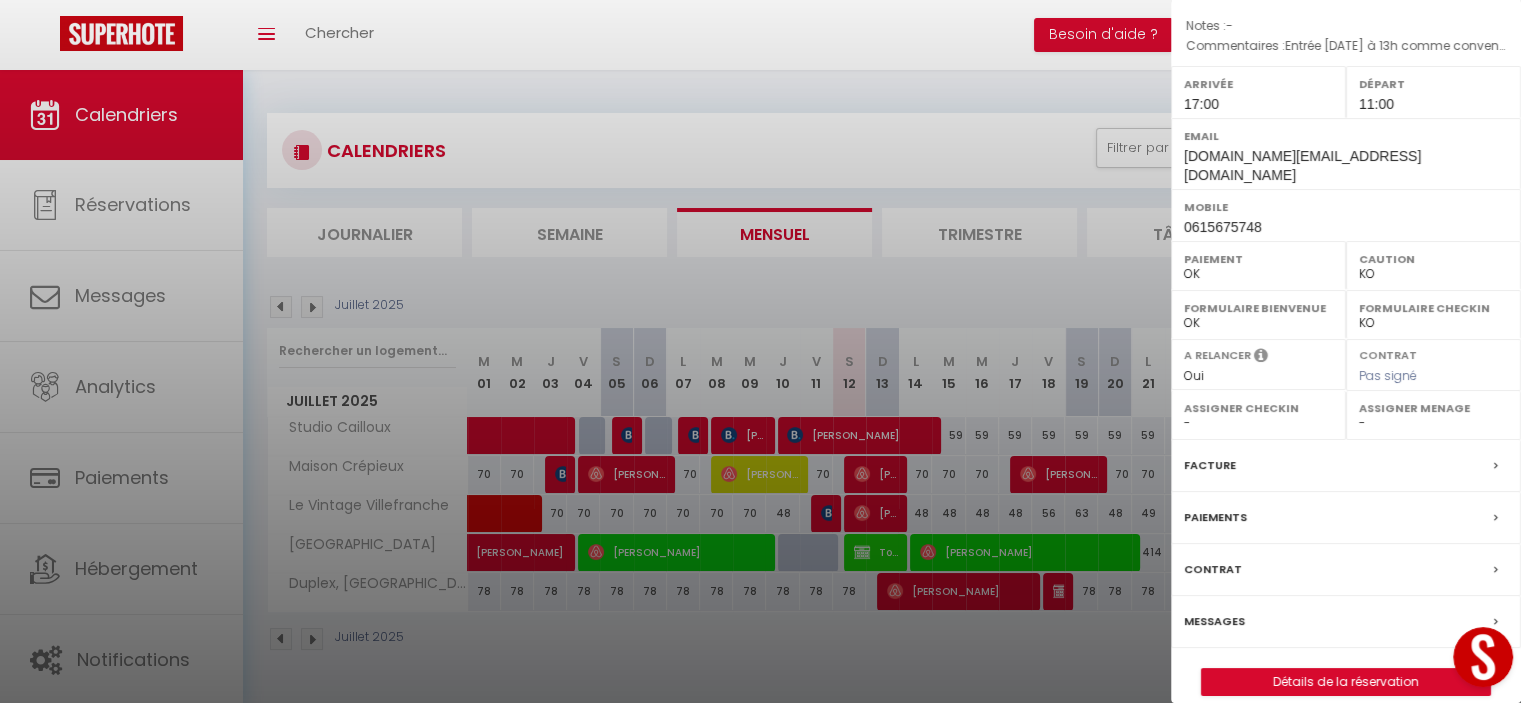 click on "Messages" at bounding box center [1214, 621] 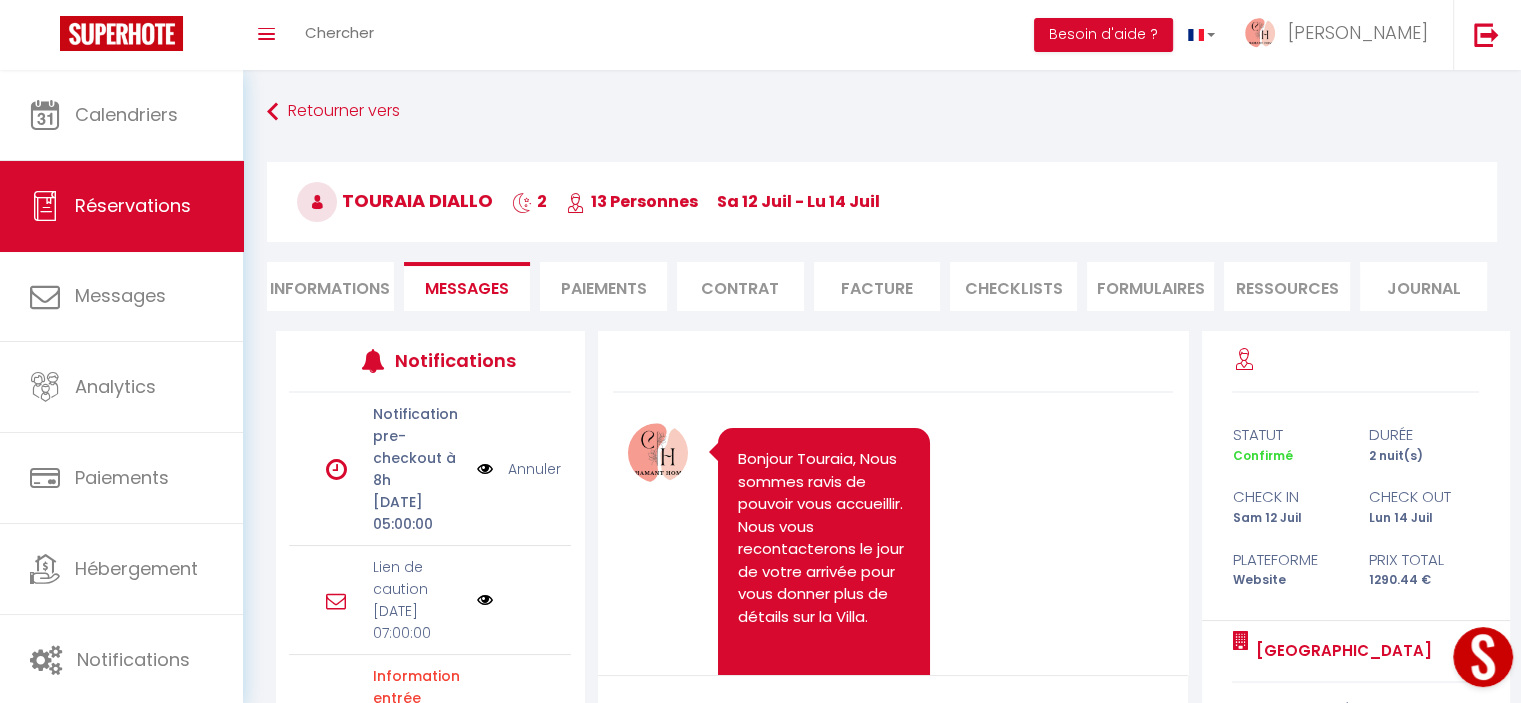 scroll, scrollTop: 6387, scrollLeft: 0, axis: vertical 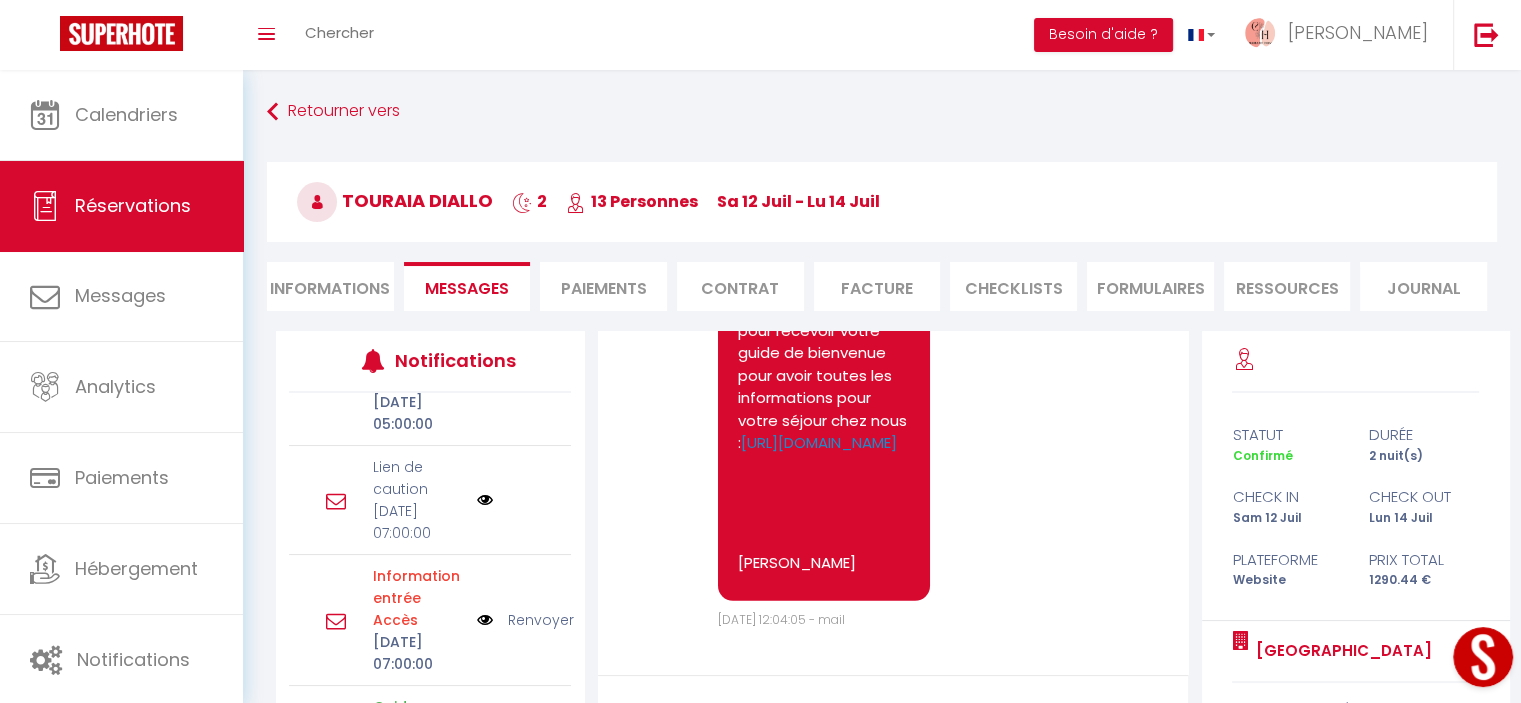 click at bounding box center (485, 500) 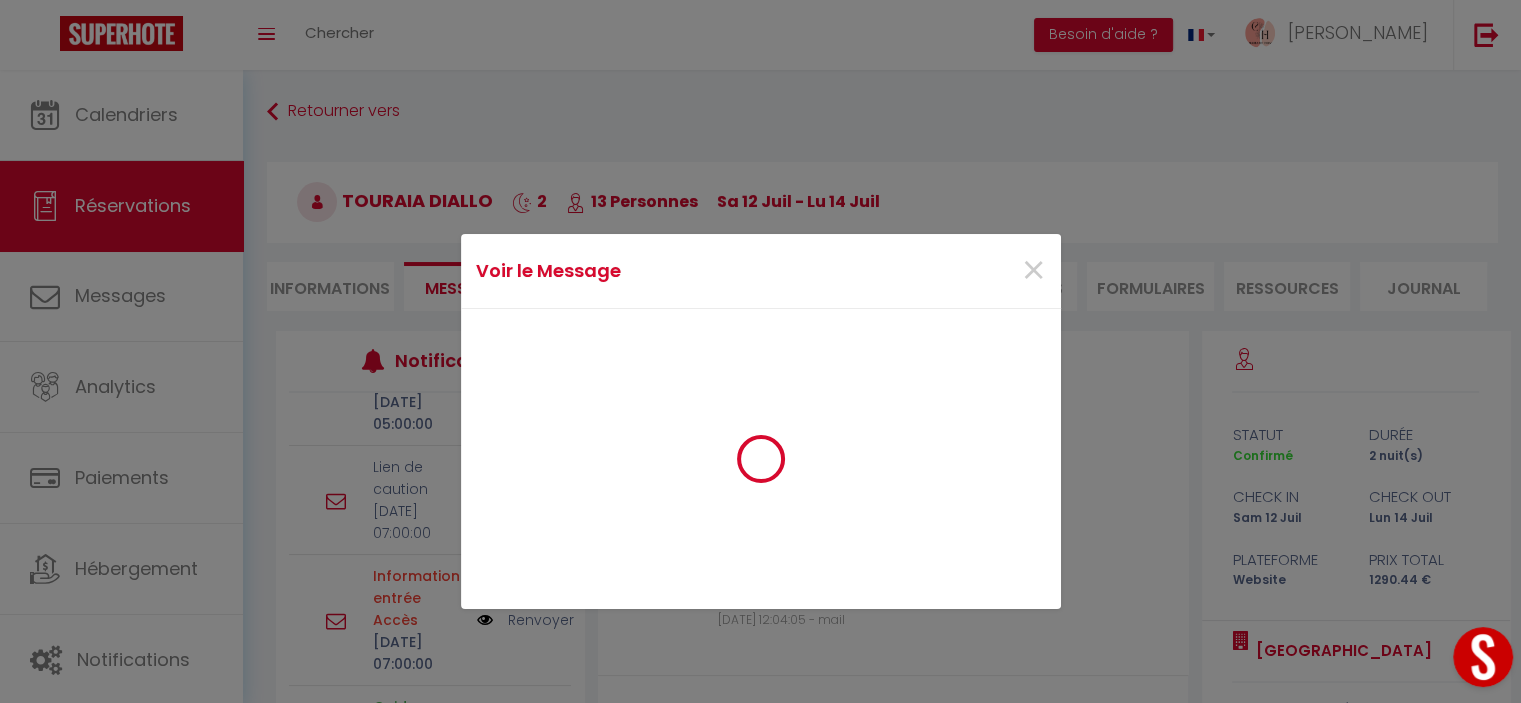 scroll, scrollTop: 6364, scrollLeft: 0, axis: vertical 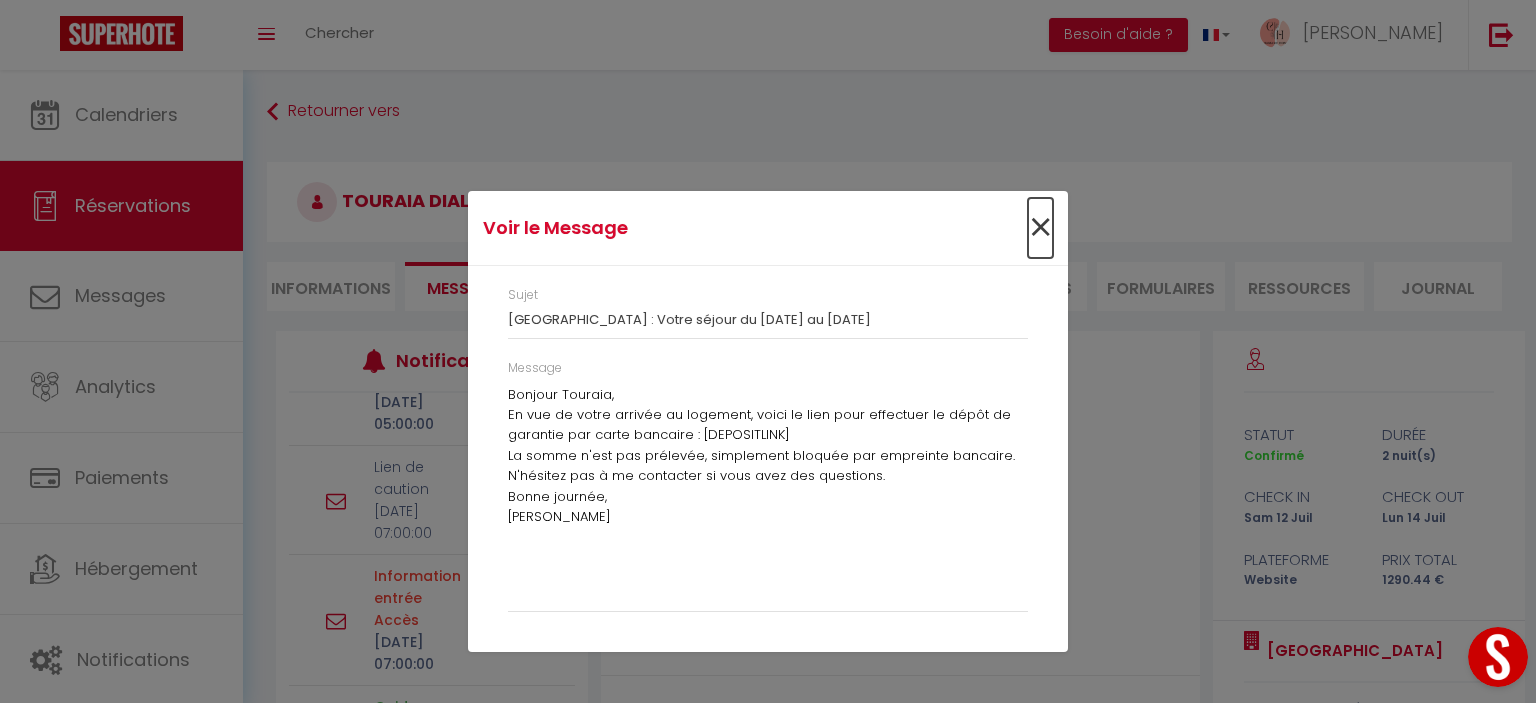 click on "×" at bounding box center (1040, 228) 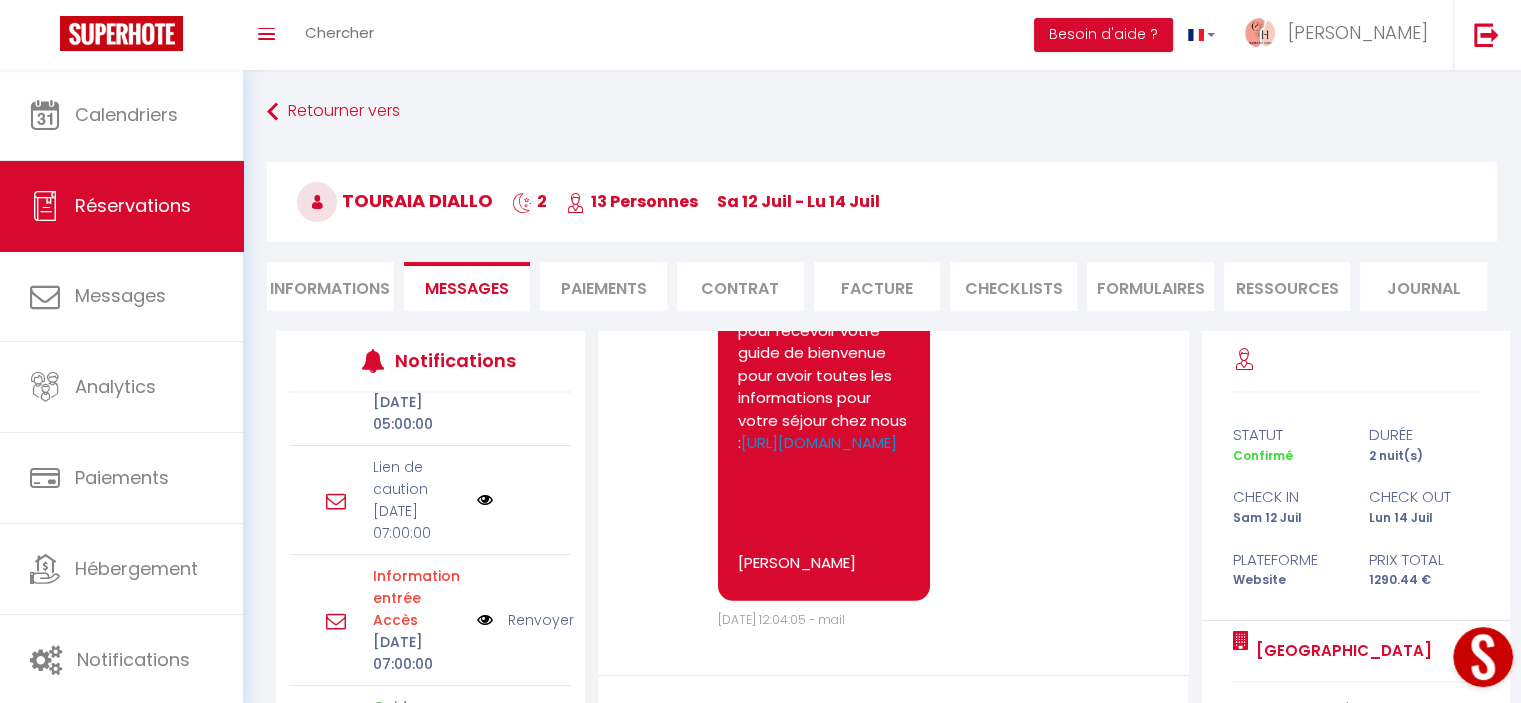 scroll, scrollTop: 6387, scrollLeft: 0, axis: vertical 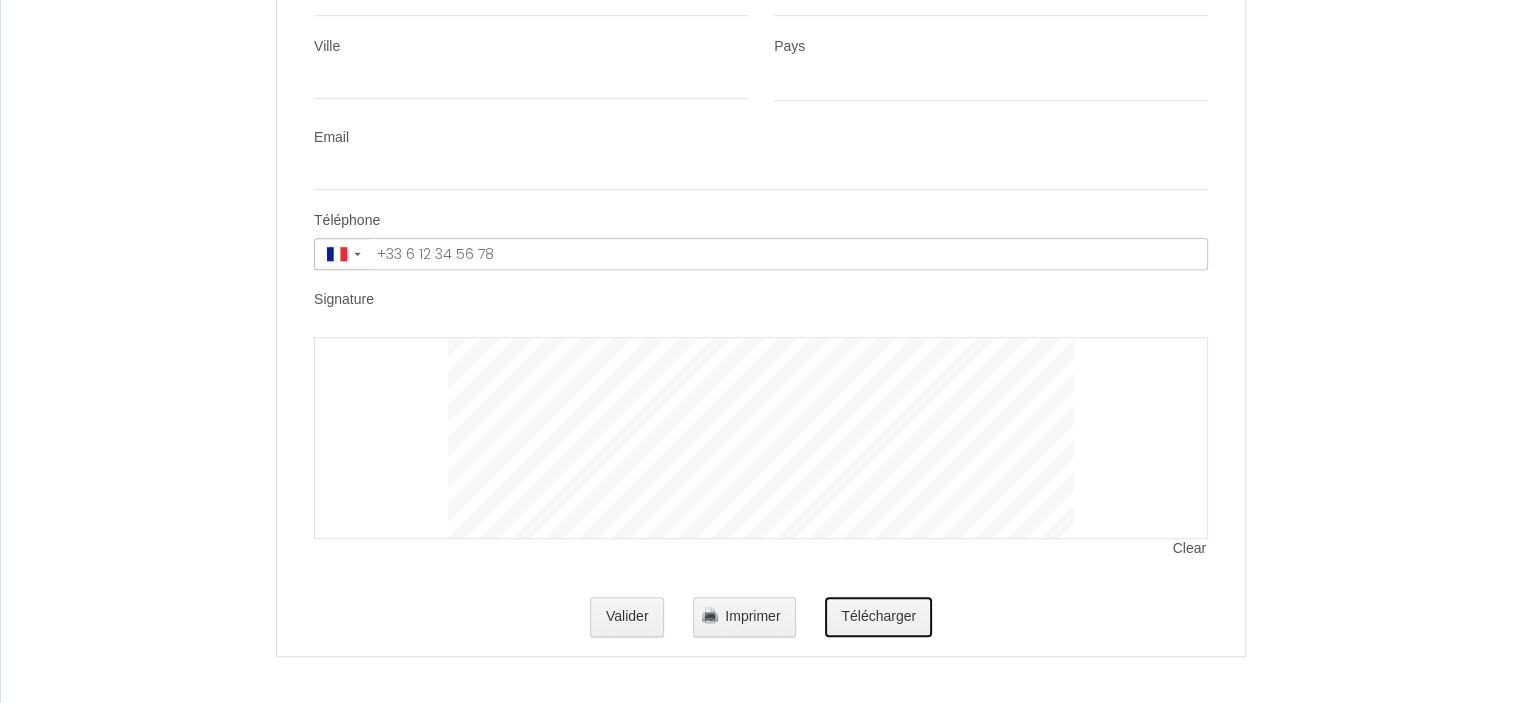 click on "Télécharger" at bounding box center [878, 617] 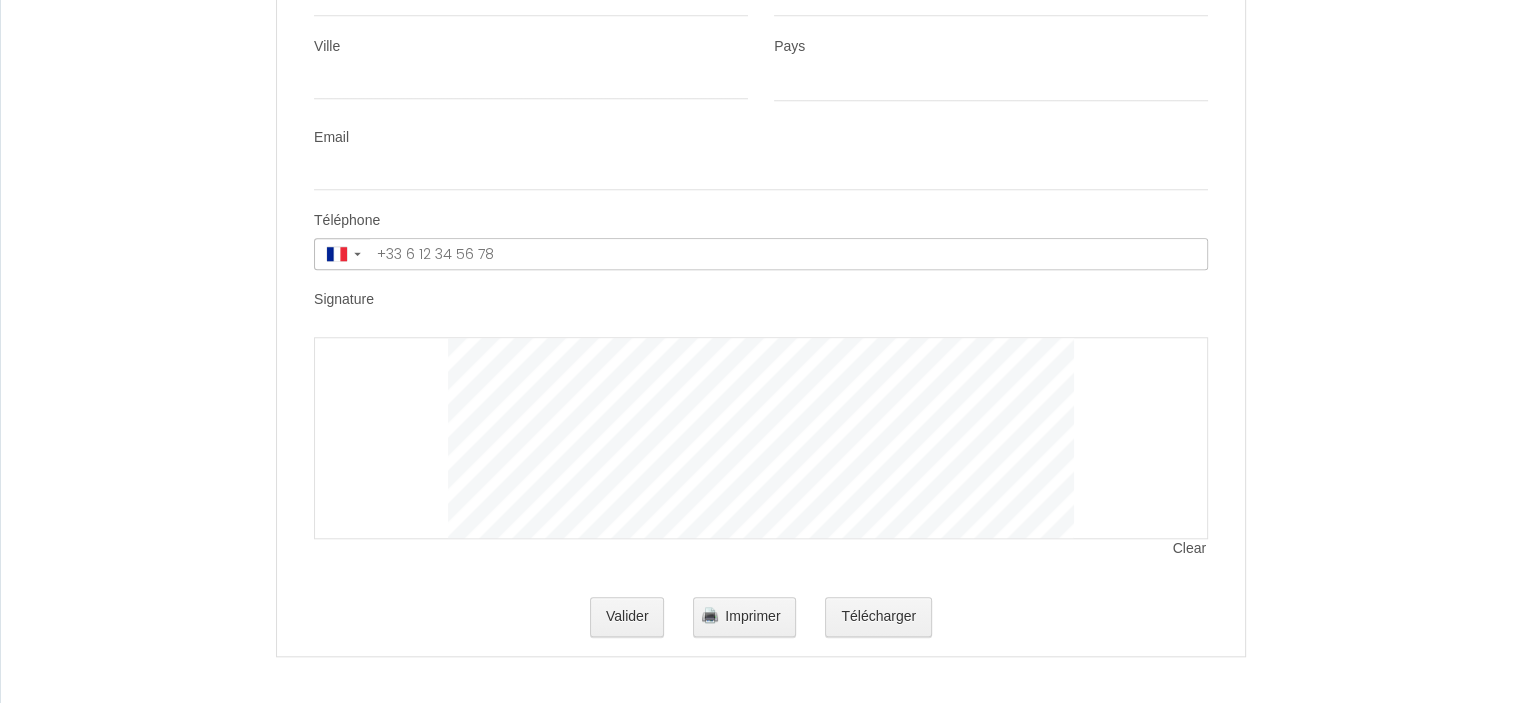 scroll, scrollTop: 0, scrollLeft: 0, axis: both 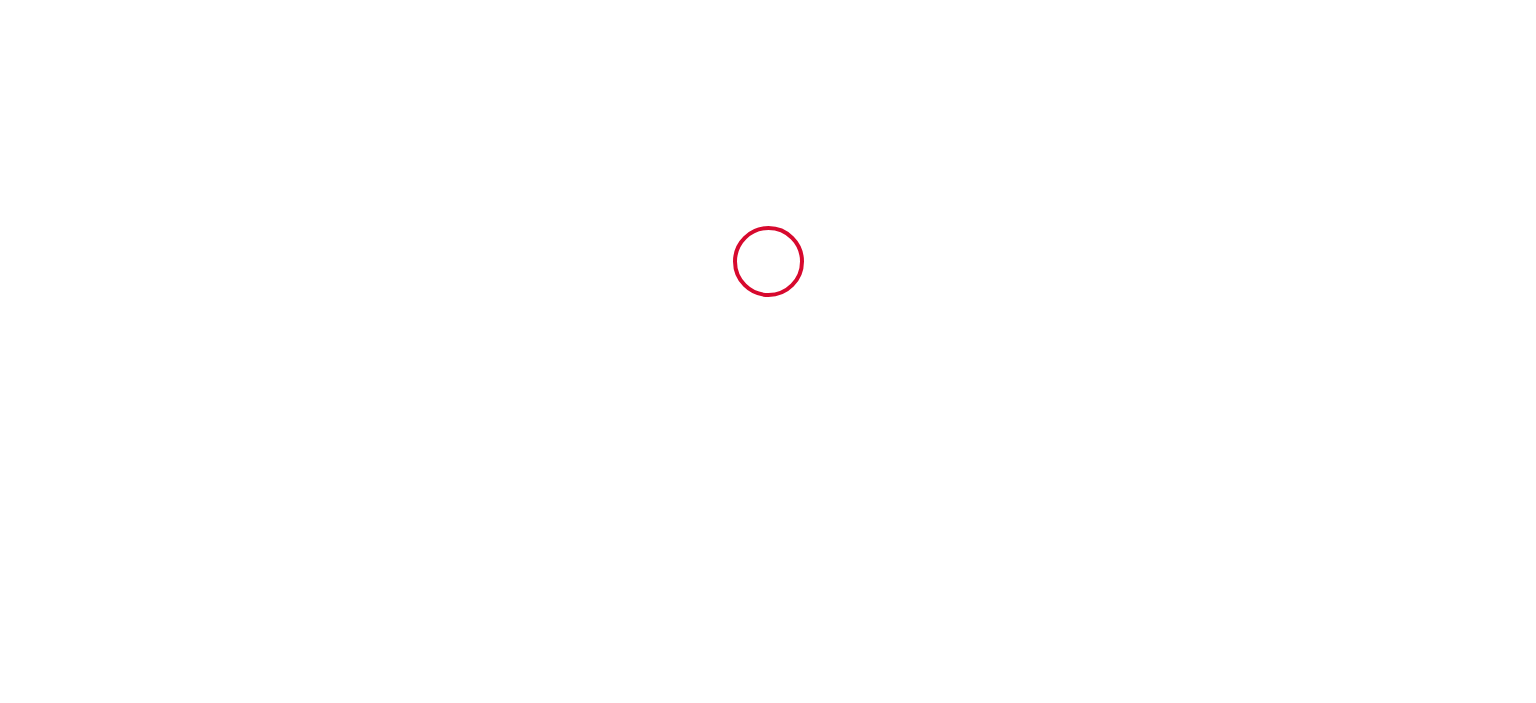 select 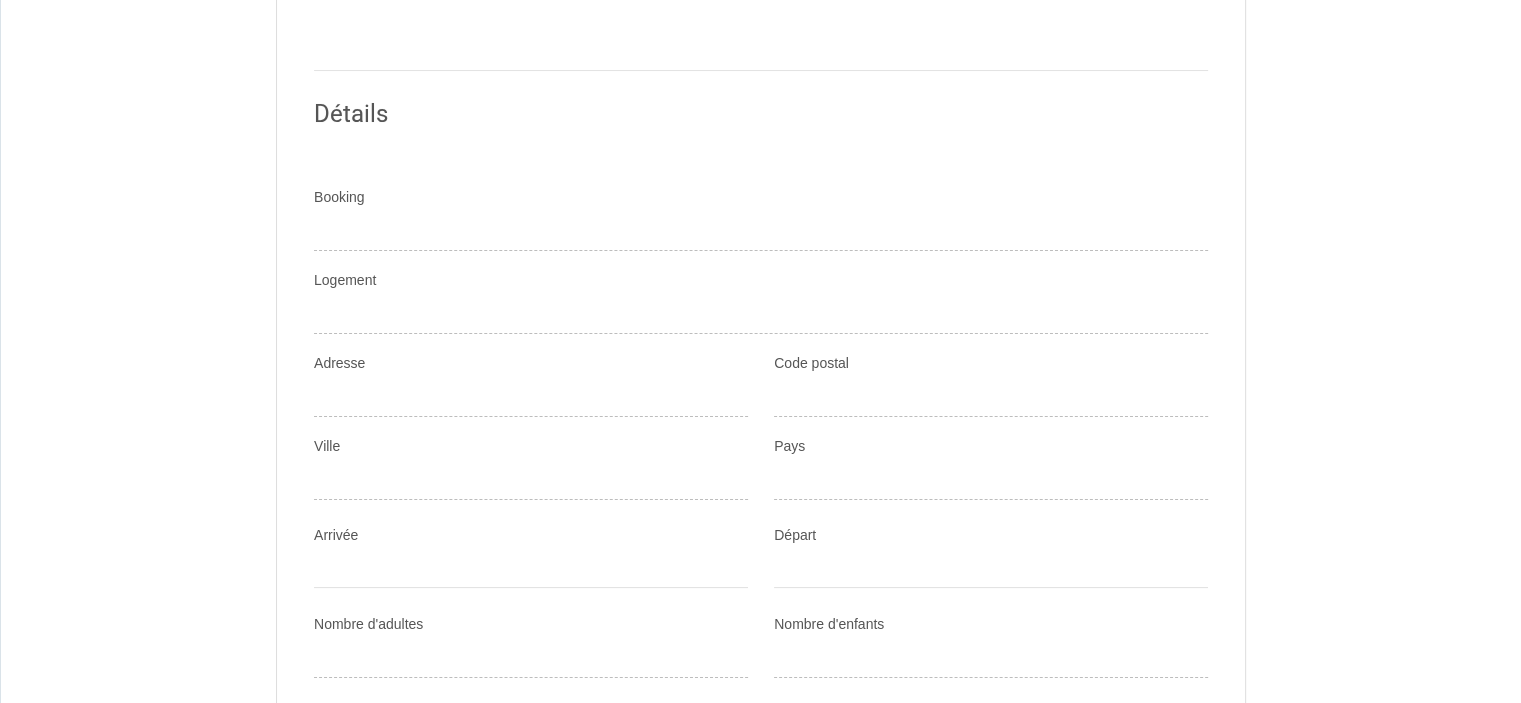 scroll, scrollTop: 0, scrollLeft: 0, axis: both 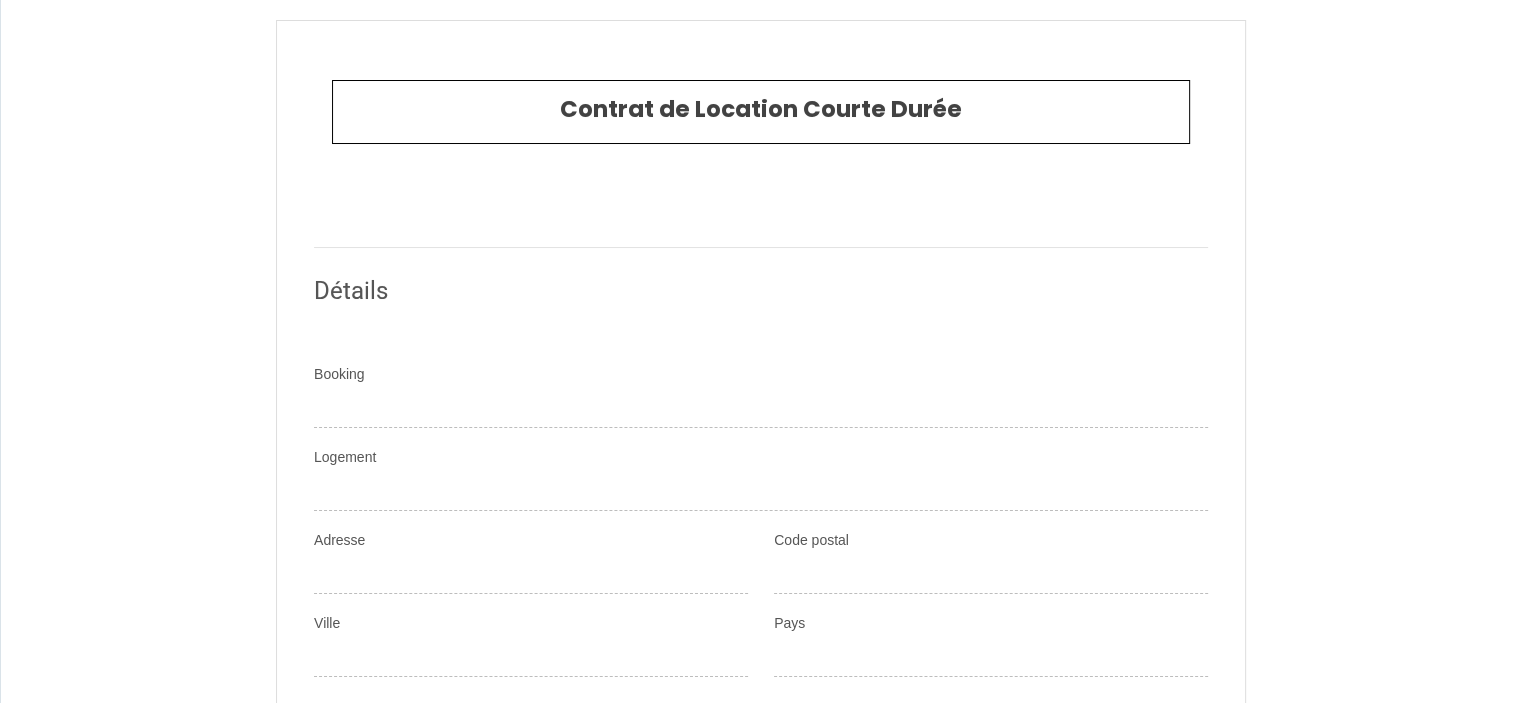 click on "Contrat de Location Courte Durée
Détails
Booking
Logement
Adresse
Code postal
Ville
Pays
Arrivée             <   [DATE]   >   Sun Mon Tue Wed Thu Fri Sat   1 2 3 4 5 6 7 8 9 10 11 12 13 14 15 16 17 18 19 20 21 22 23 24 25 26 27 28 29 30 31     <   2025   >   January February March April" at bounding box center (760, 1209) 